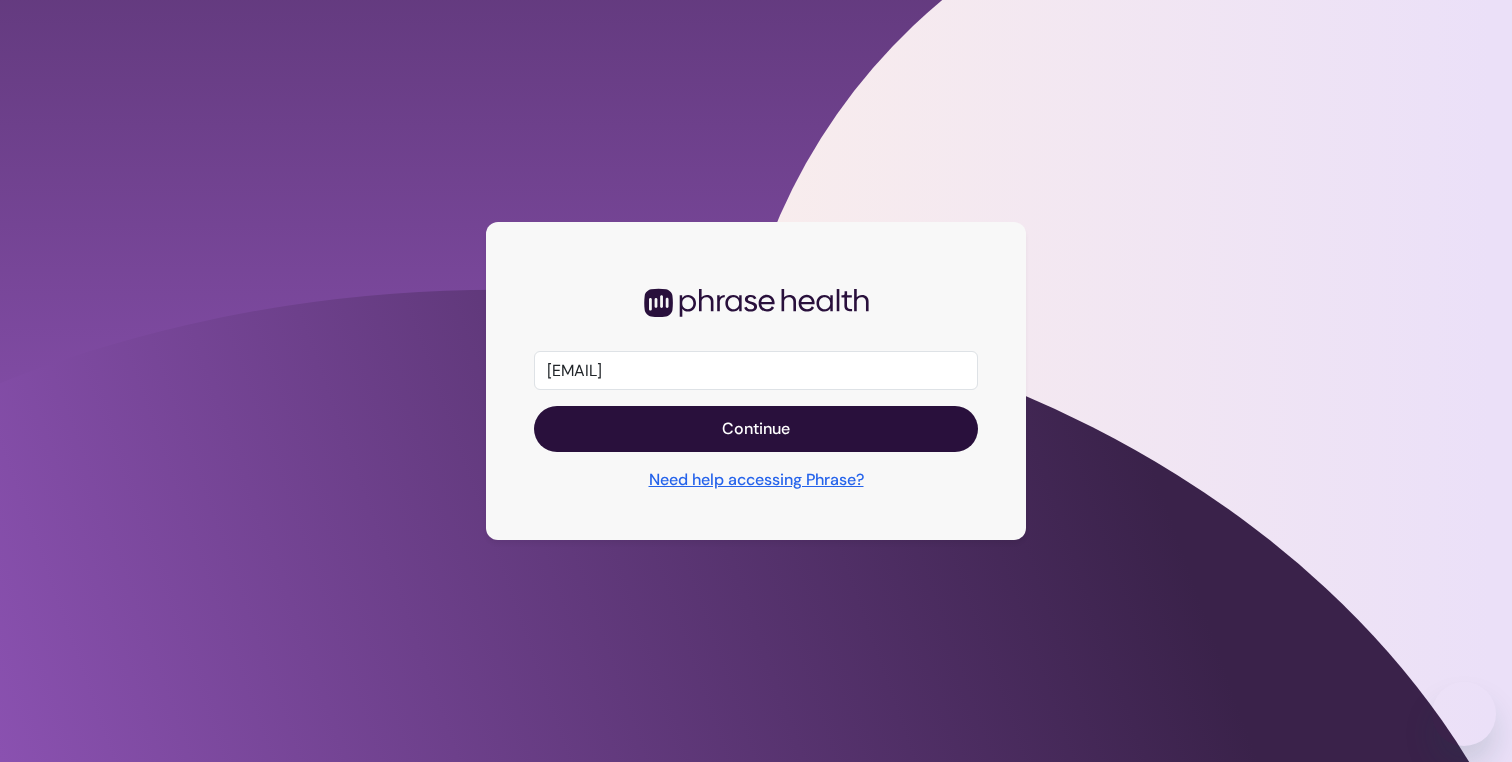 scroll, scrollTop: 0, scrollLeft: 0, axis: both 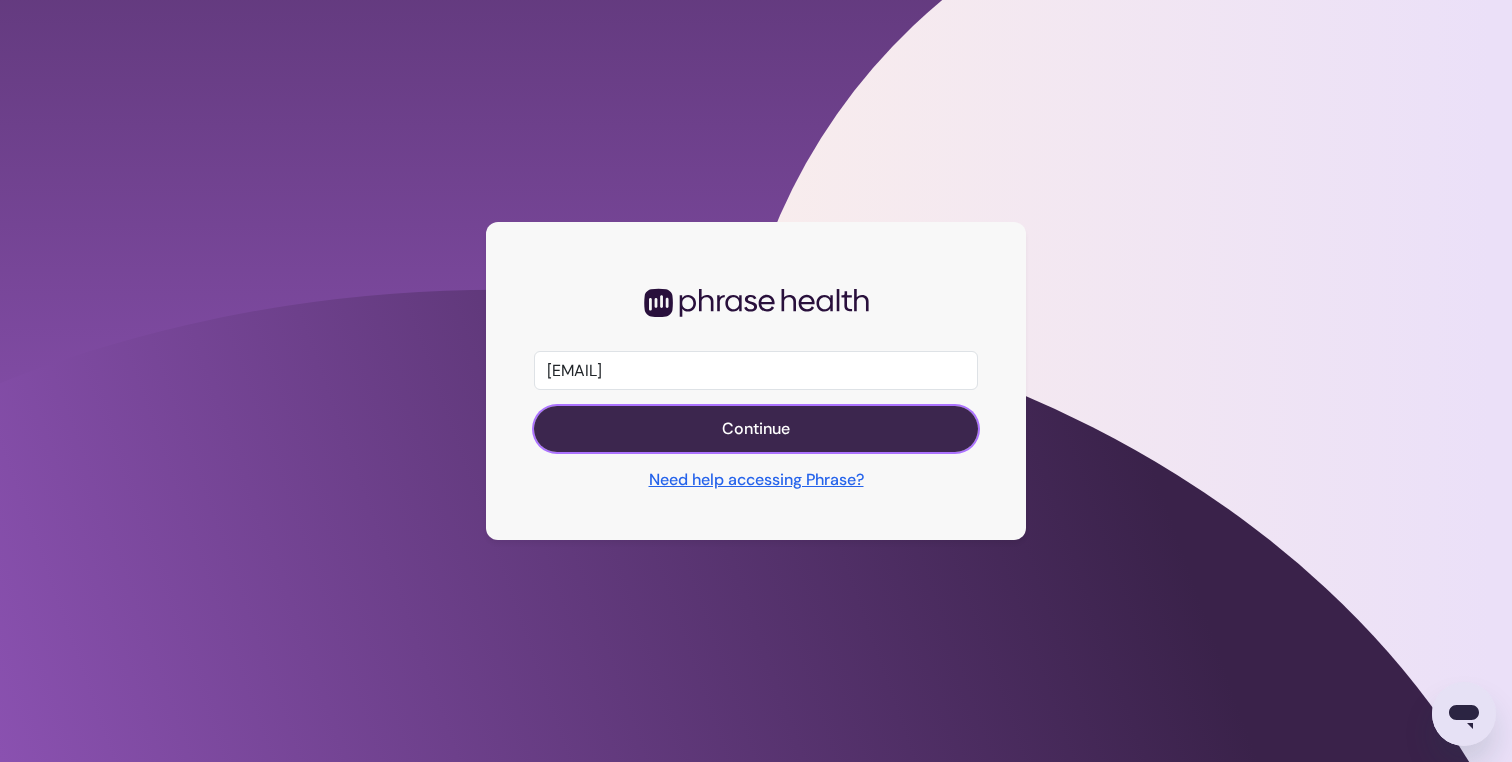 click on "Continue" at bounding box center (756, 429) 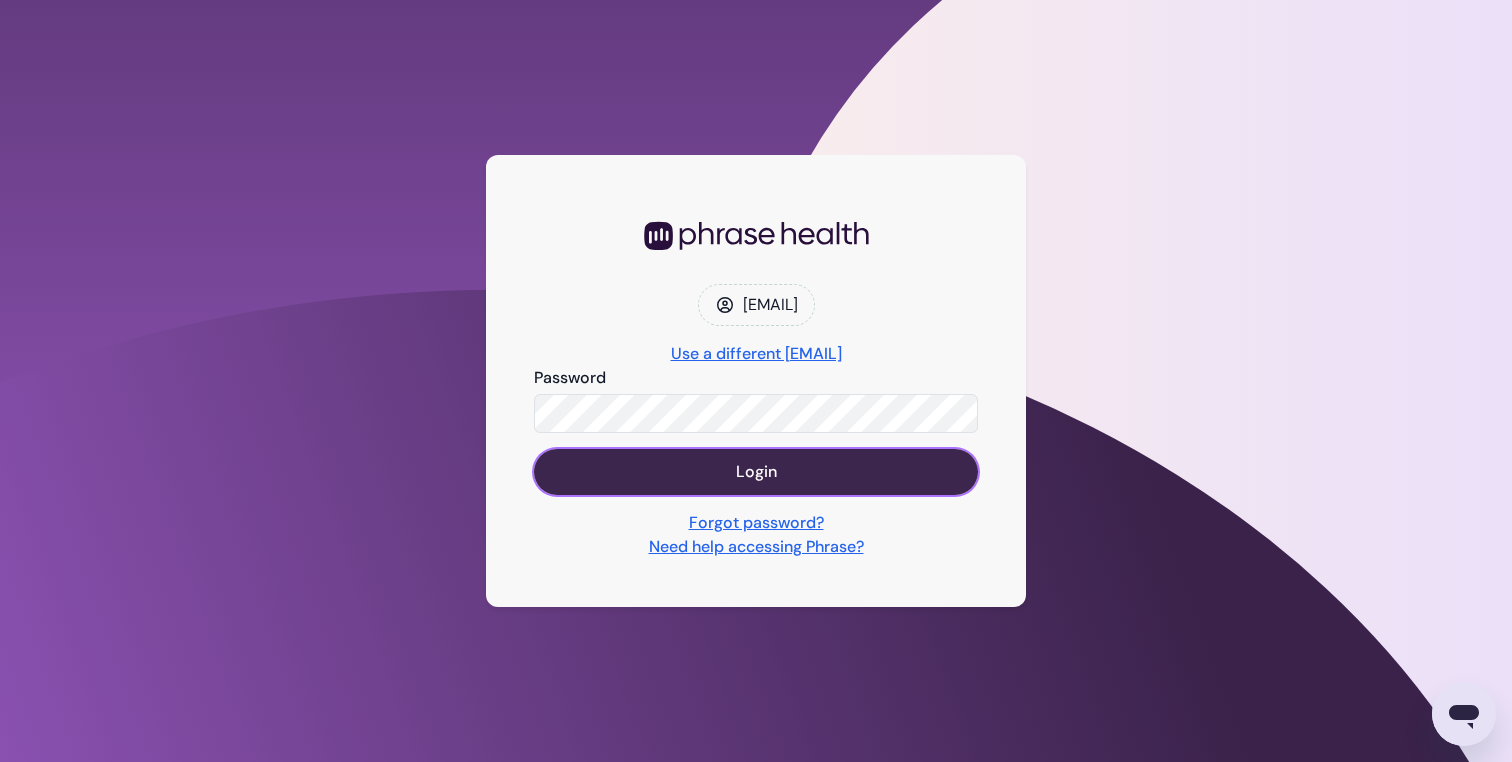 click on "Login" at bounding box center [756, 472] 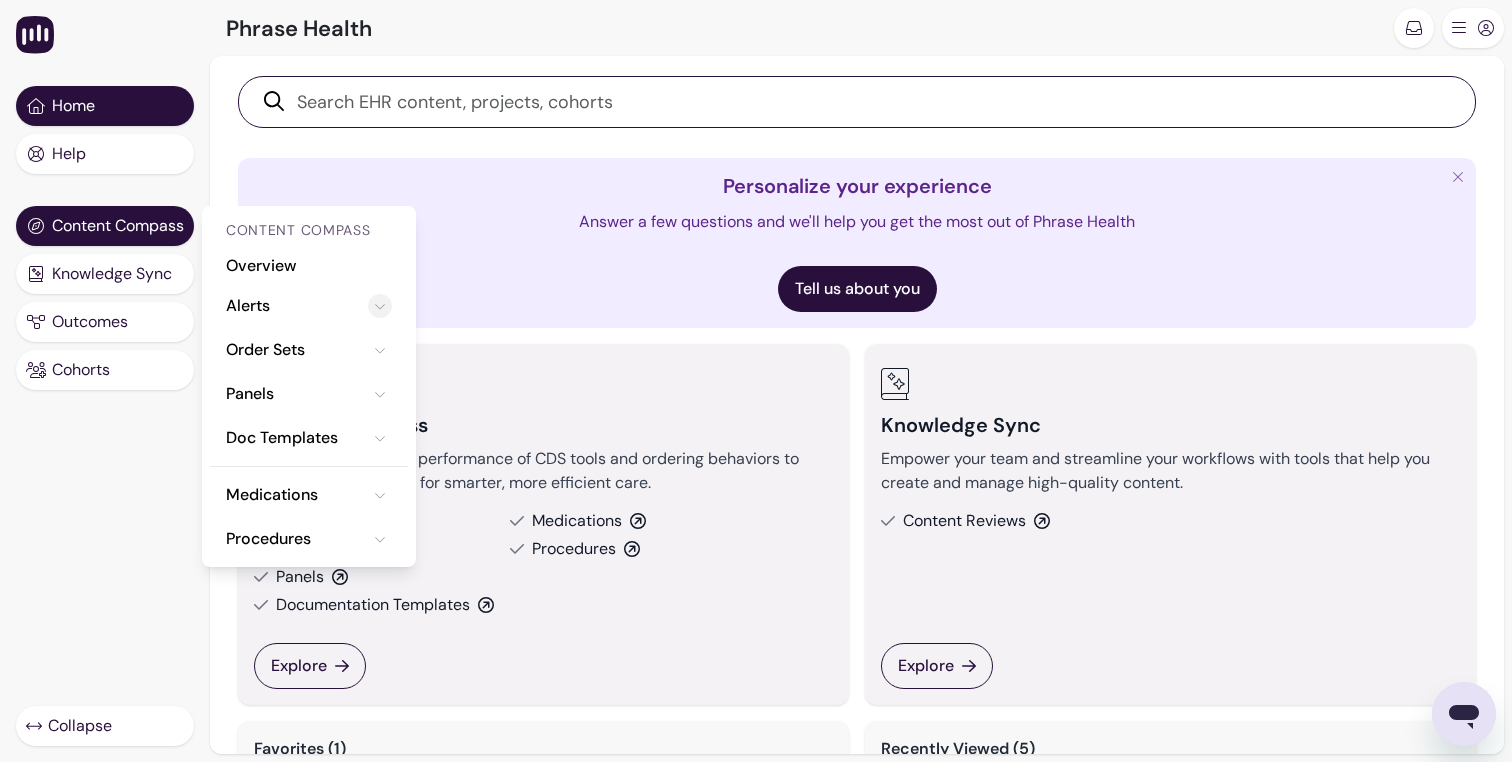 click at bounding box center (380, 306) 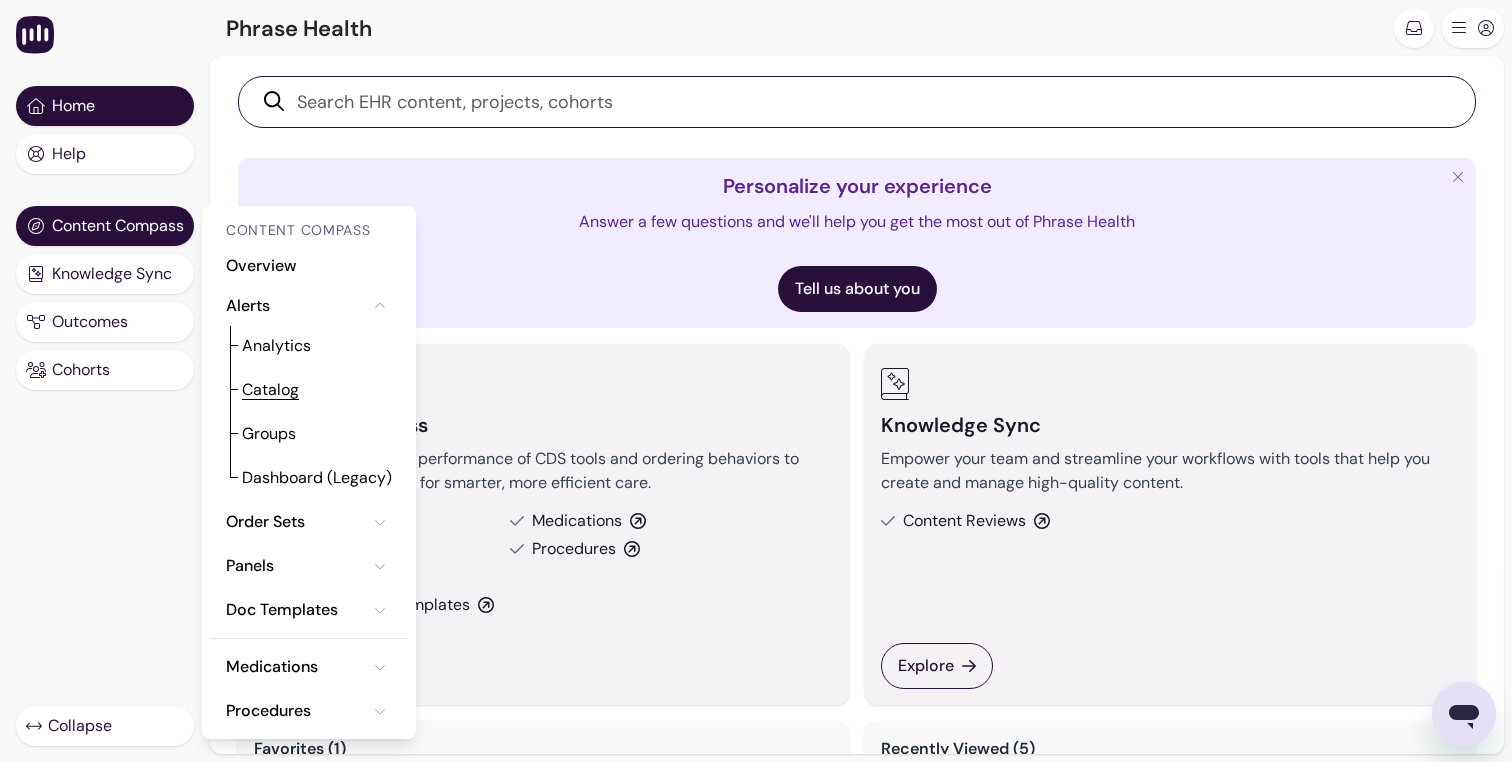 click on "Catalog" at bounding box center [270, 390] 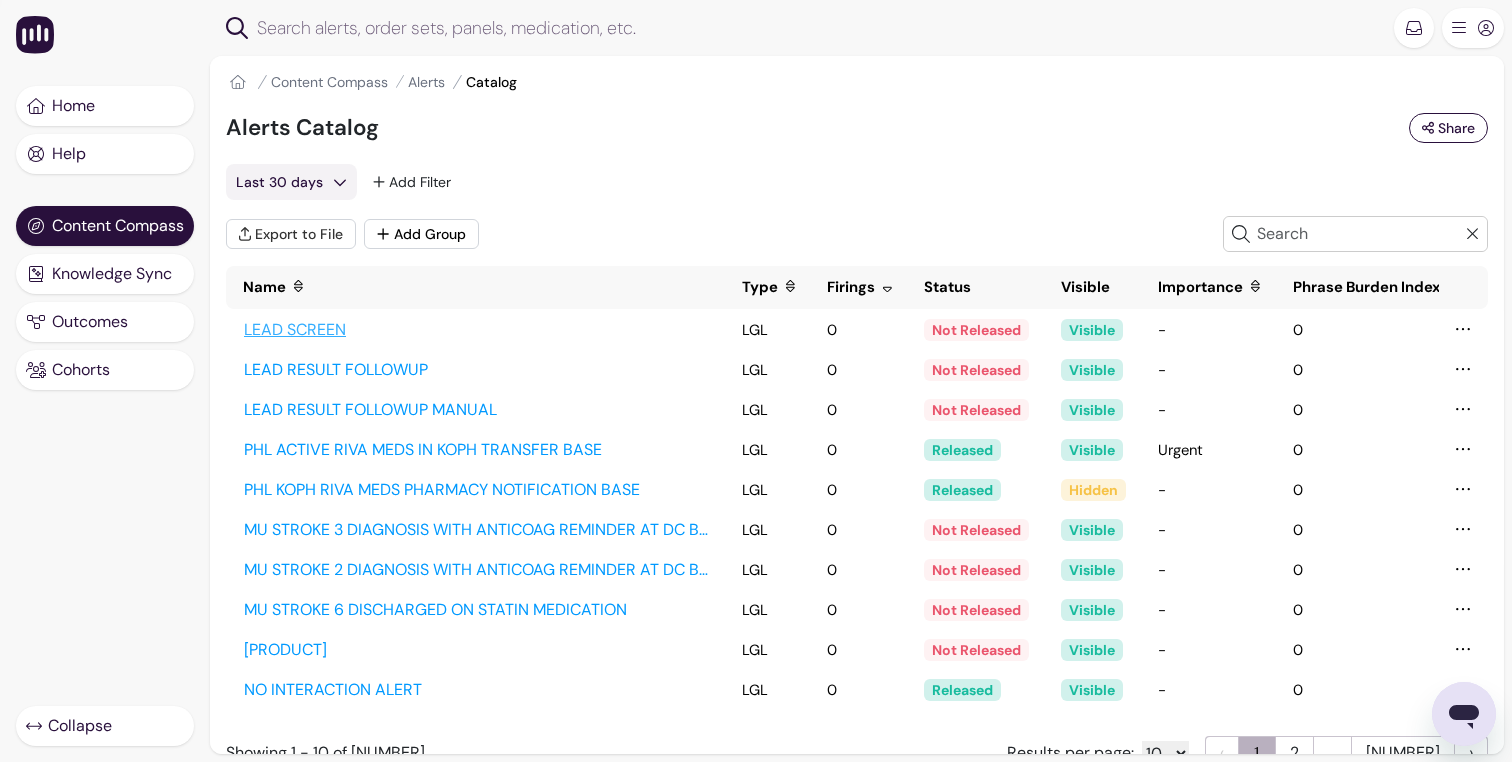 click on "LEAD SCREEN" at bounding box center (476, 330) 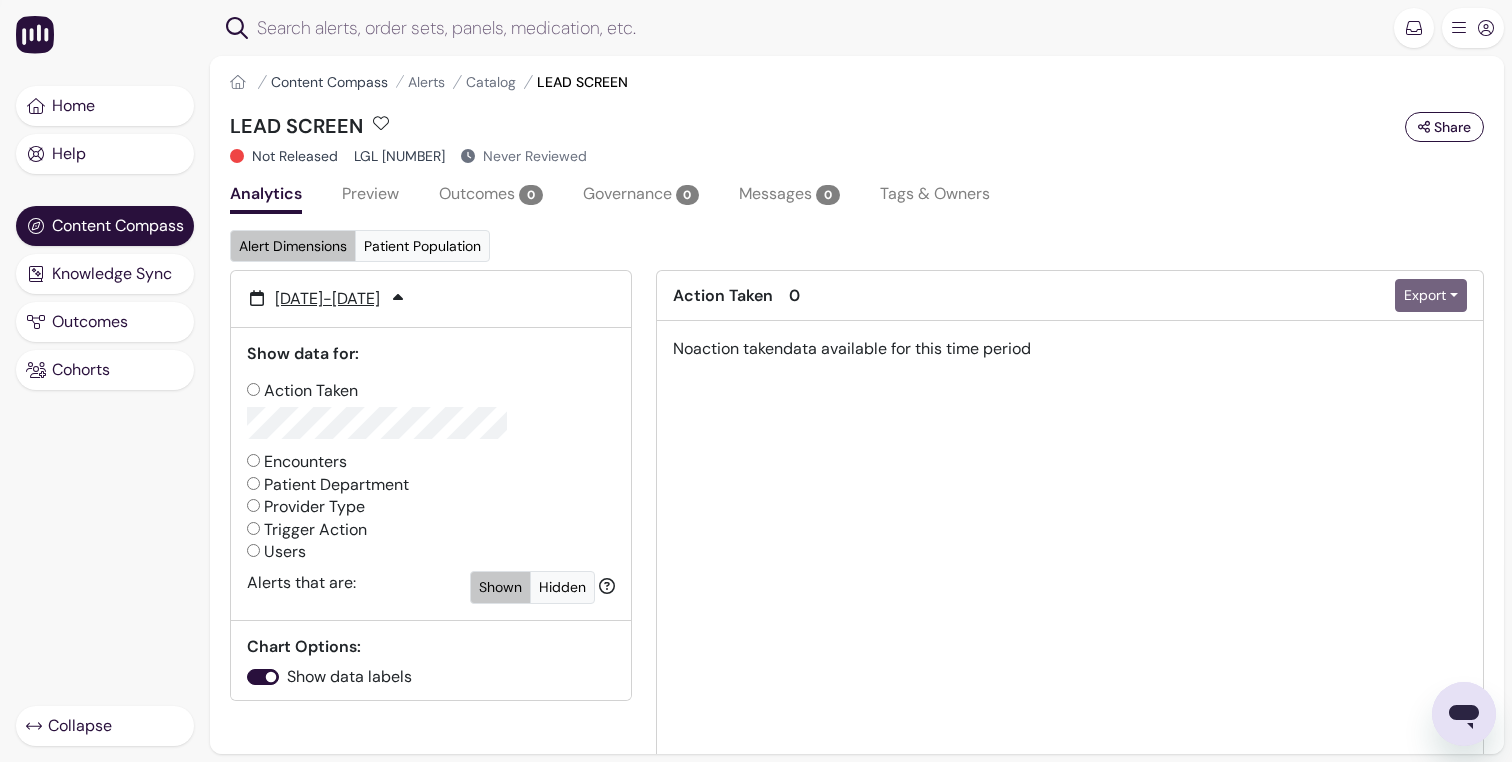 click on "Content Compass" at bounding box center (329, 82) 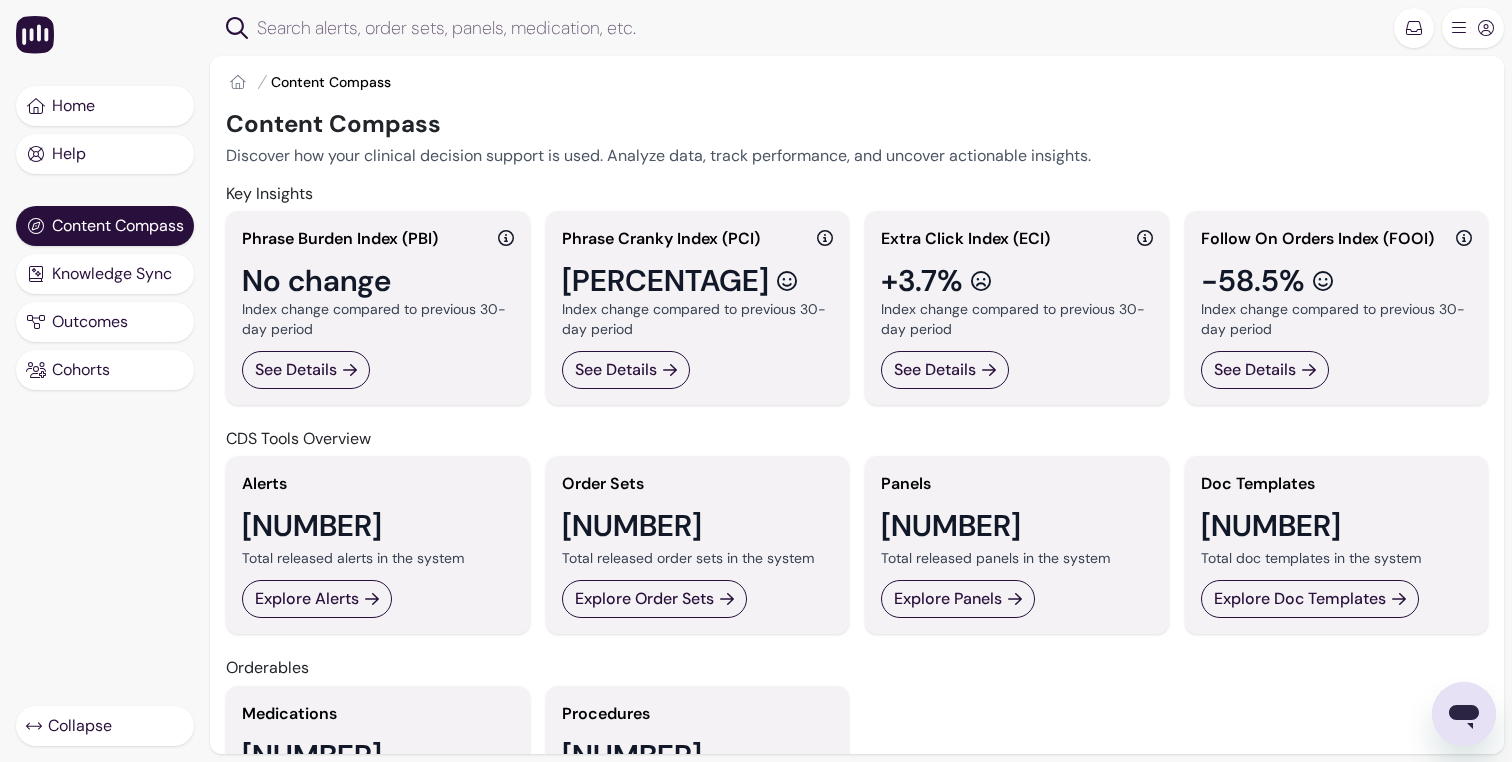 scroll, scrollTop: 132, scrollLeft: 0, axis: vertical 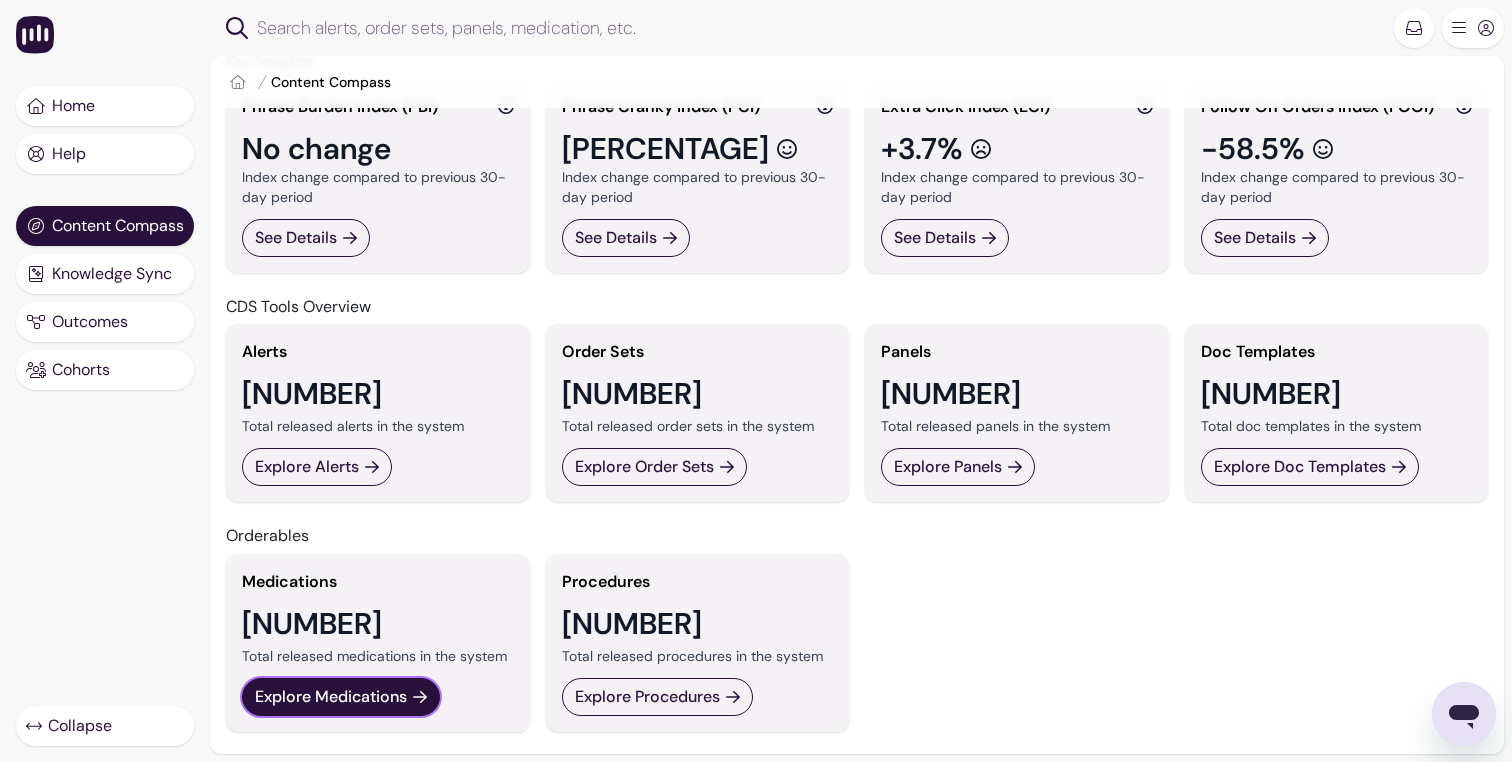 click on "Explore Medications" at bounding box center (331, 697) 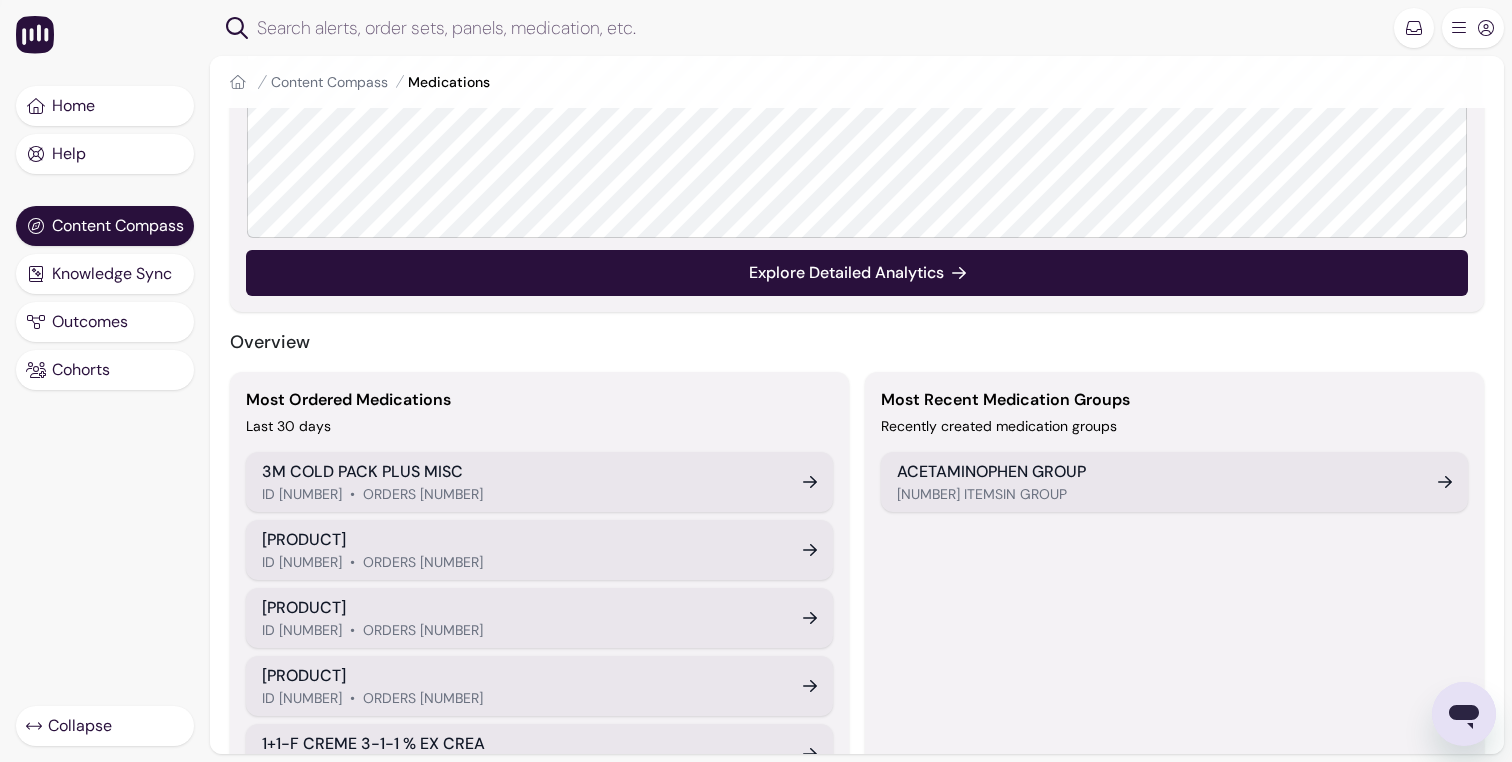 scroll, scrollTop: 618, scrollLeft: 0, axis: vertical 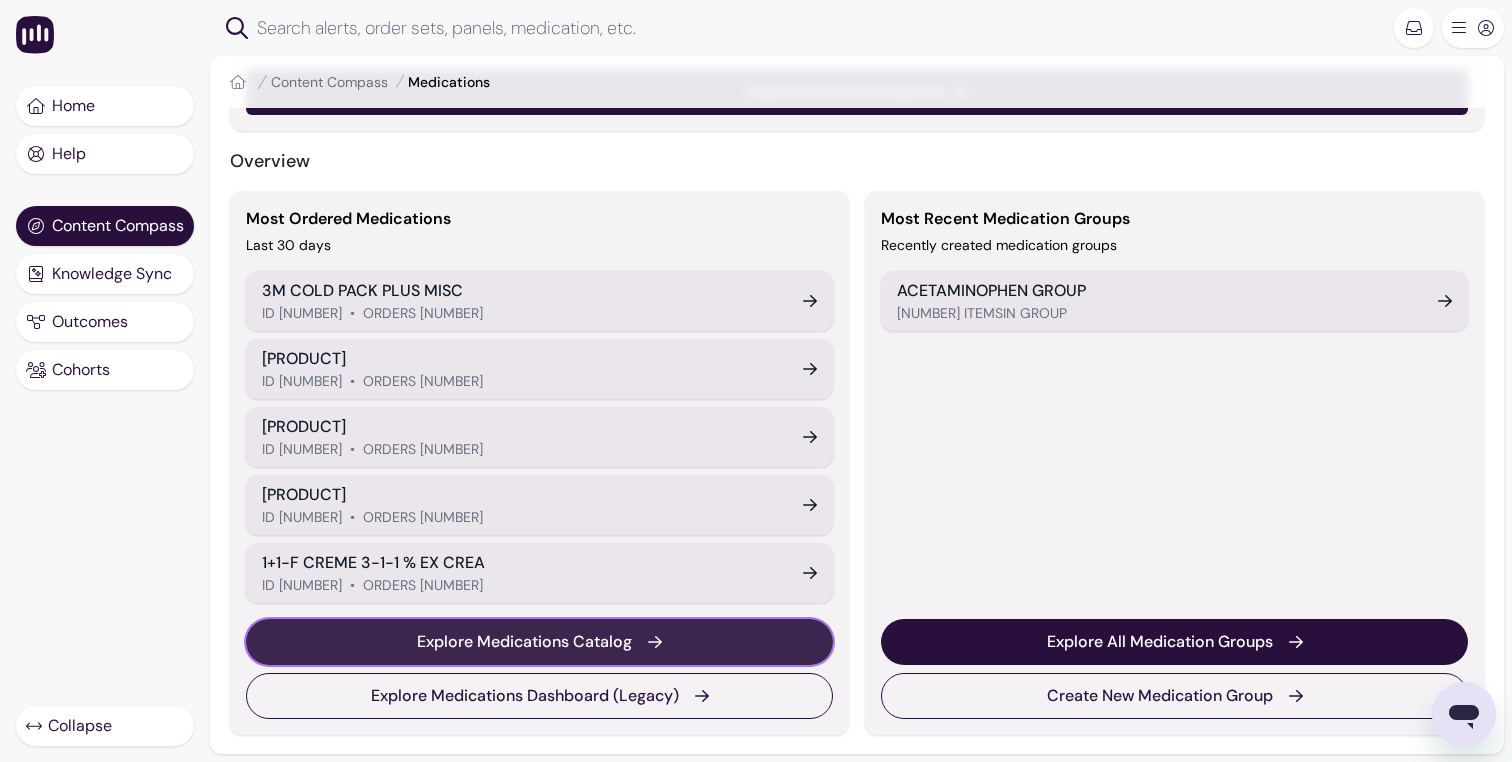 click on "Explore Medications Catalog" at bounding box center (524, 642) 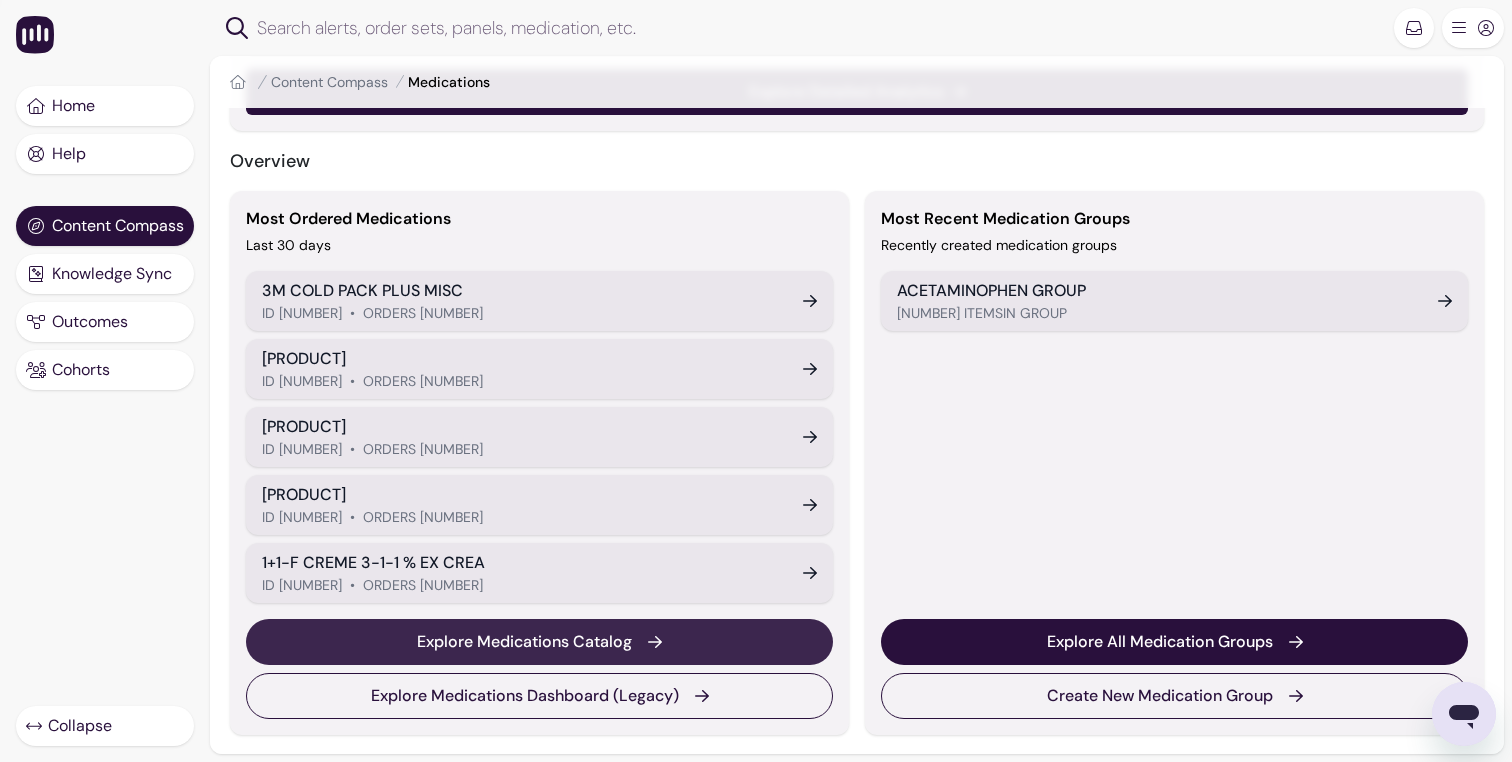 scroll, scrollTop: 0, scrollLeft: 0, axis: both 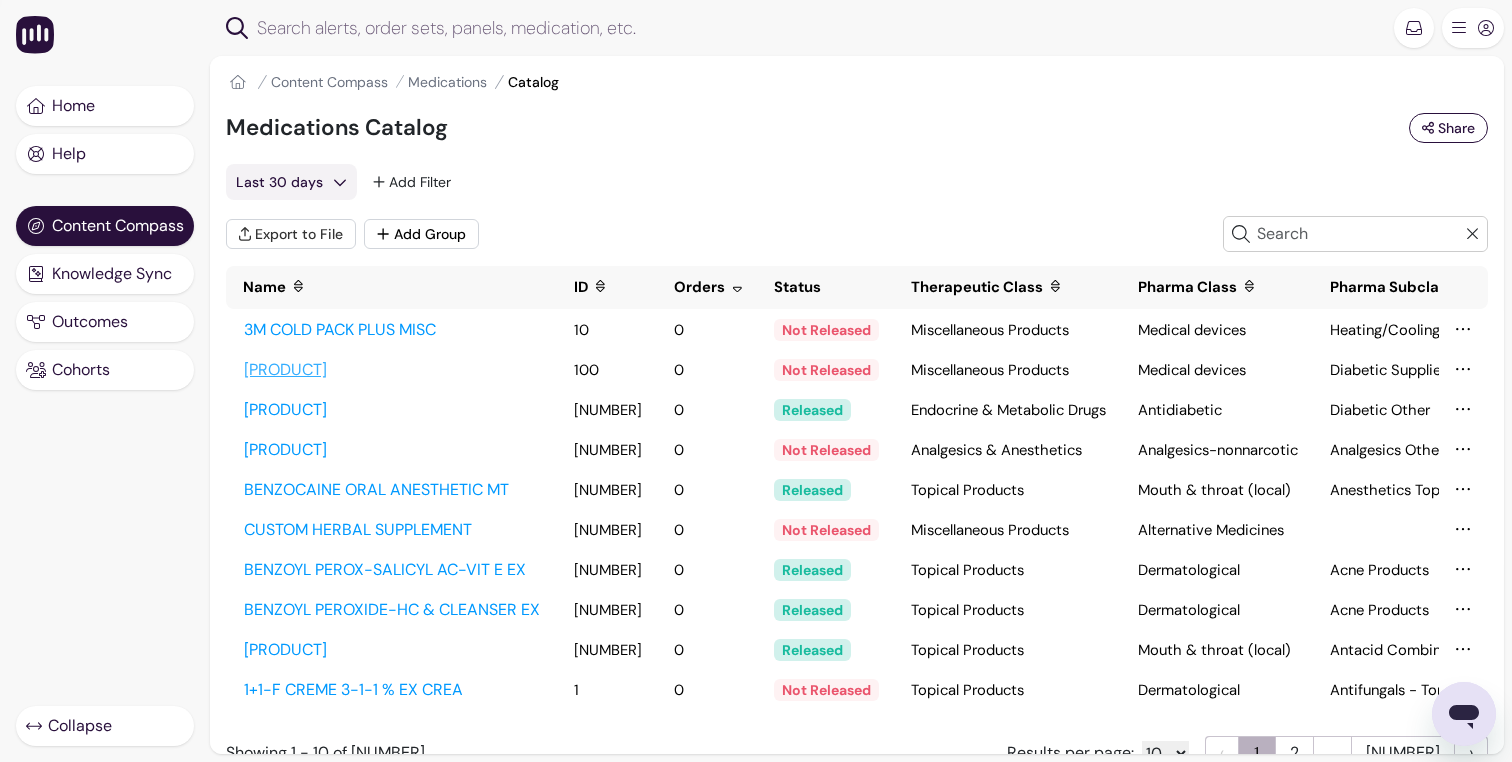 click on "ACCU-CHEK III KIT" at bounding box center (392, 370) 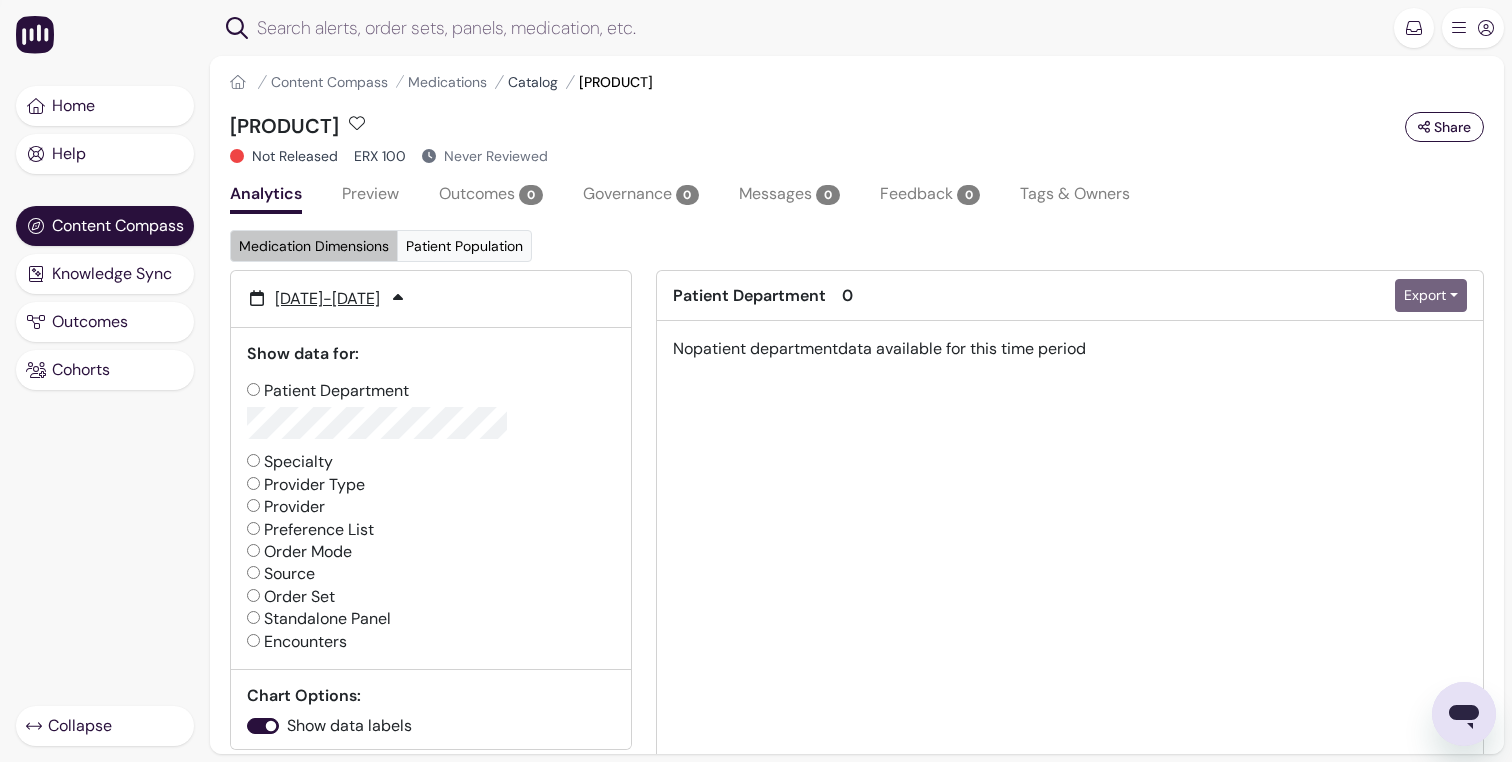 click on "Catalog" at bounding box center [533, 82] 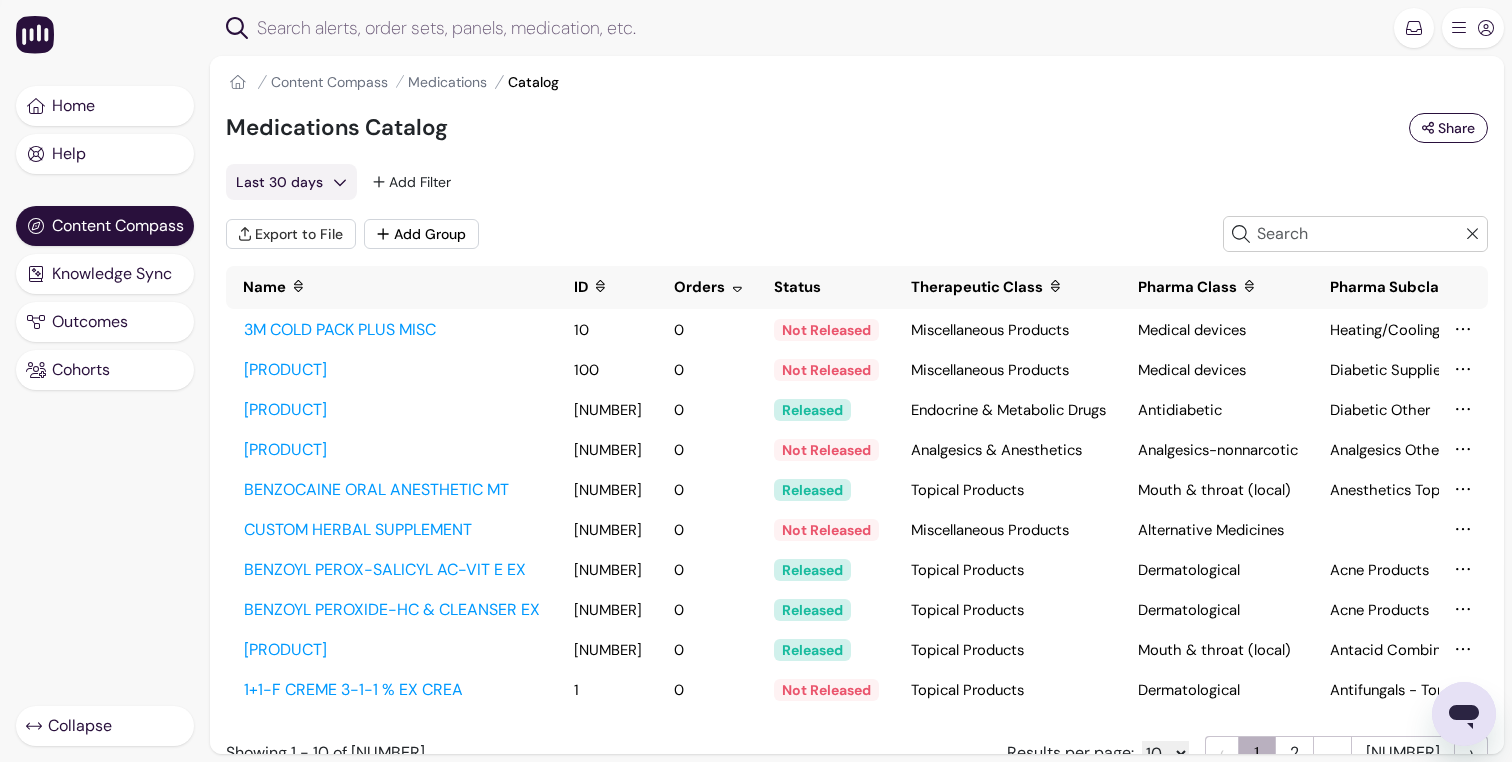 scroll, scrollTop: 60, scrollLeft: 0, axis: vertical 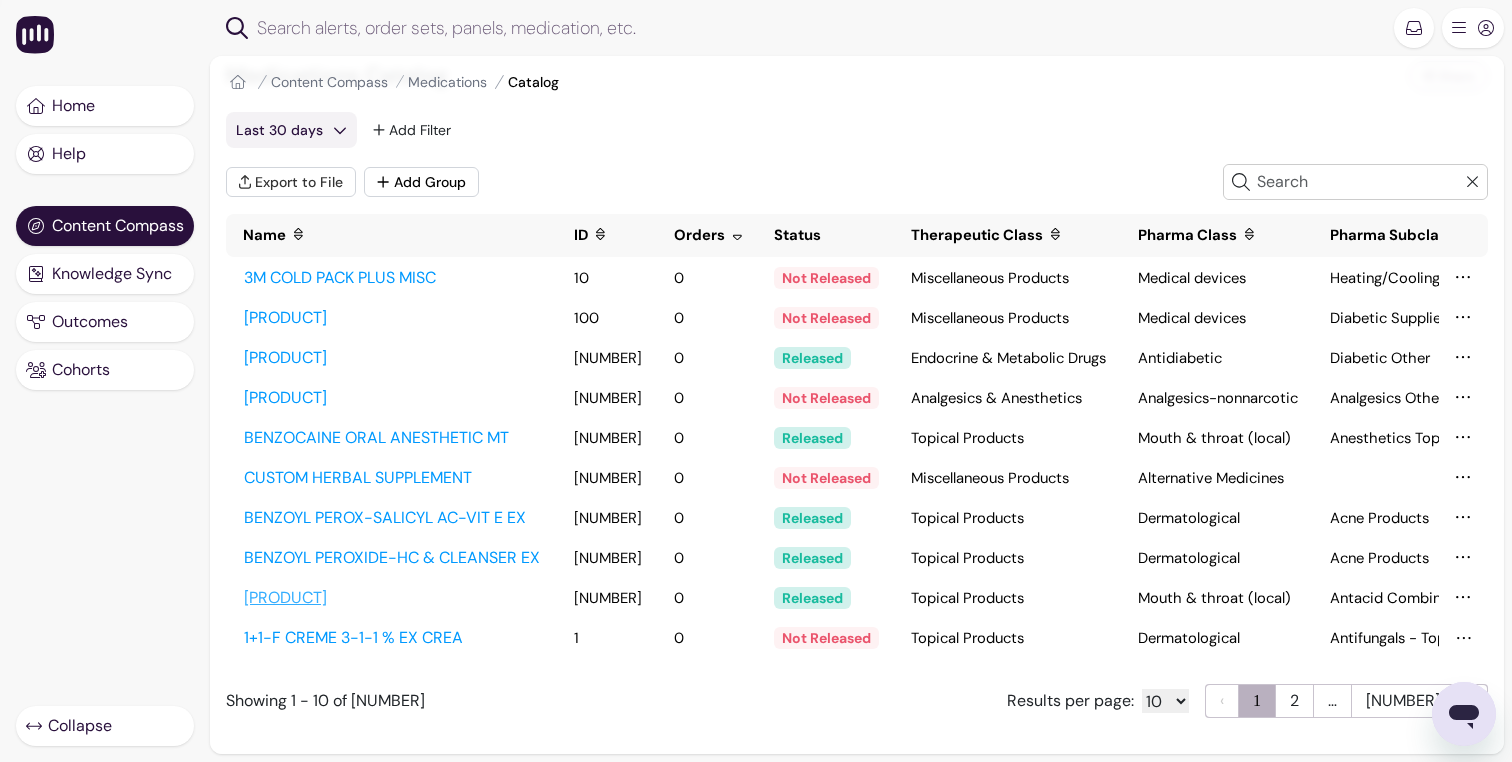 click on "MAGIC MOUTHWASH (BENADRYL-MAALOX,1-1)" at bounding box center [392, 598] 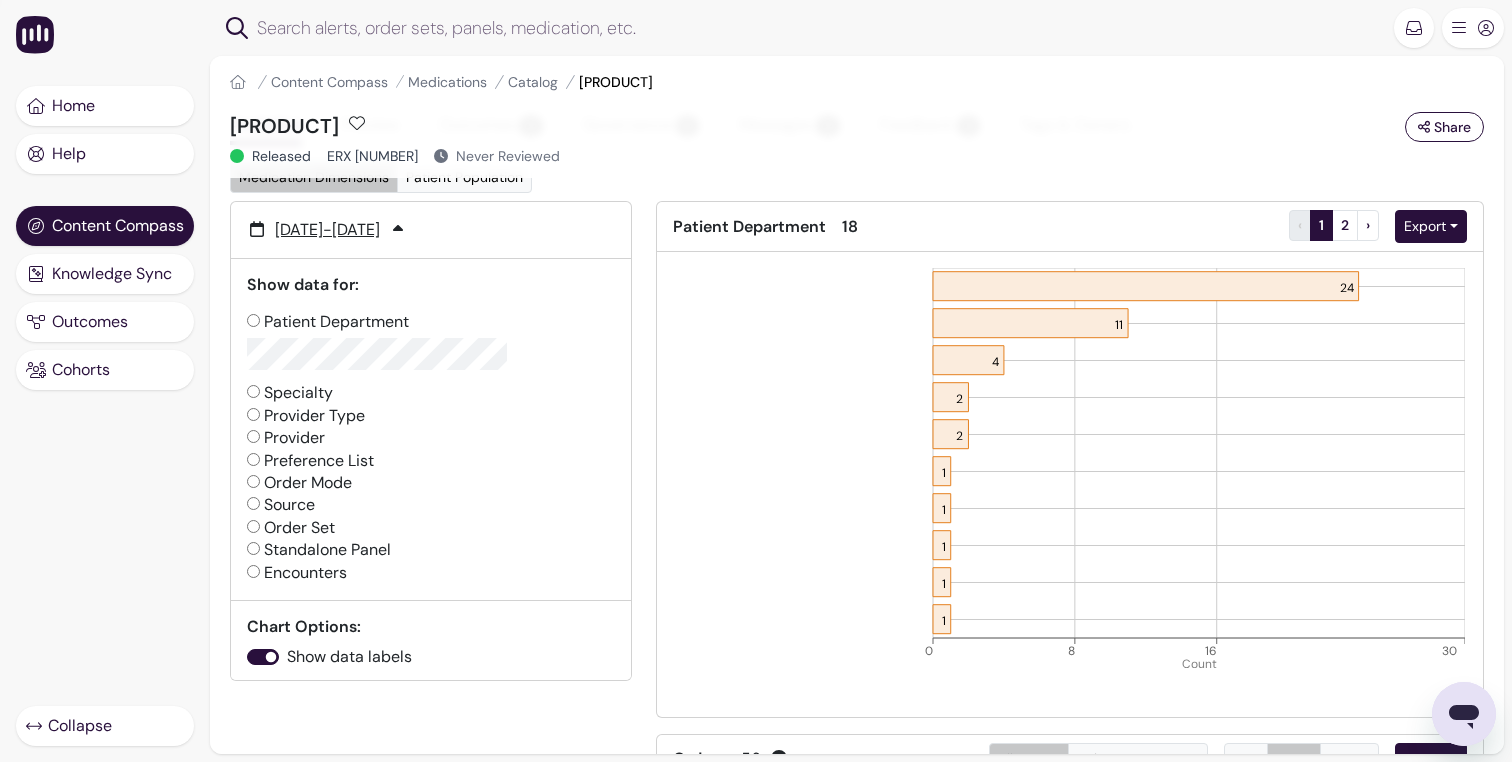 scroll, scrollTop: 0, scrollLeft: 0, axis: both 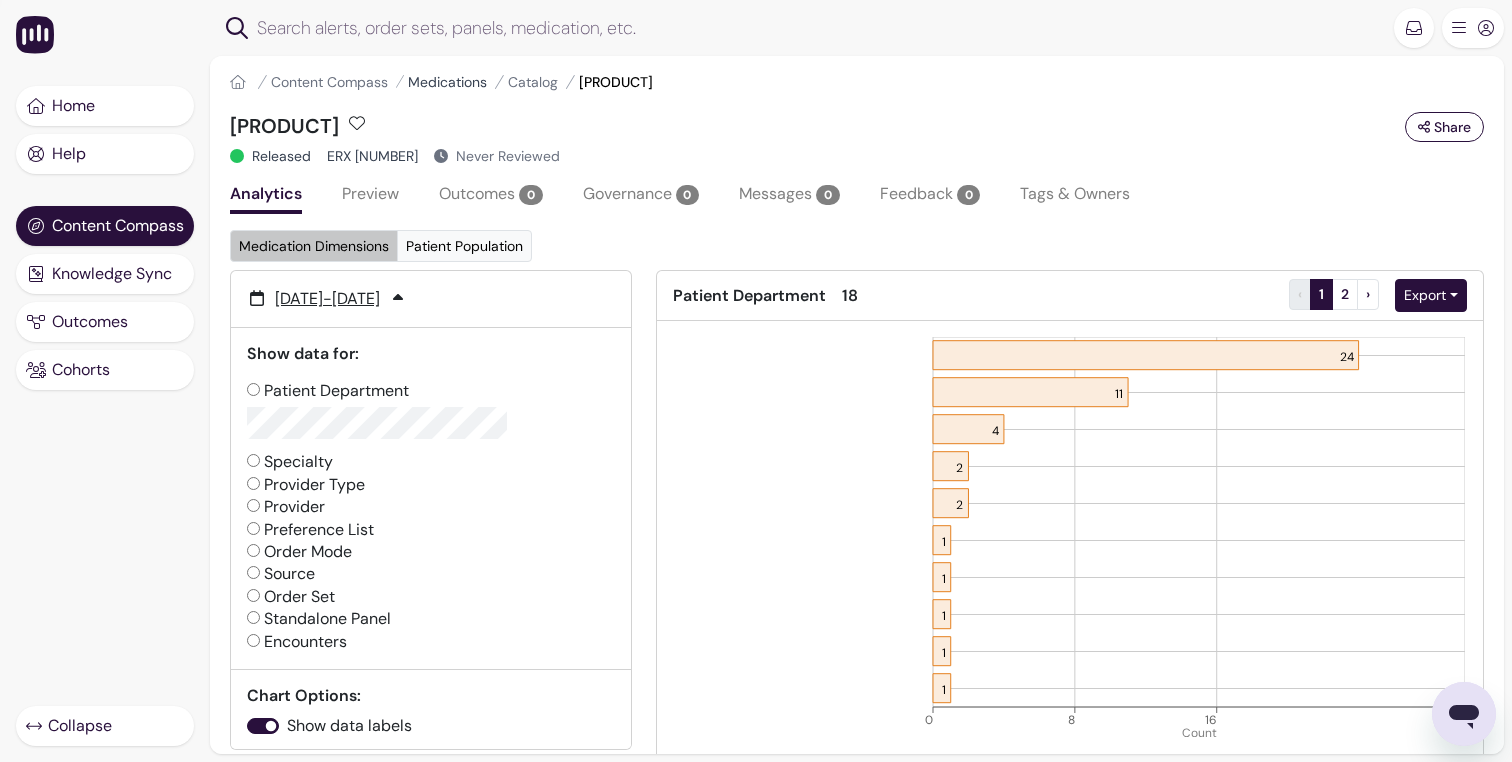 click on "Medications" at bounding box center [447, 82] 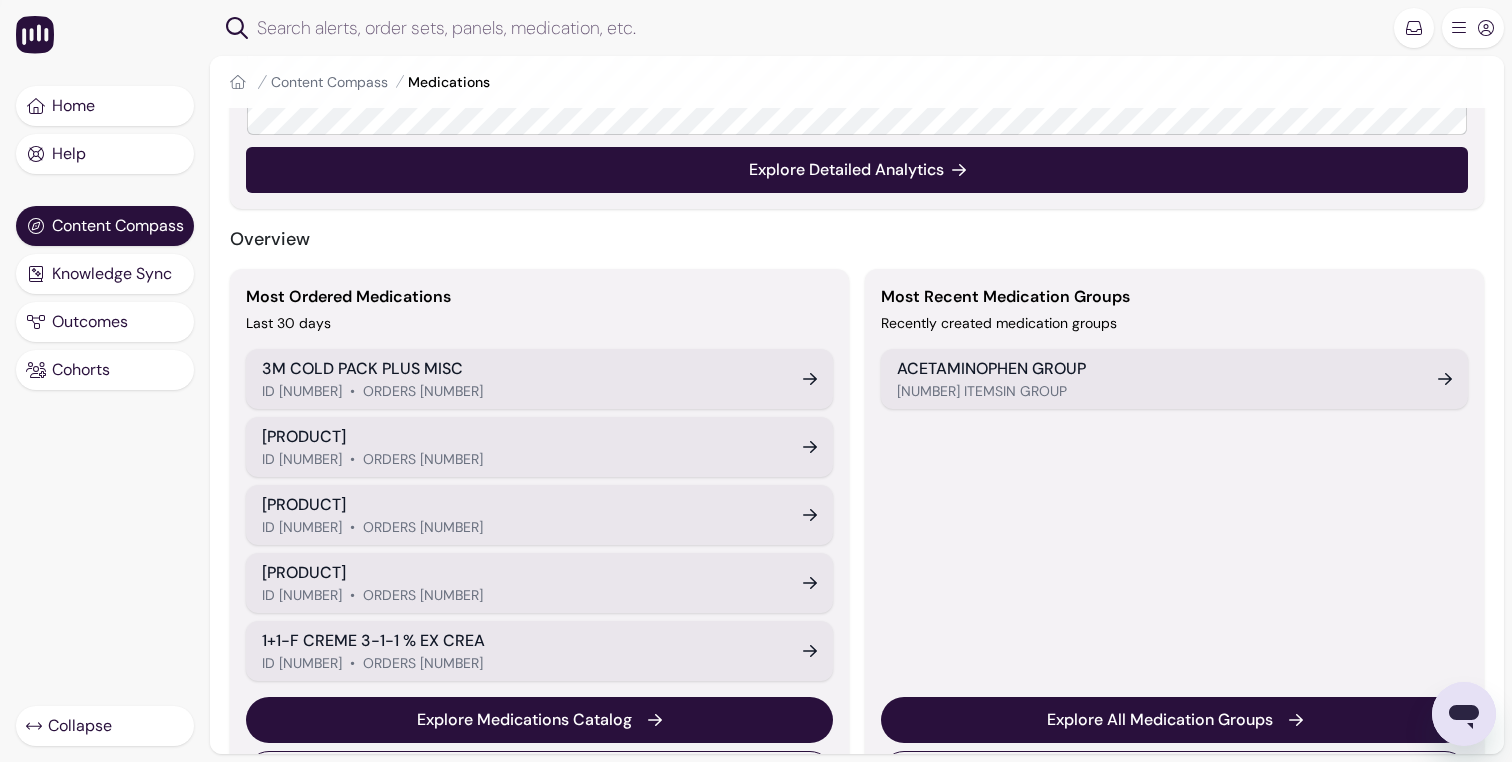 scroll, scrollTop: 618, scrollLeft: 0, axis: vertical 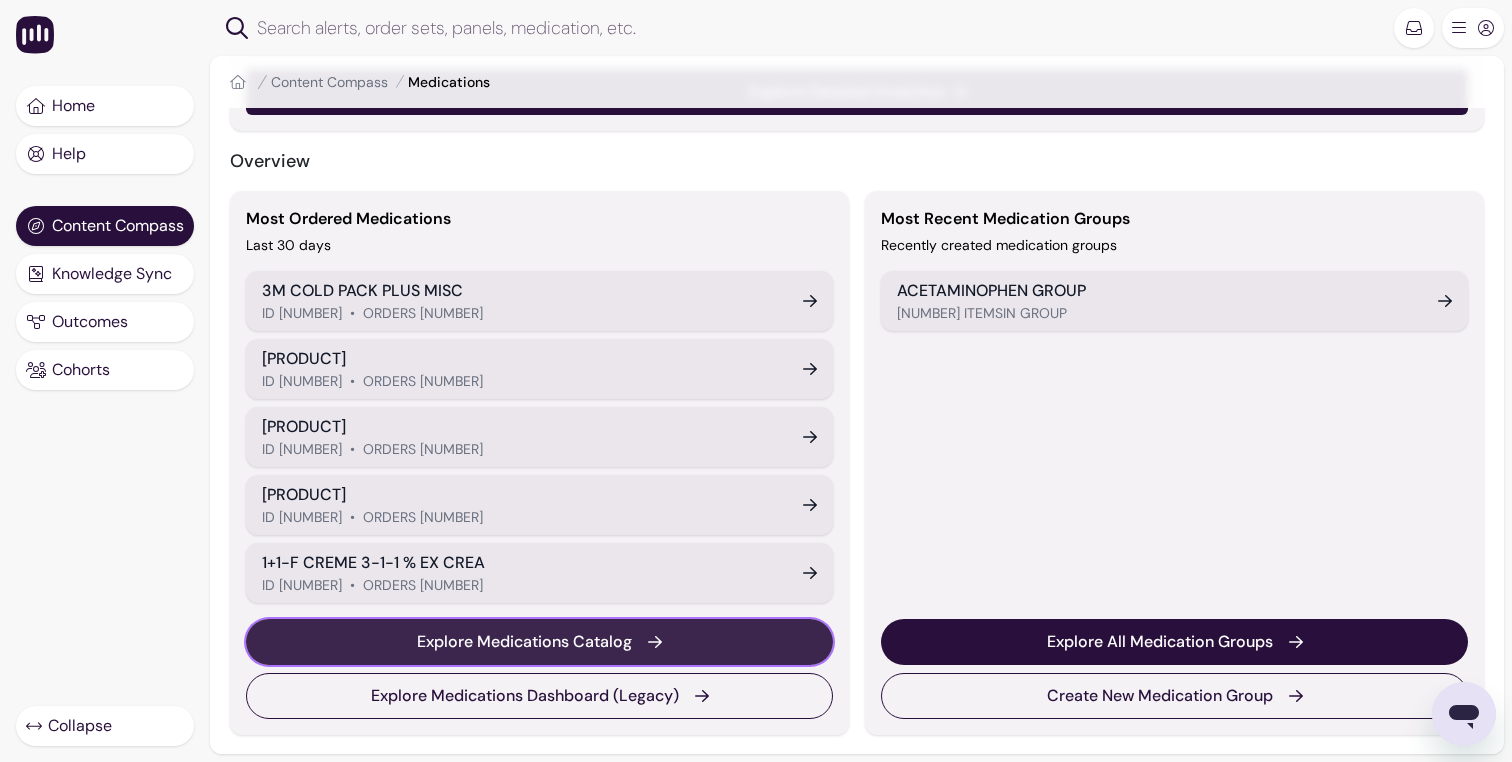click on "Explore Medications Catalog" at bounding box center (524, 642) 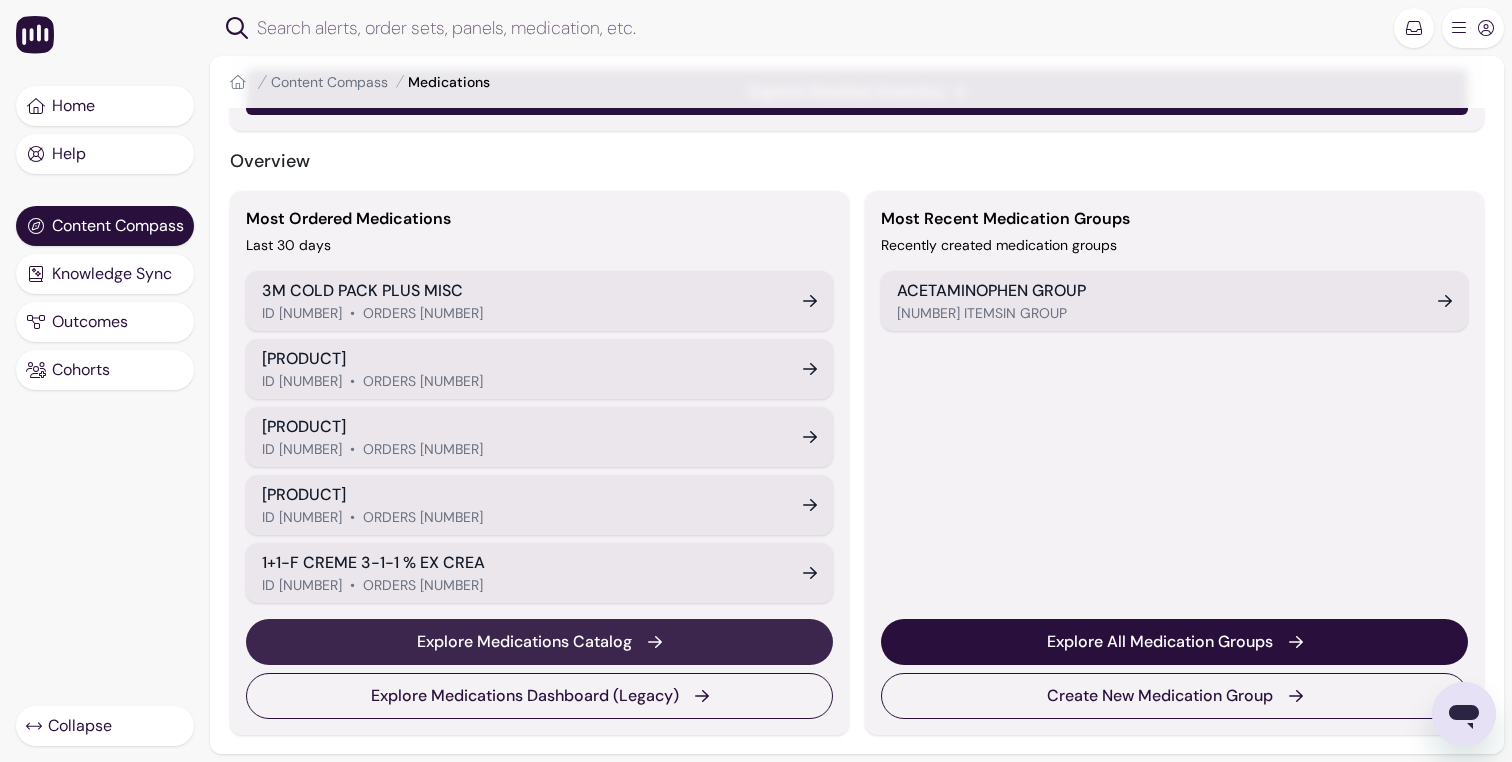 scroll, scrollTop: 0, scrollLeft: 0, axis: both 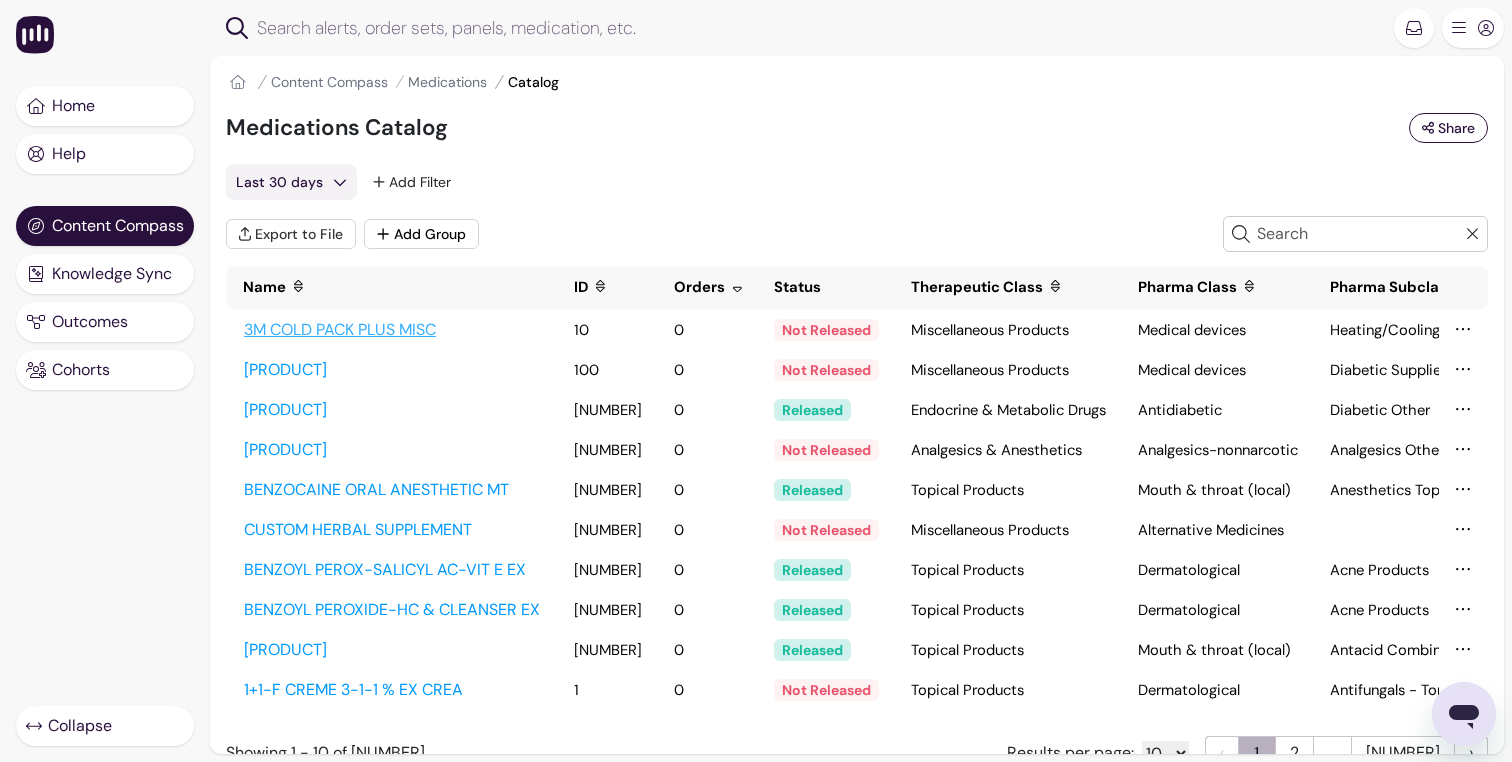click on "3M COLD PACK PLUS MISC" at bounding box center [392, 330] 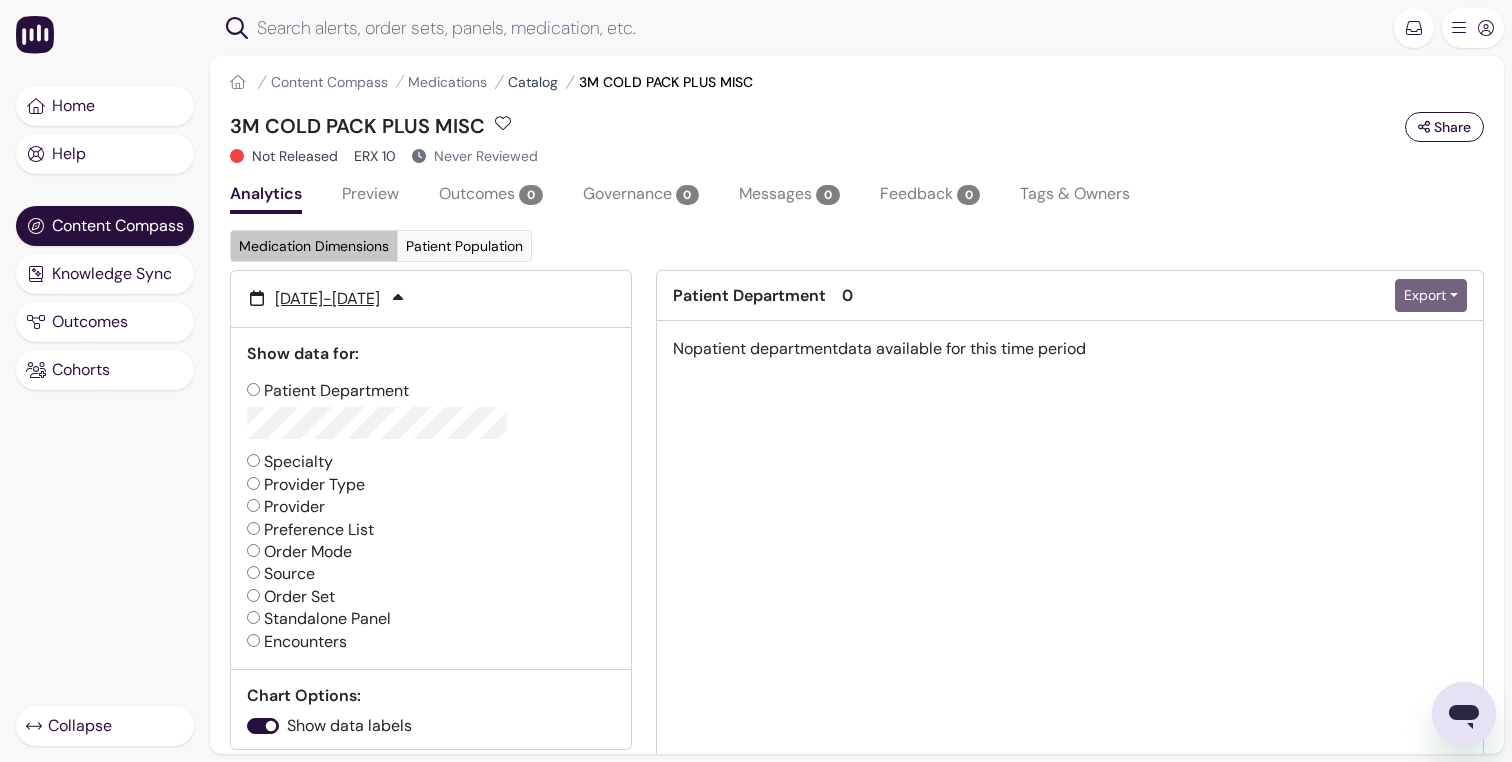 click on "Catalog" at bounding box center [533, 82] 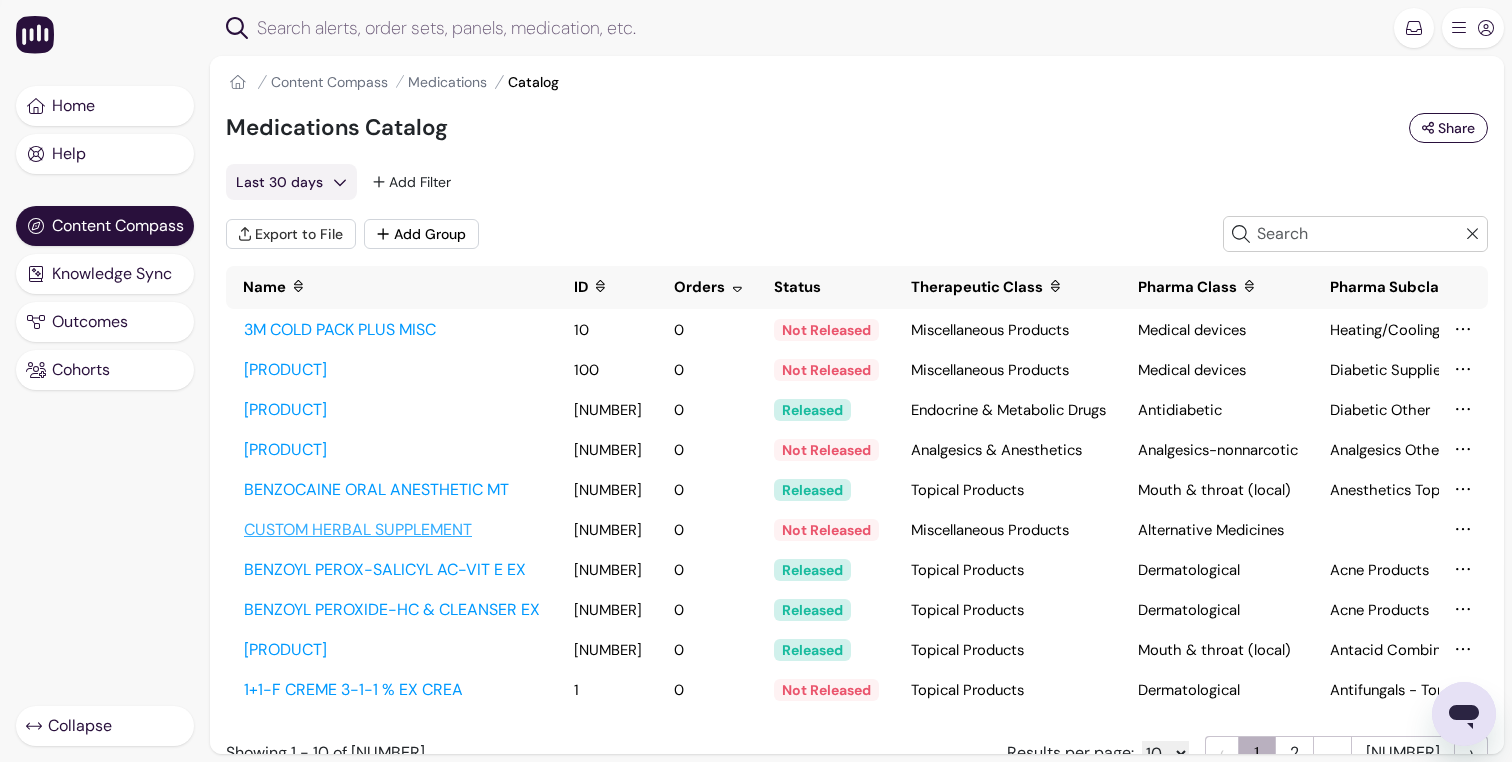 click on "CUSTOM HERBAL SUPPLEMENT" at bounding box center (392, 530) 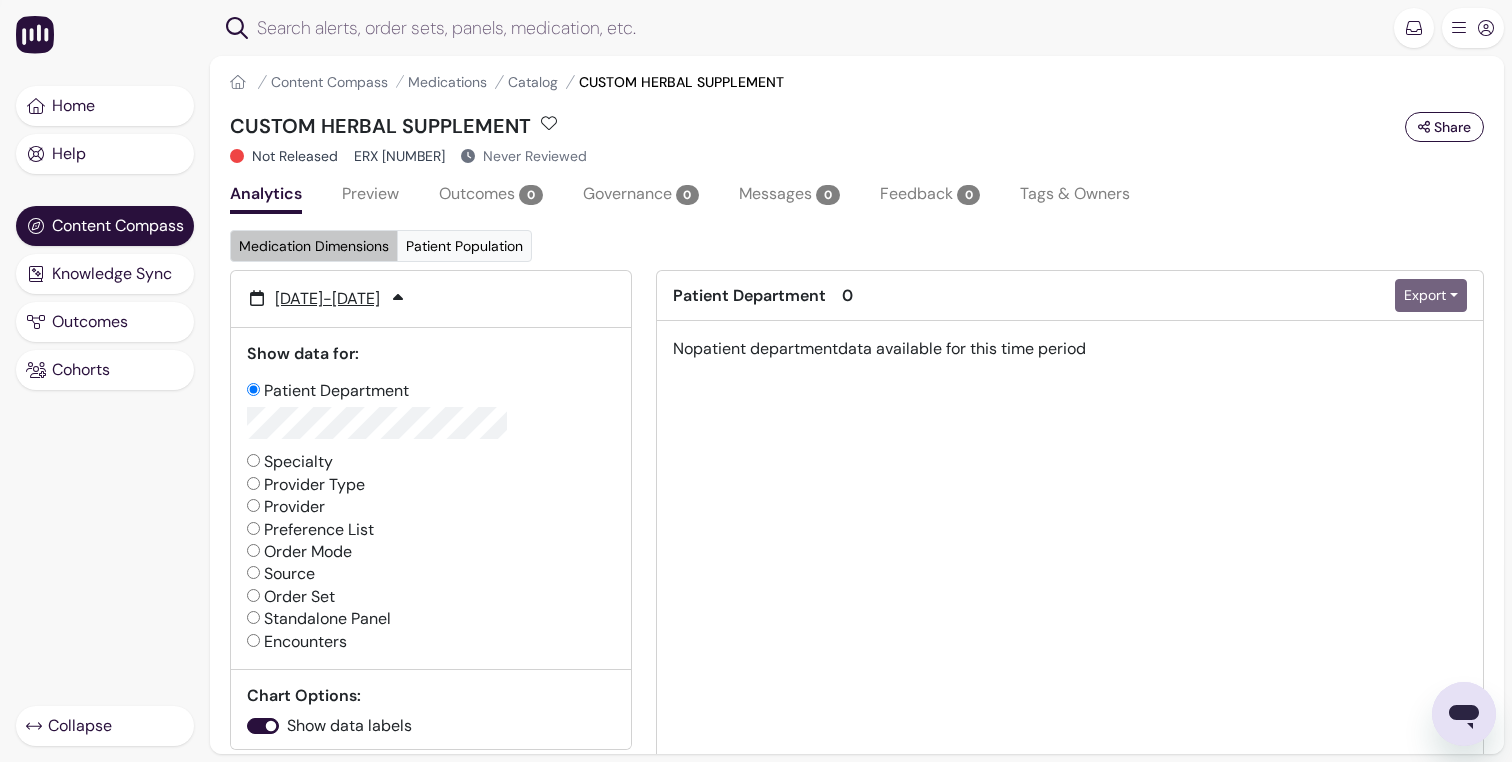 click on "Home Content Compass Medications Catalog CUSTOM HERBAL SUPPLEMENT" at bounding box center (857, 82) 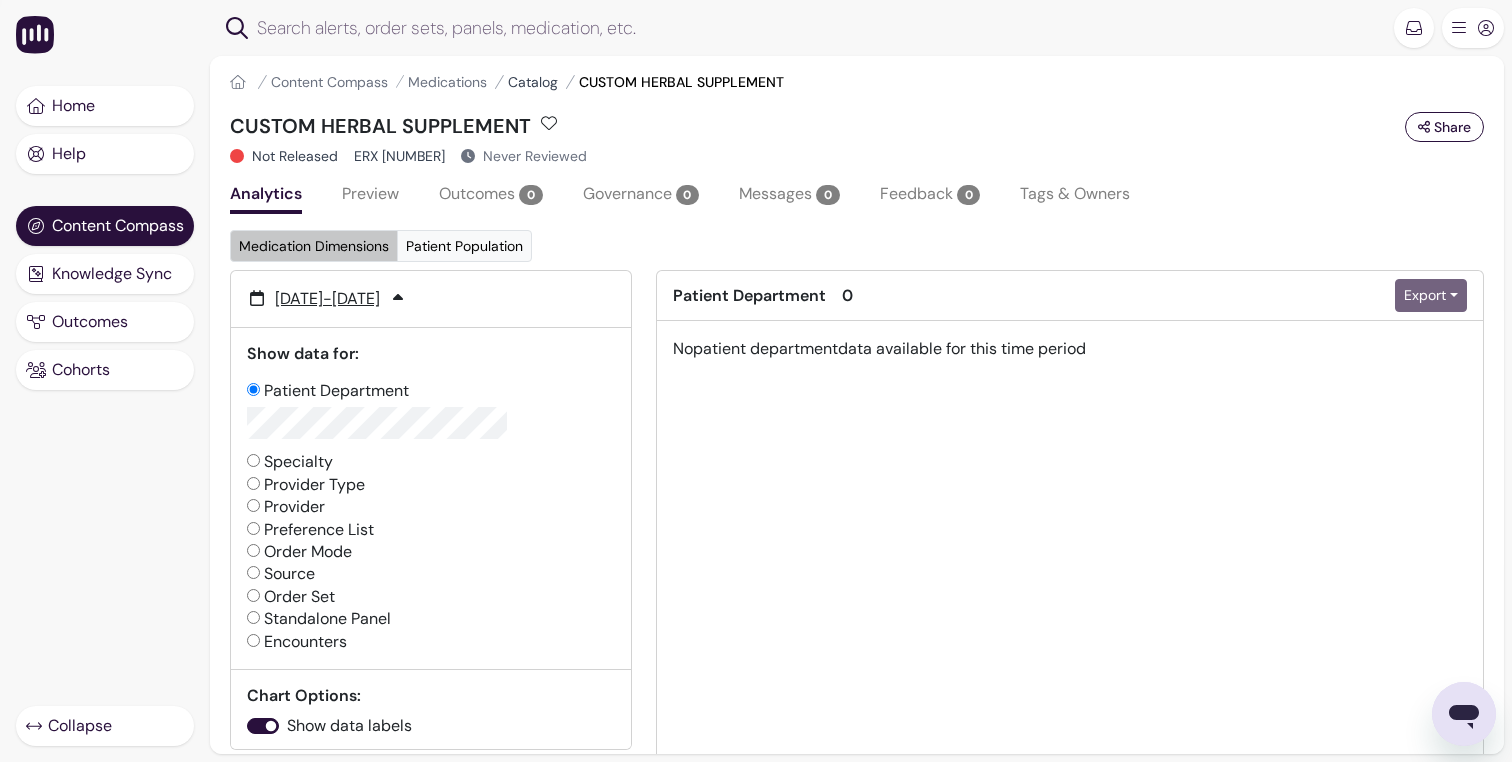 click on "Catalog" at bounding box center (533, 82) 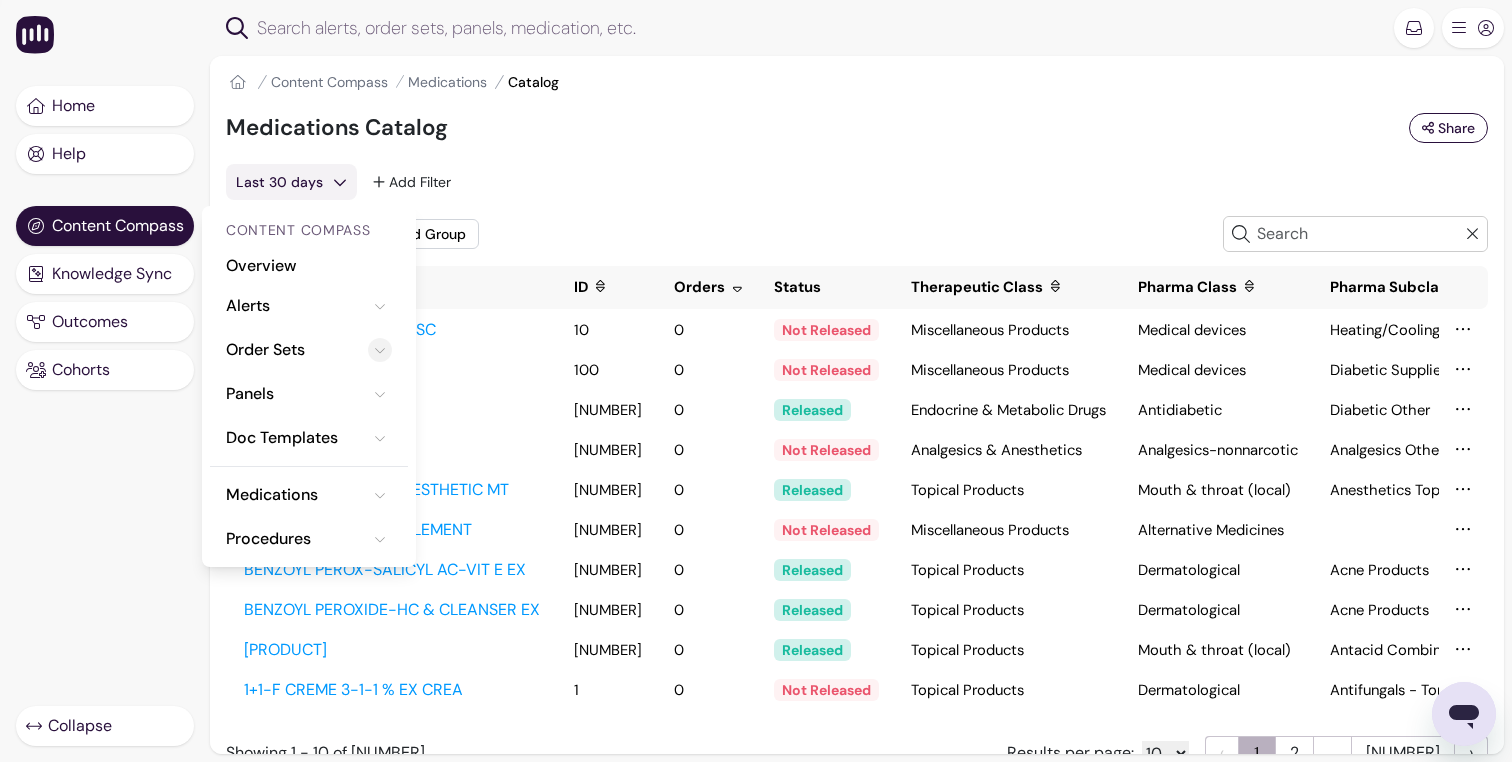 click 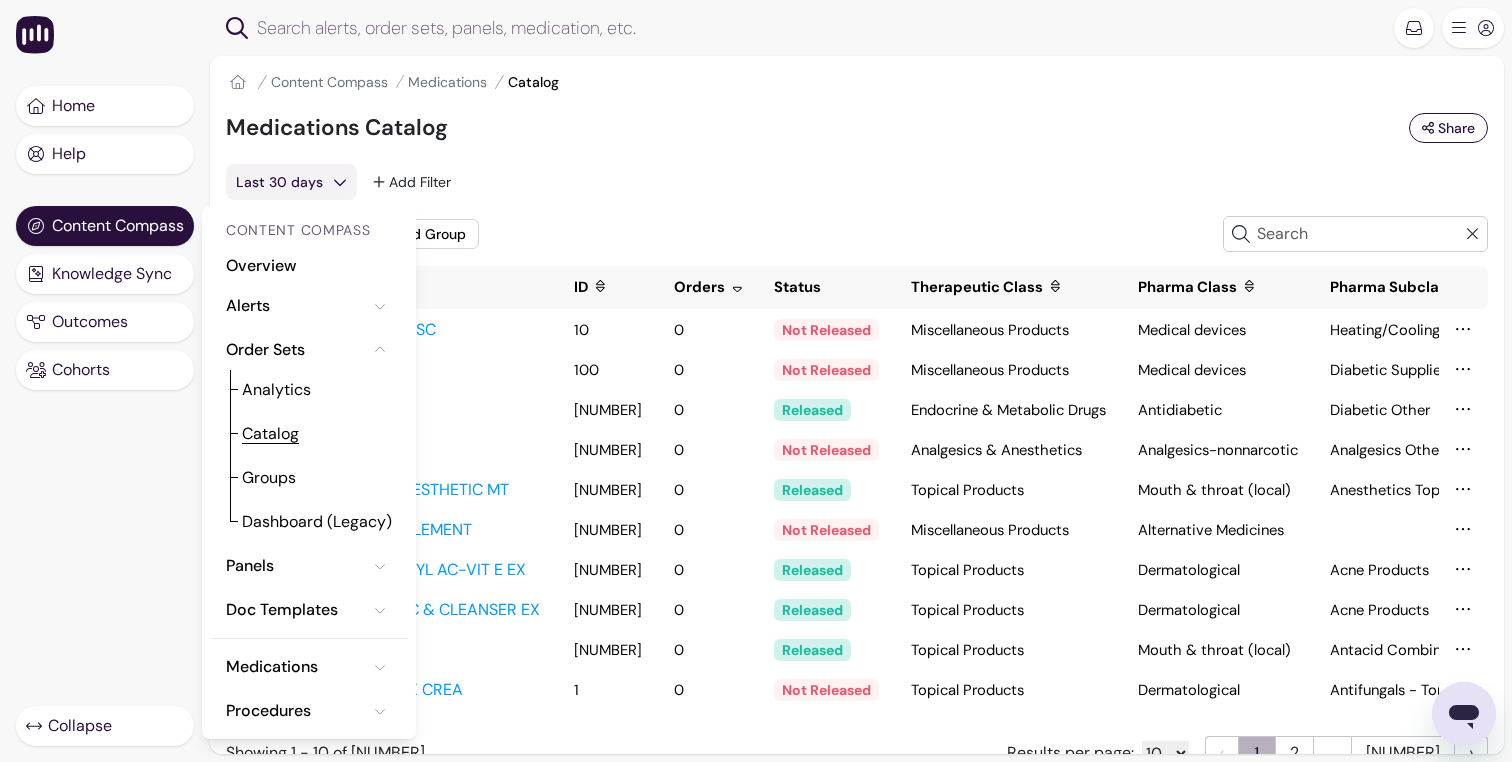 click on "Catalog" at bounding box center [270, 434] 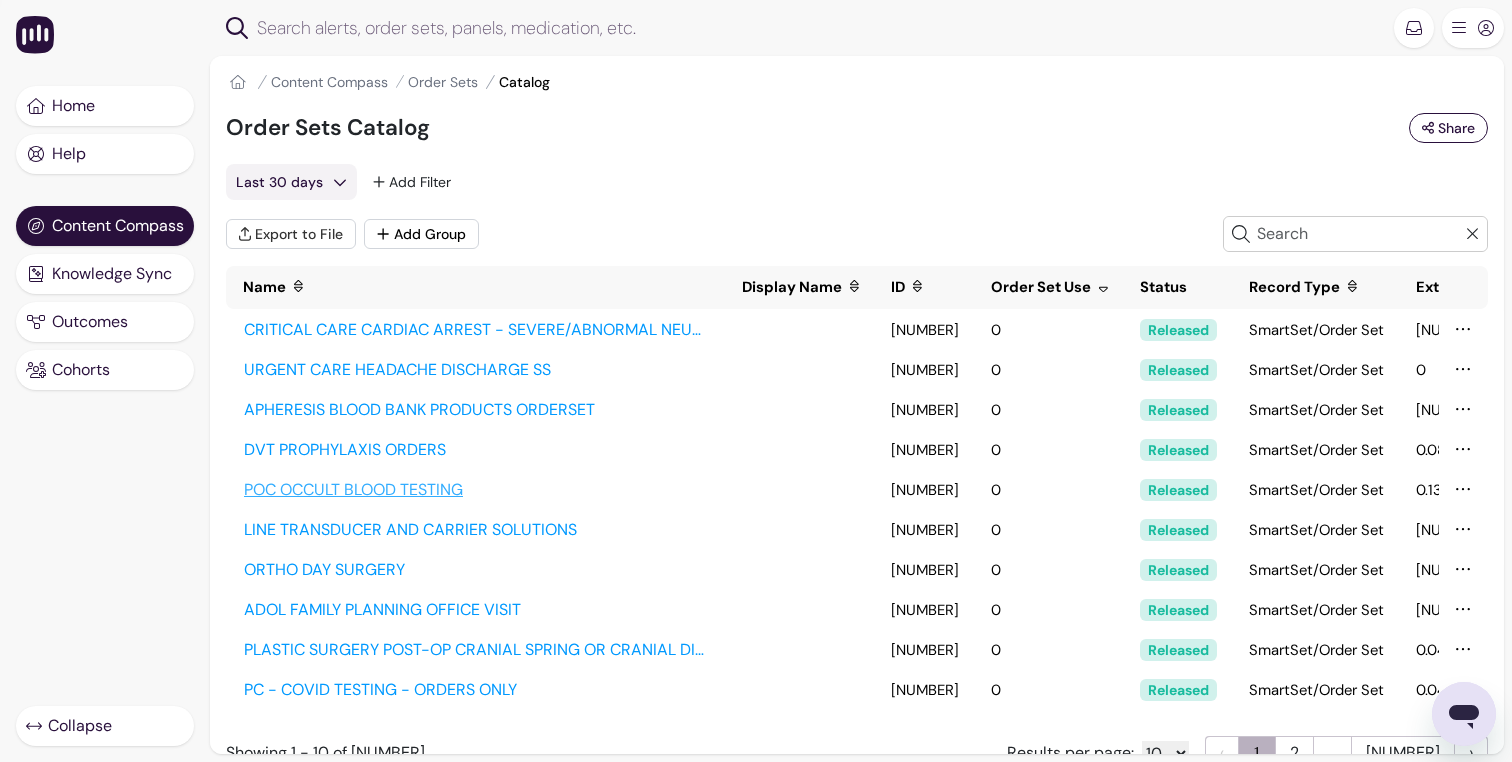 click on "POC OCCULT BLOOD TESTING" at bounding box center (476, 490) 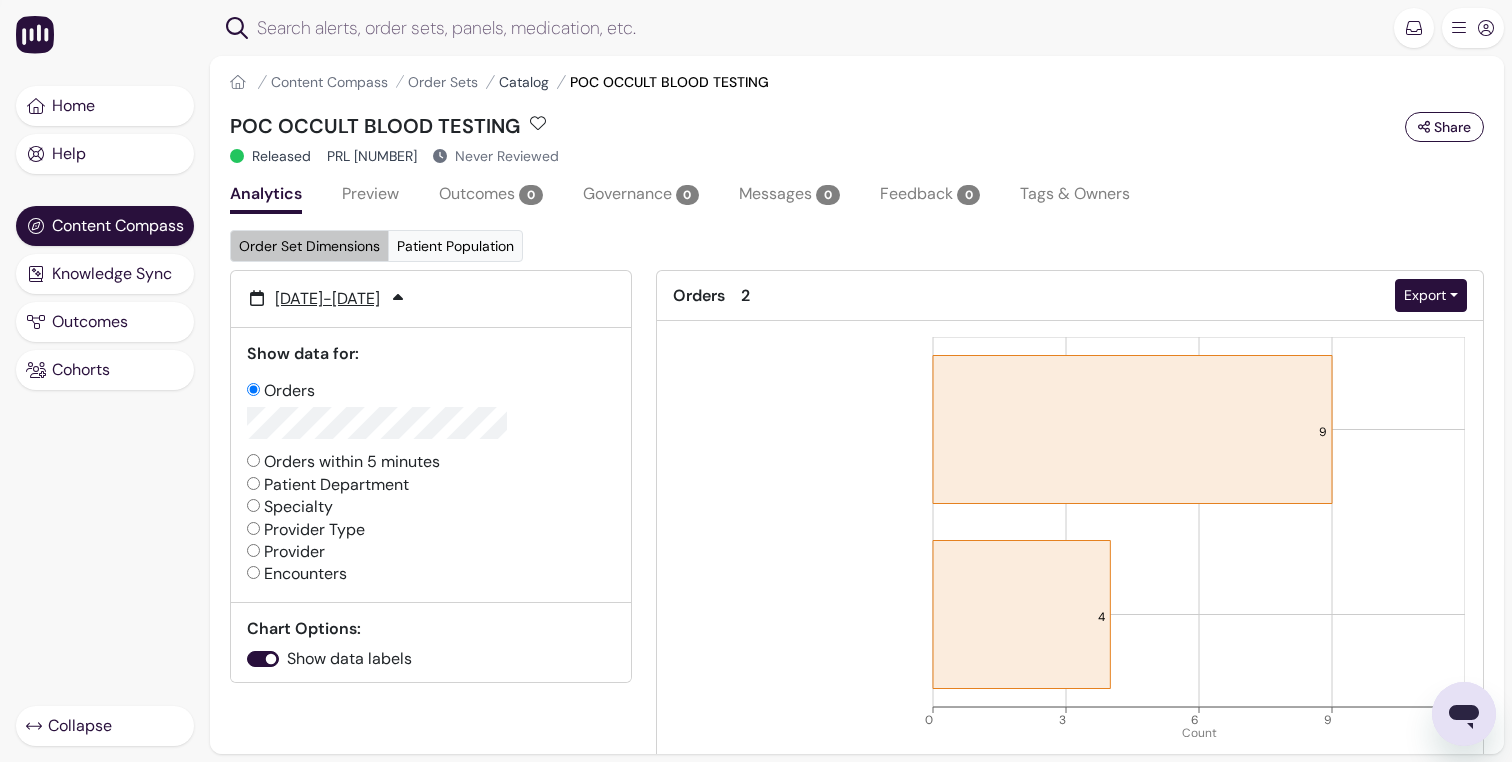 click on "Catalog" at bounding box center [524, 82] 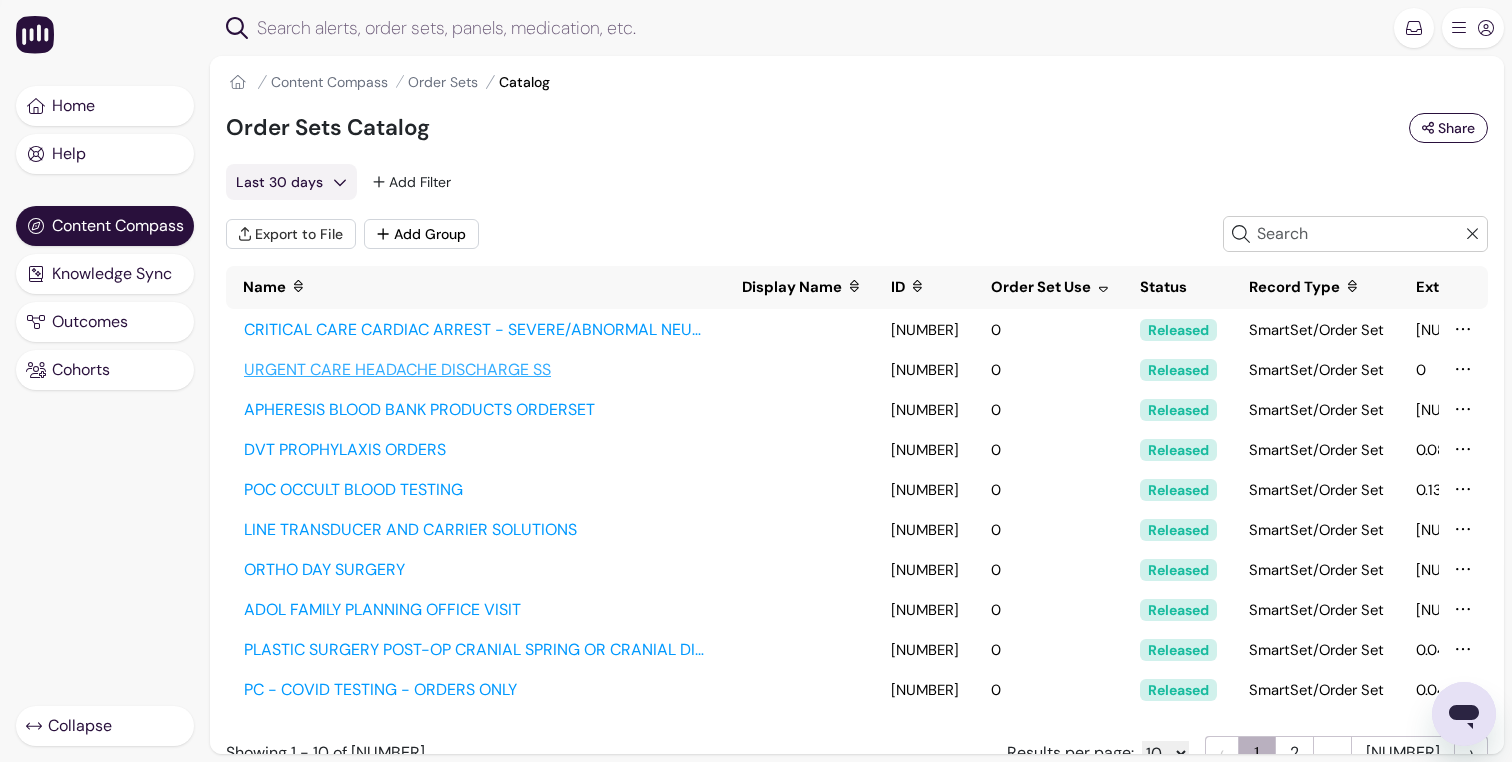 scroll, scrollTop: 60, scrollLeft: 0, axis: vertical 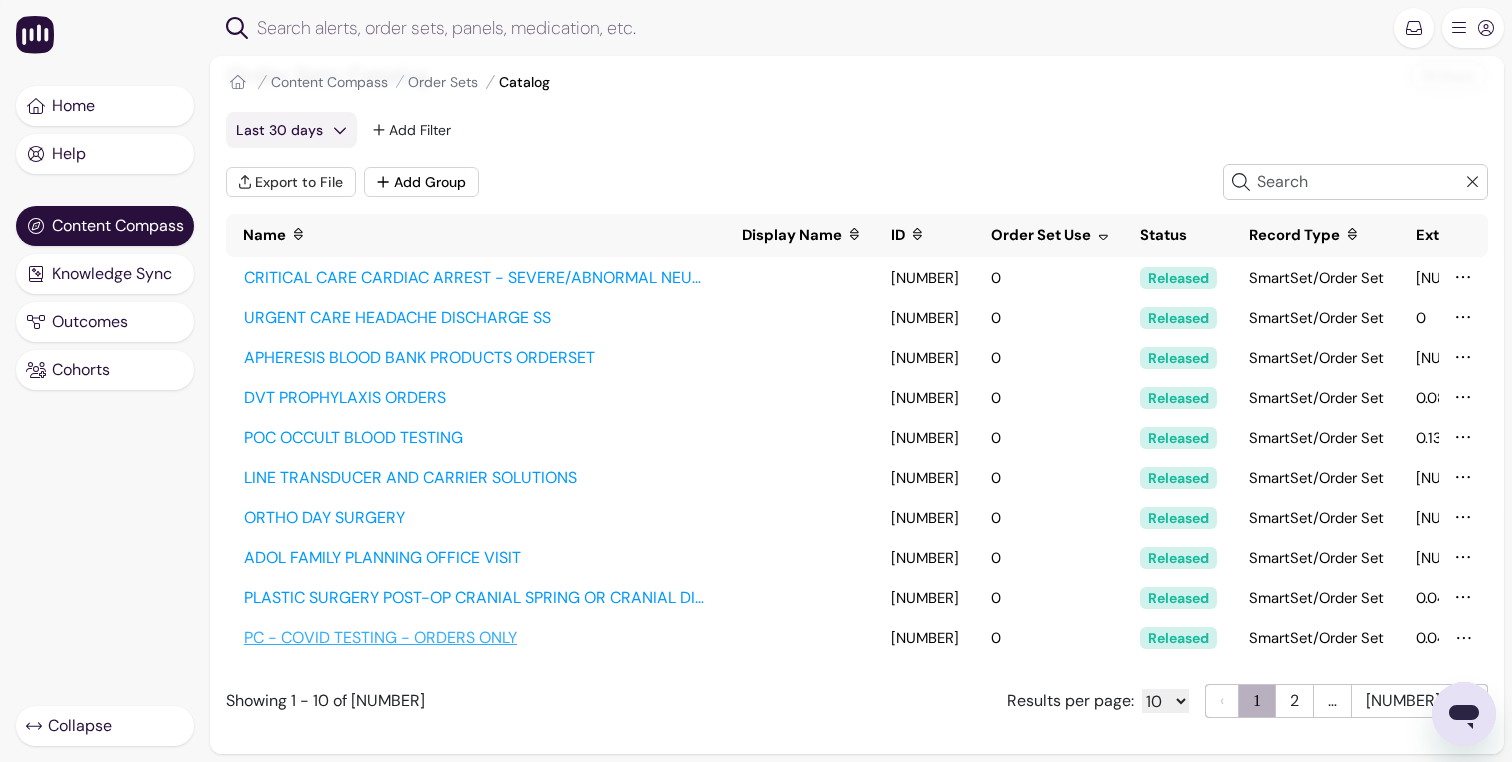 click on "PC - COVID TESTING - ORDERS ONLY" at bounding box center [476, 638] 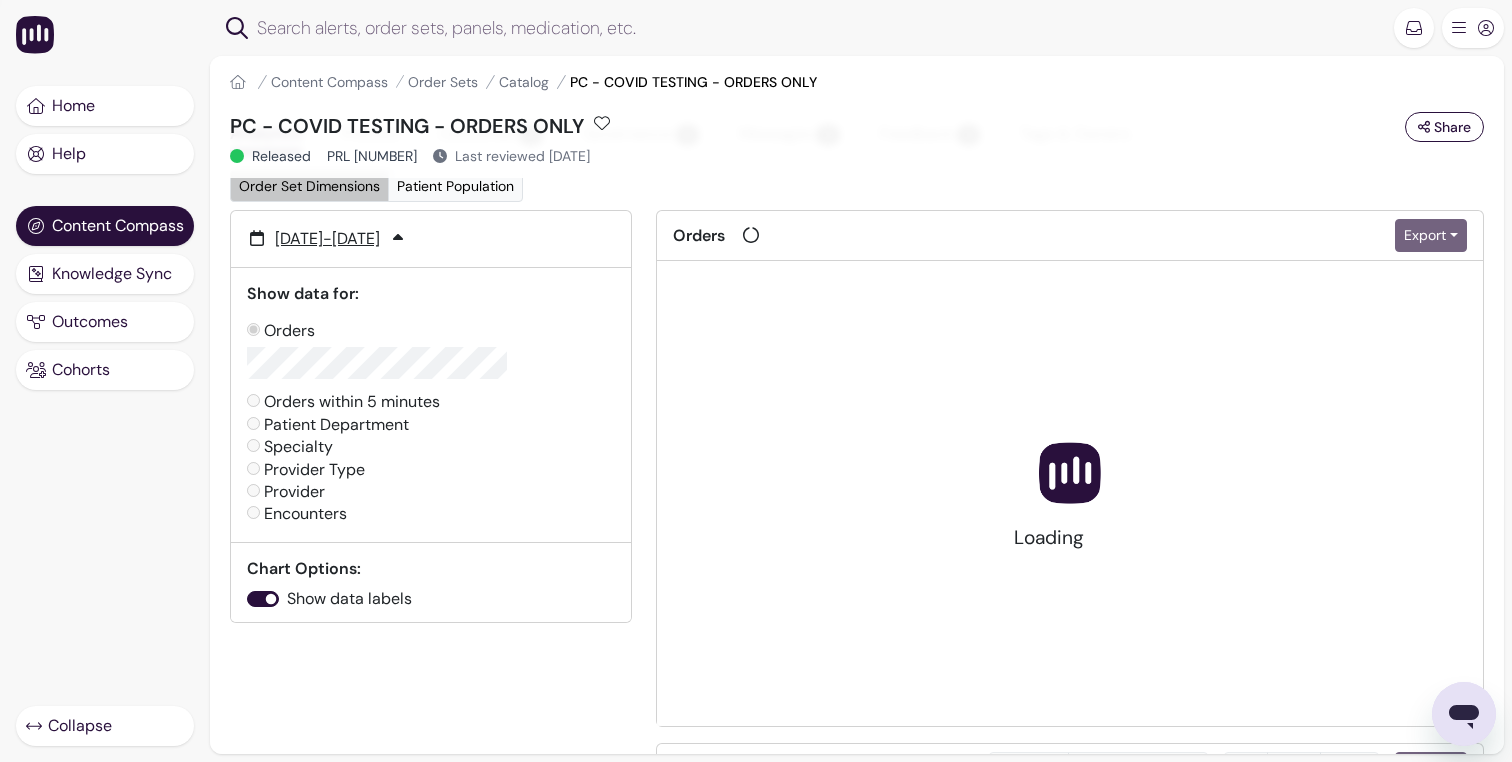 scroll, scrollTop: 0, scrollLeft: 0, axis: both 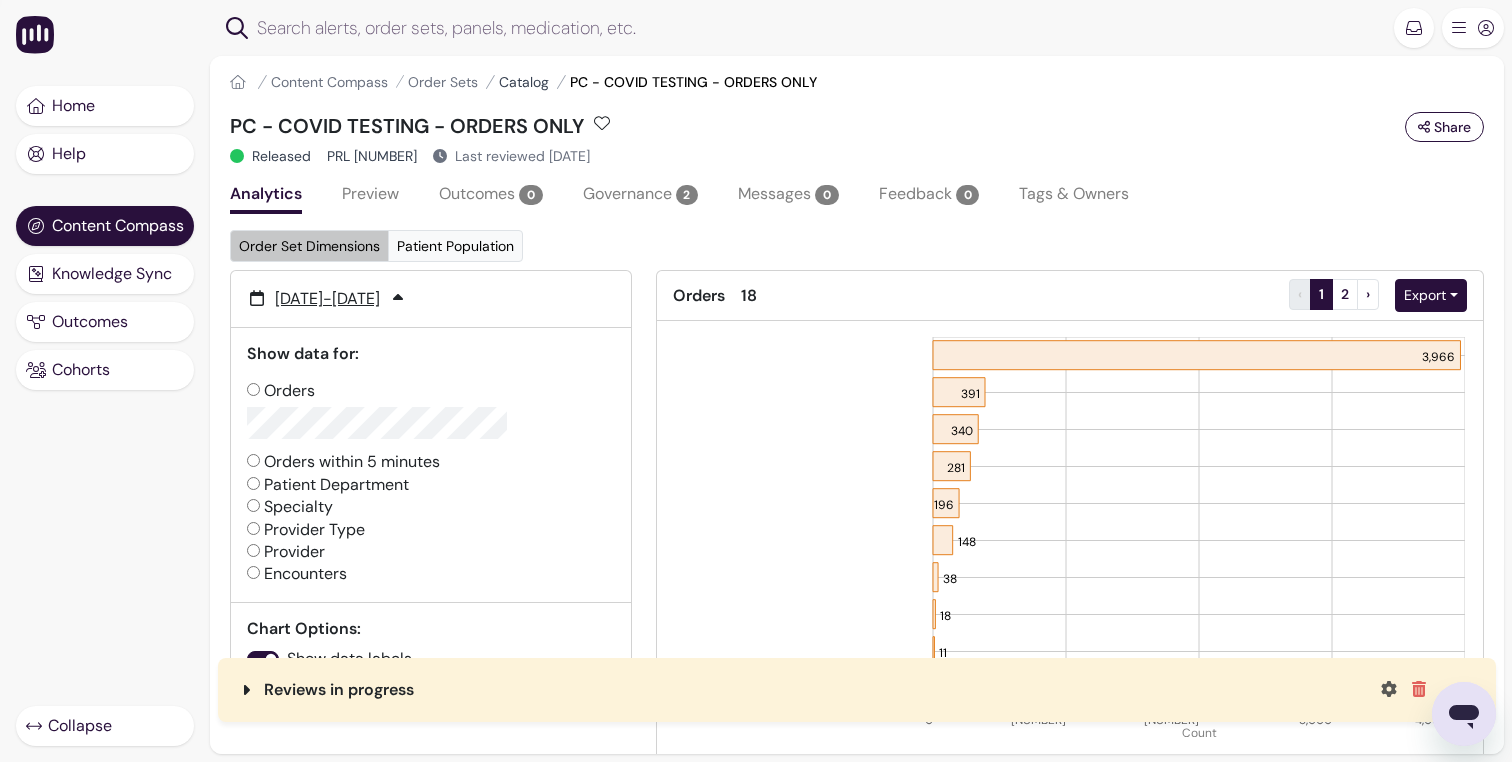 click on "Catalog" at bounding box center [524, 82] 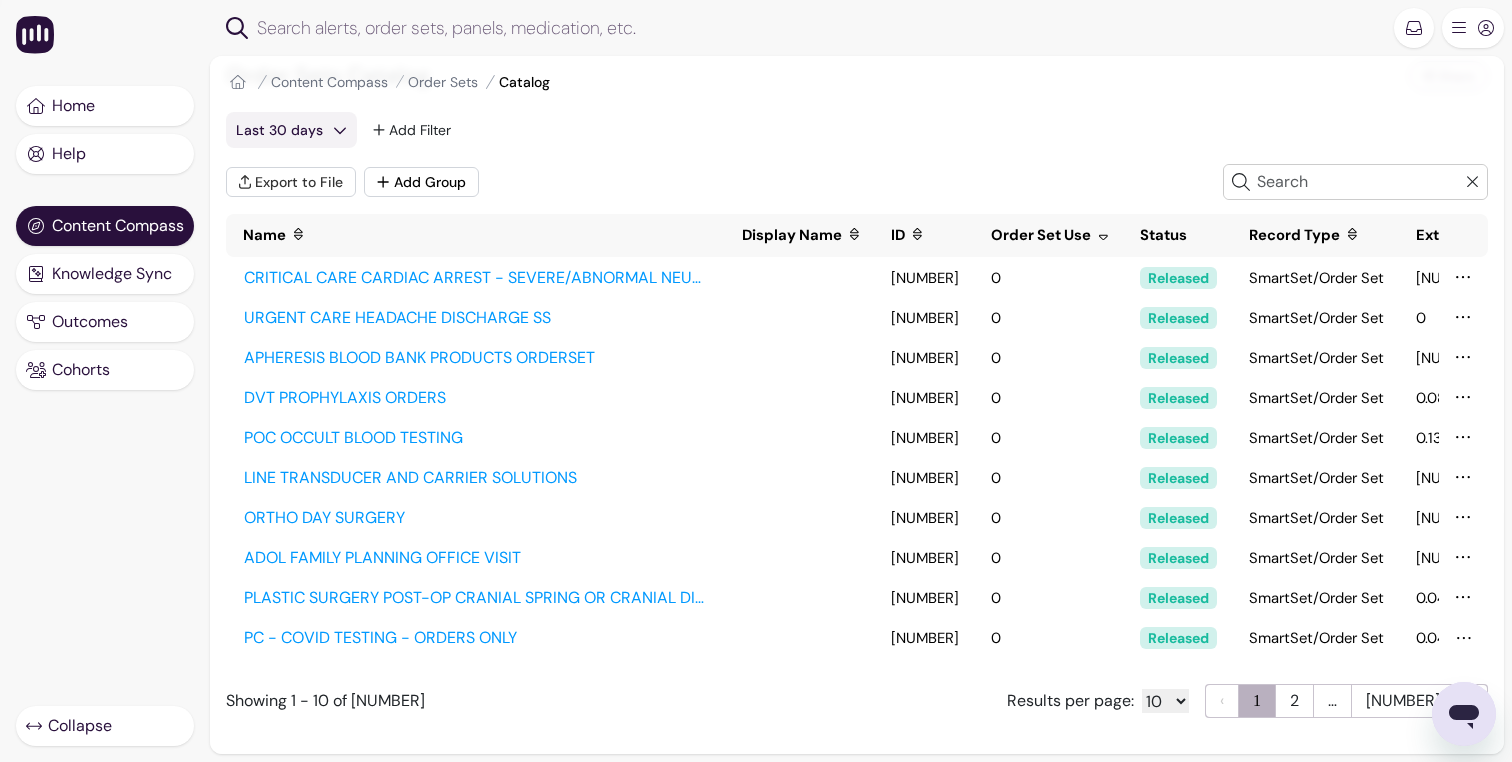 scroll, scrollTop: 60, scrollLeft: 0, axis: vertical 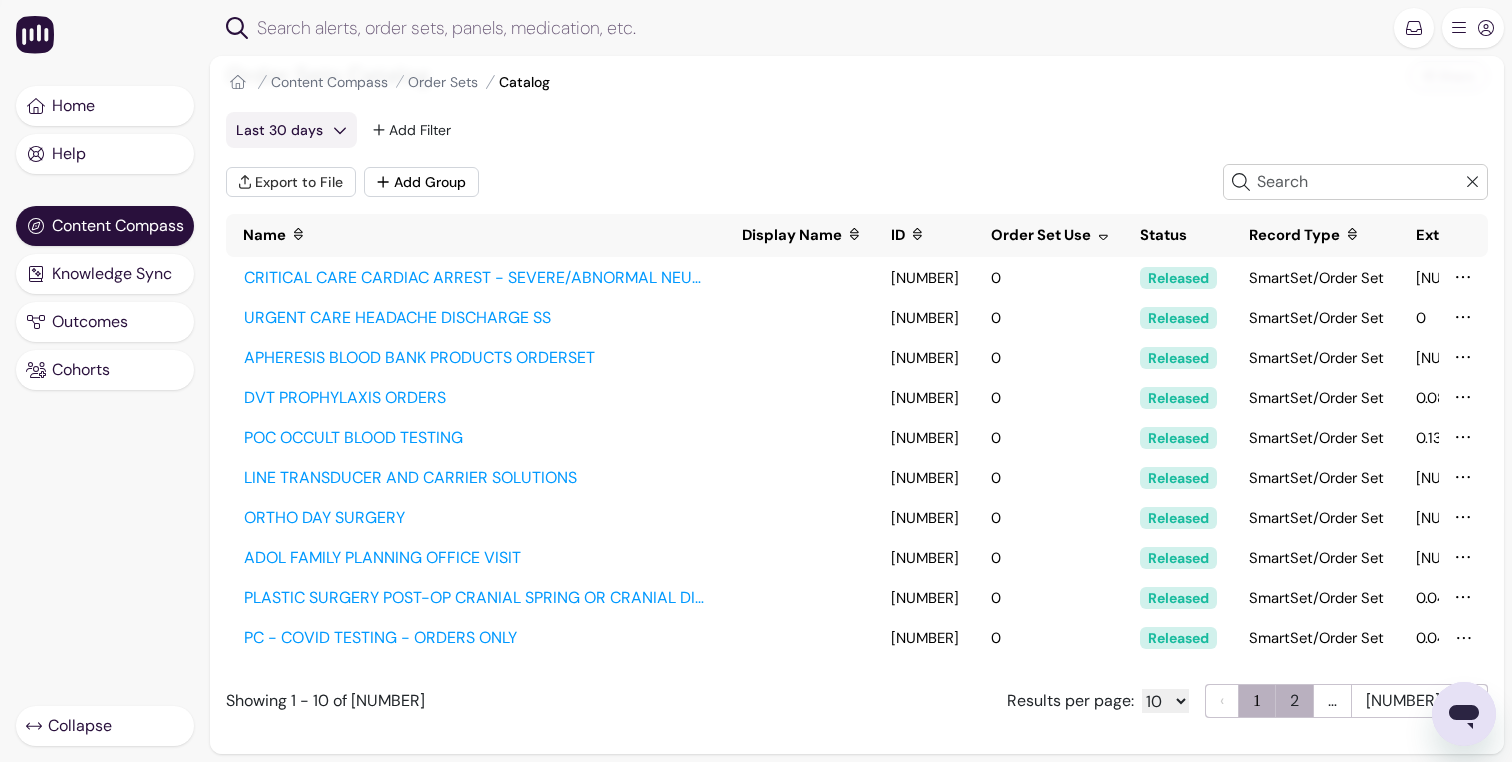 click on "2" at bounding box center (1294, 701) 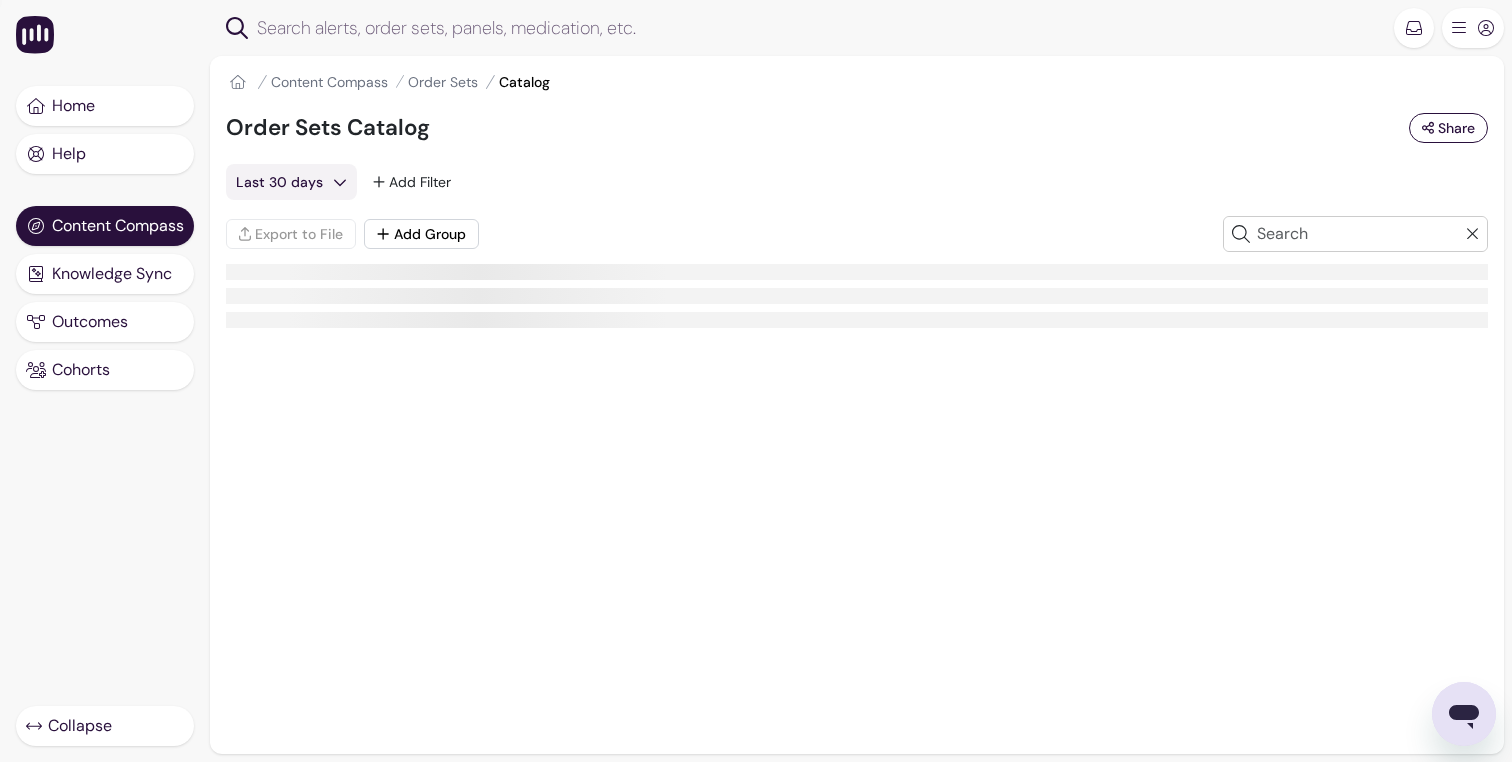 scroll, scrollTop: 0, scrollLeft: 0, axis: both 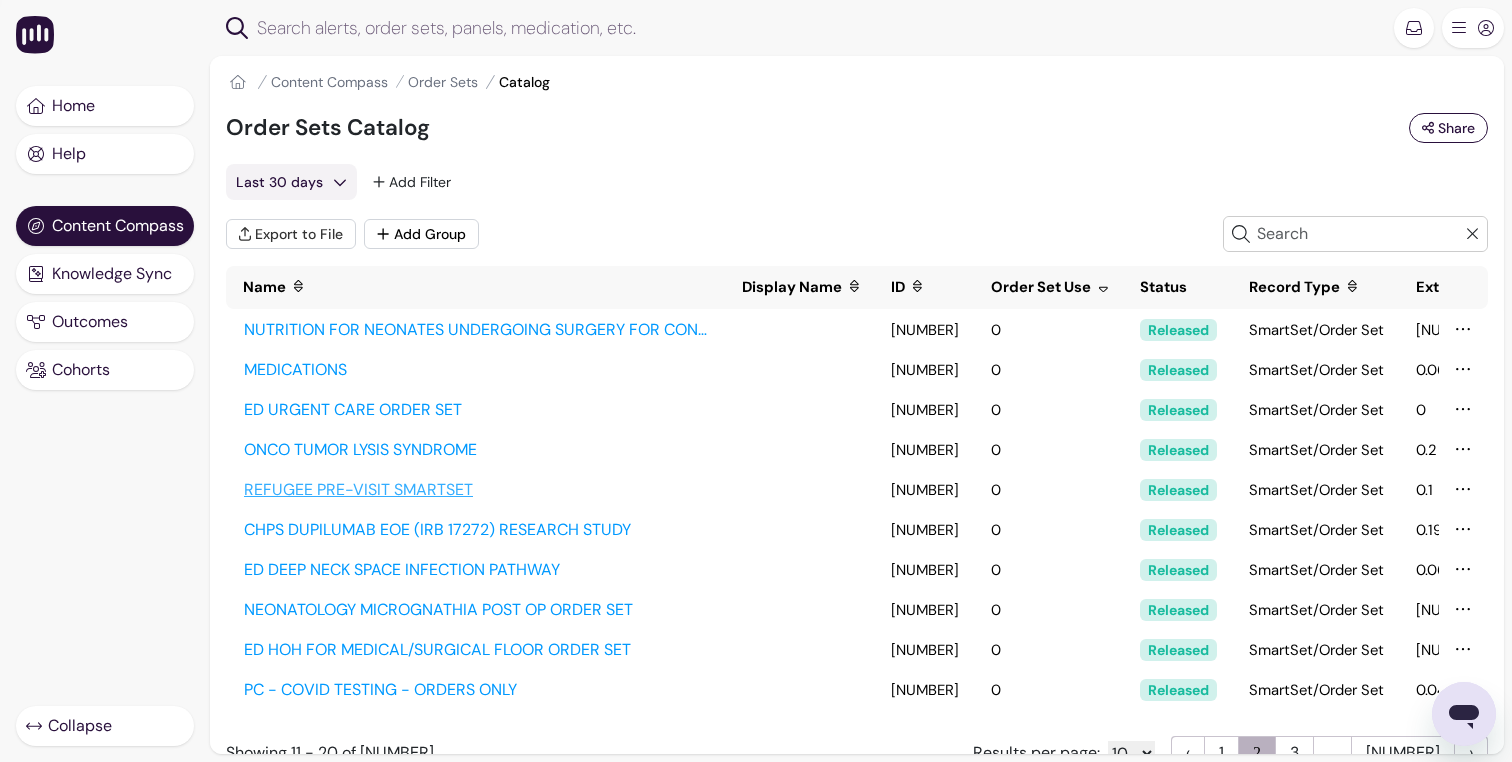 click on "REFUGEE PRE-VISIT SMARTSET" at bounding box center (476, 490) 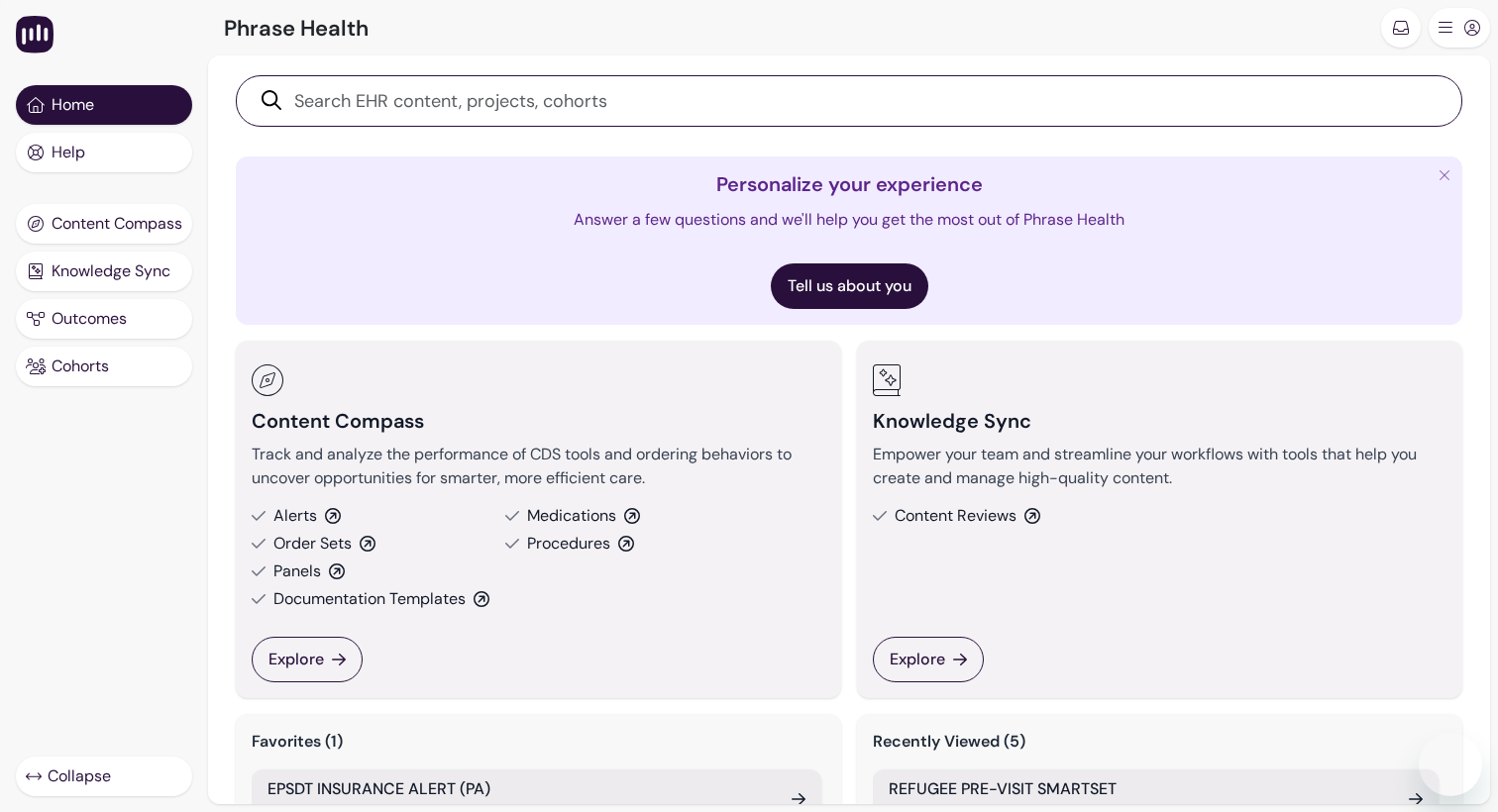 scroll, scrollTop: 0, scrollLeft: 0, axis: both 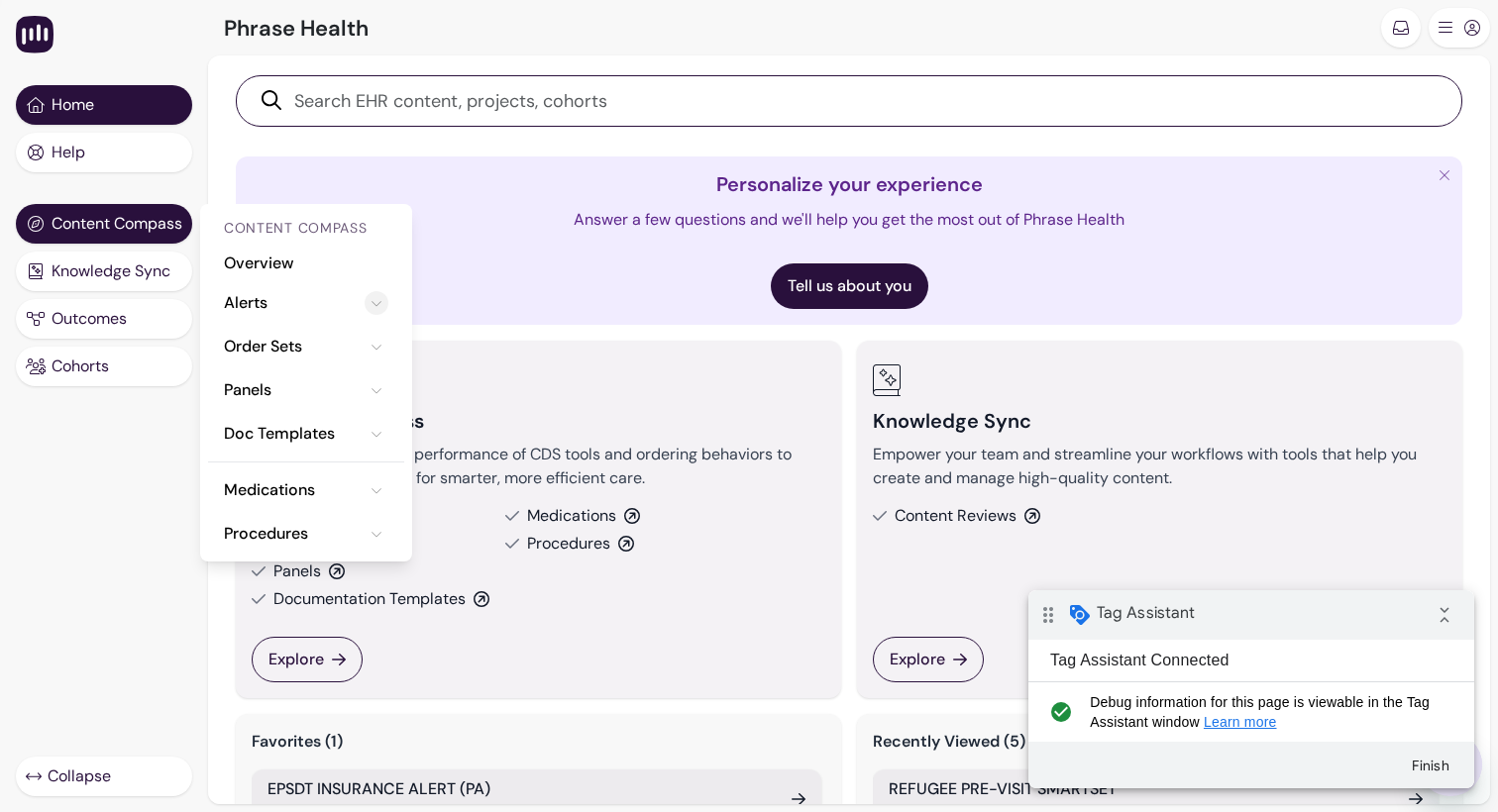 click 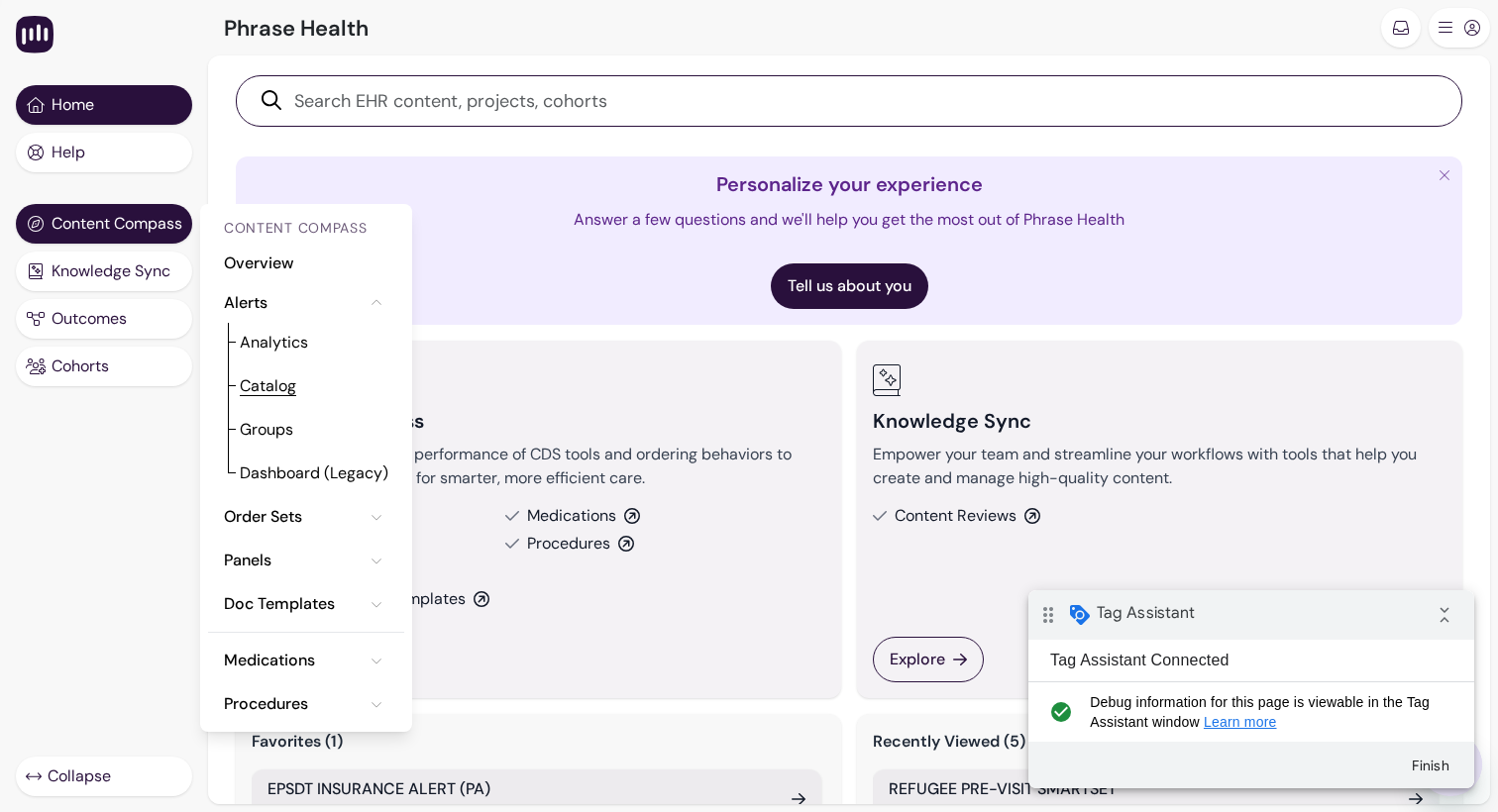 click on "Catalog" at bounding box center (268, 386) 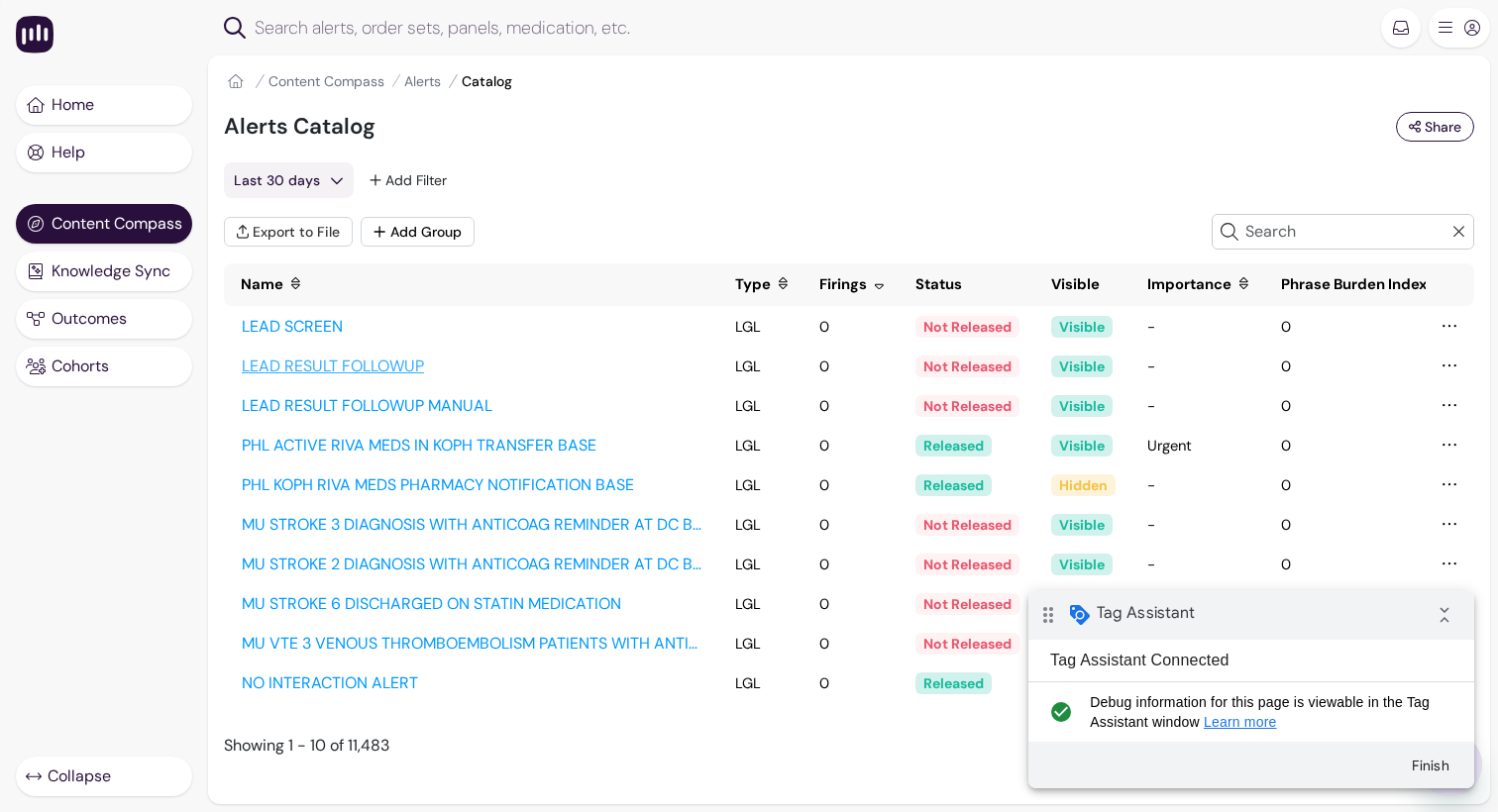 click on "LEAD RESULT FOLLOWUP" at bounding box center (472, 366) 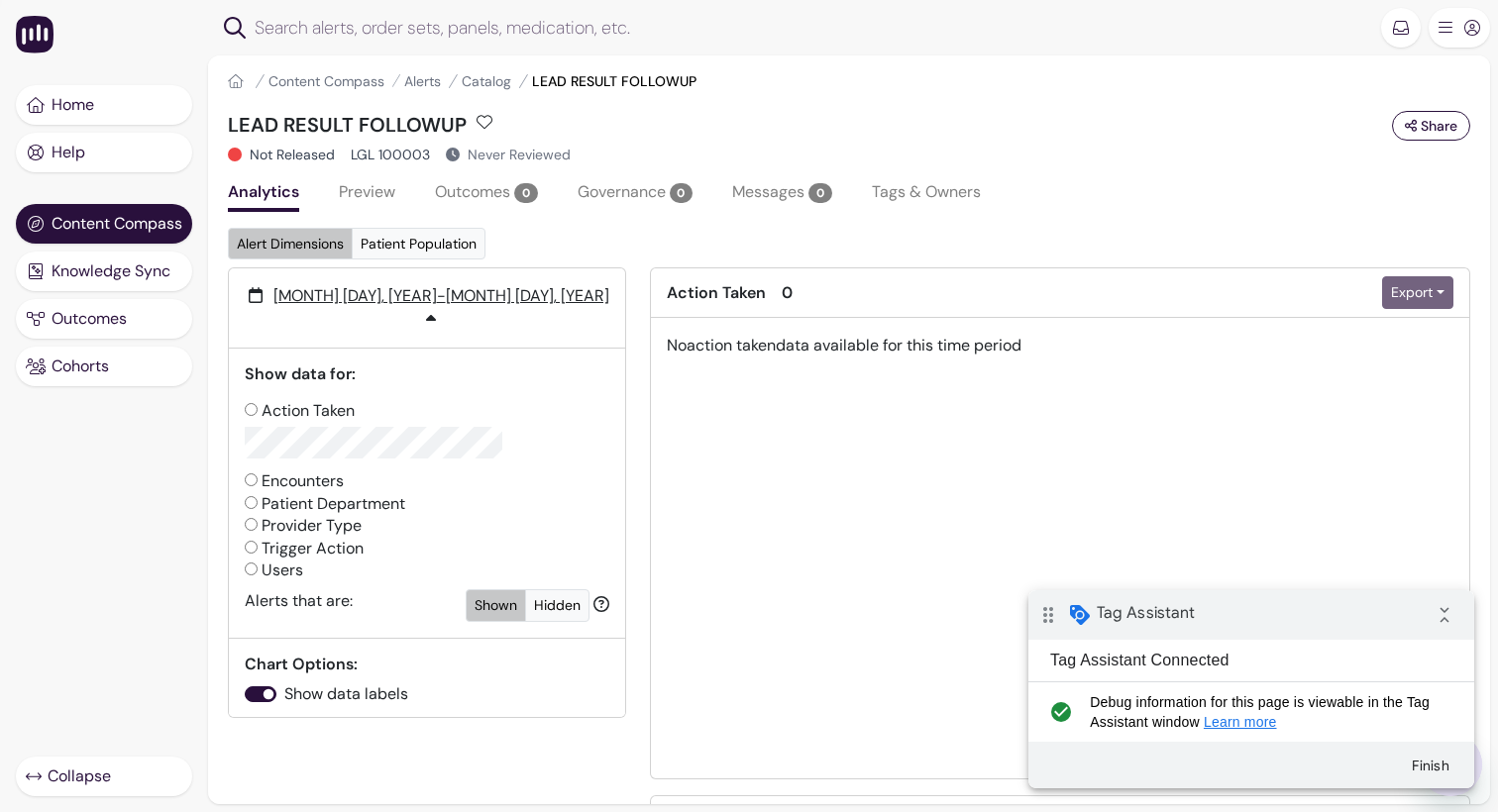 click on "Tag Assistant" at bounding box center [1145, 613] 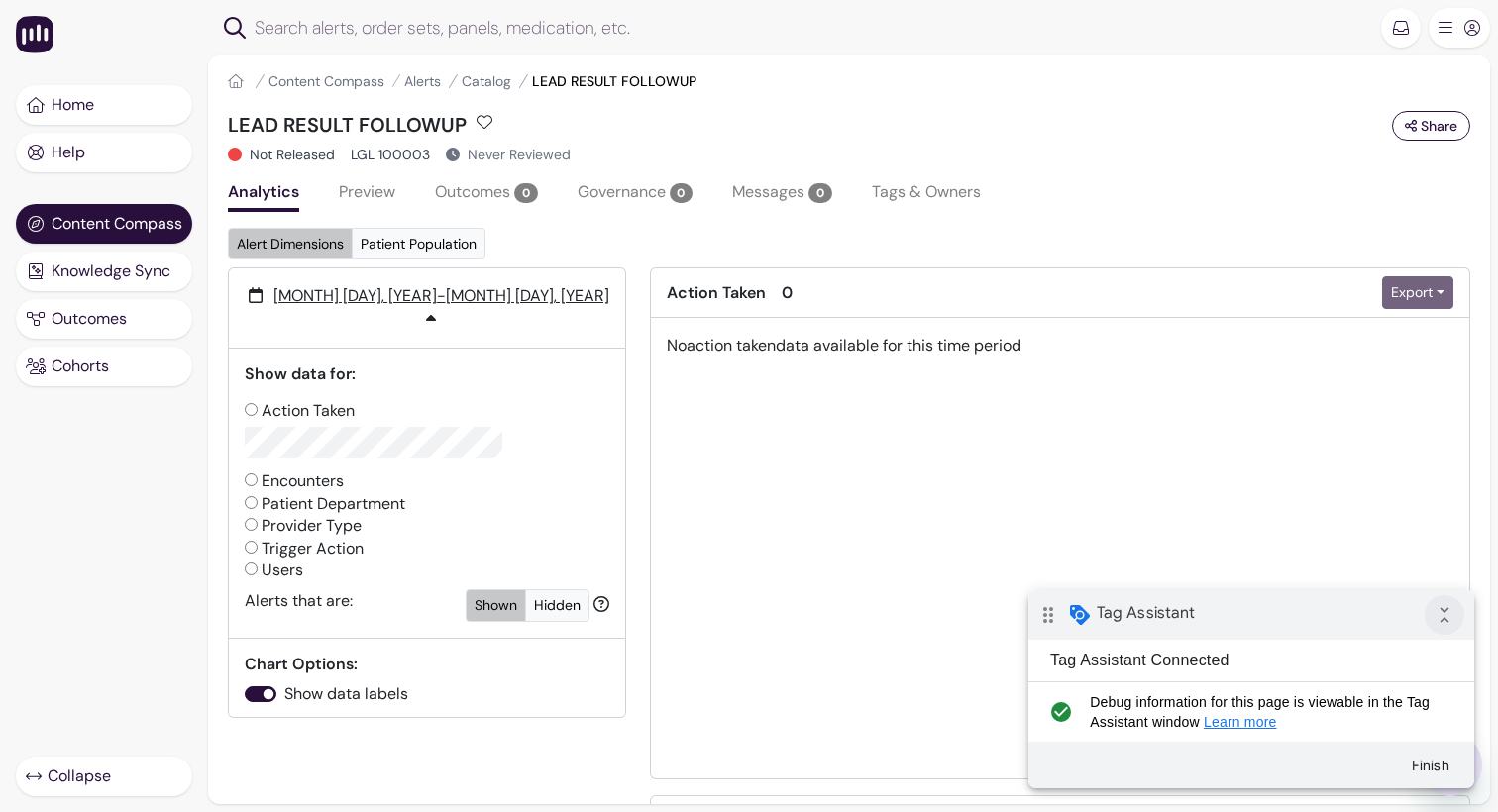 click on "collapse_all" at bounding box center [1444, 615] 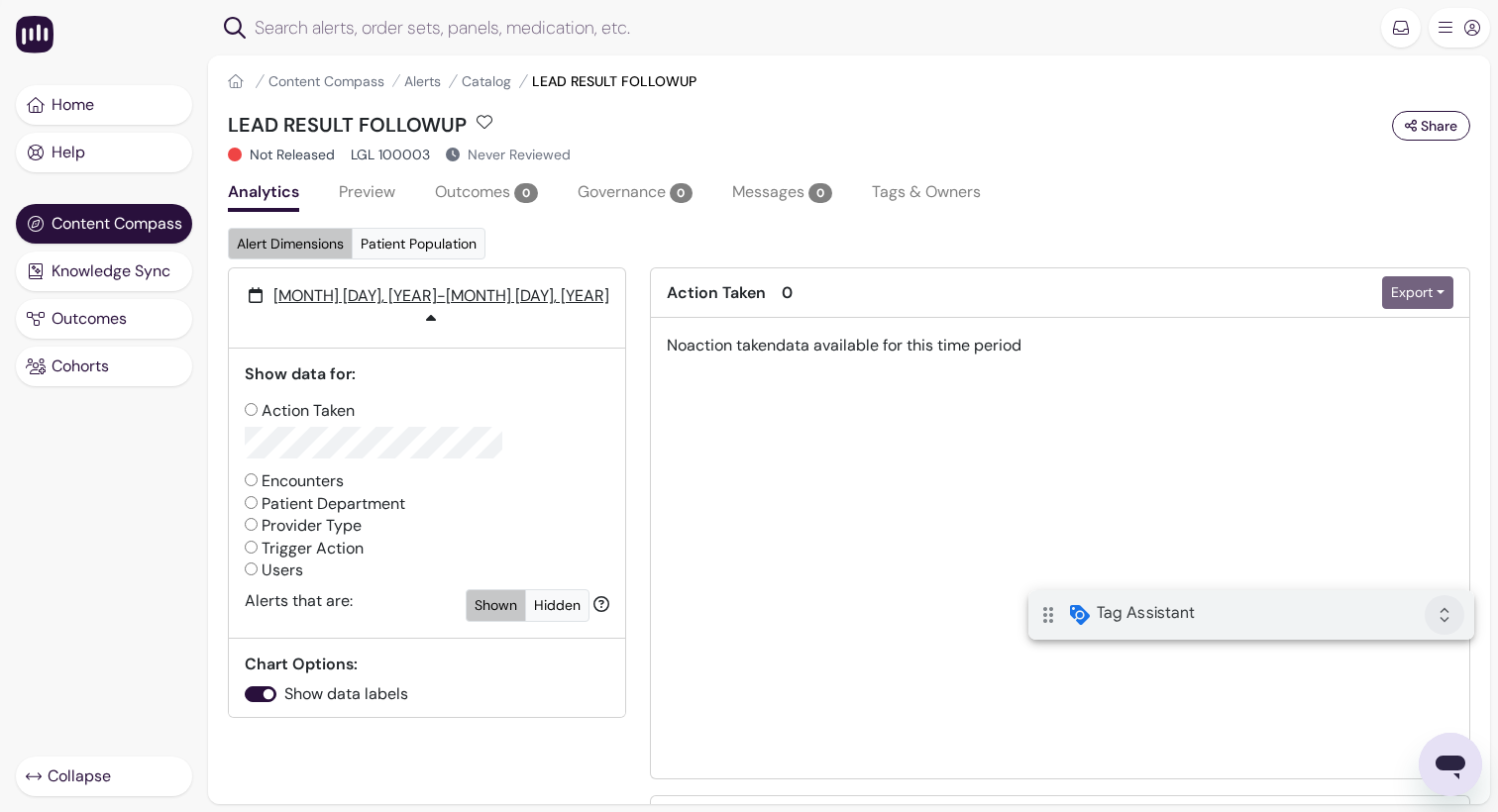 click on "expand_all" at bounding box center (1444, 615) 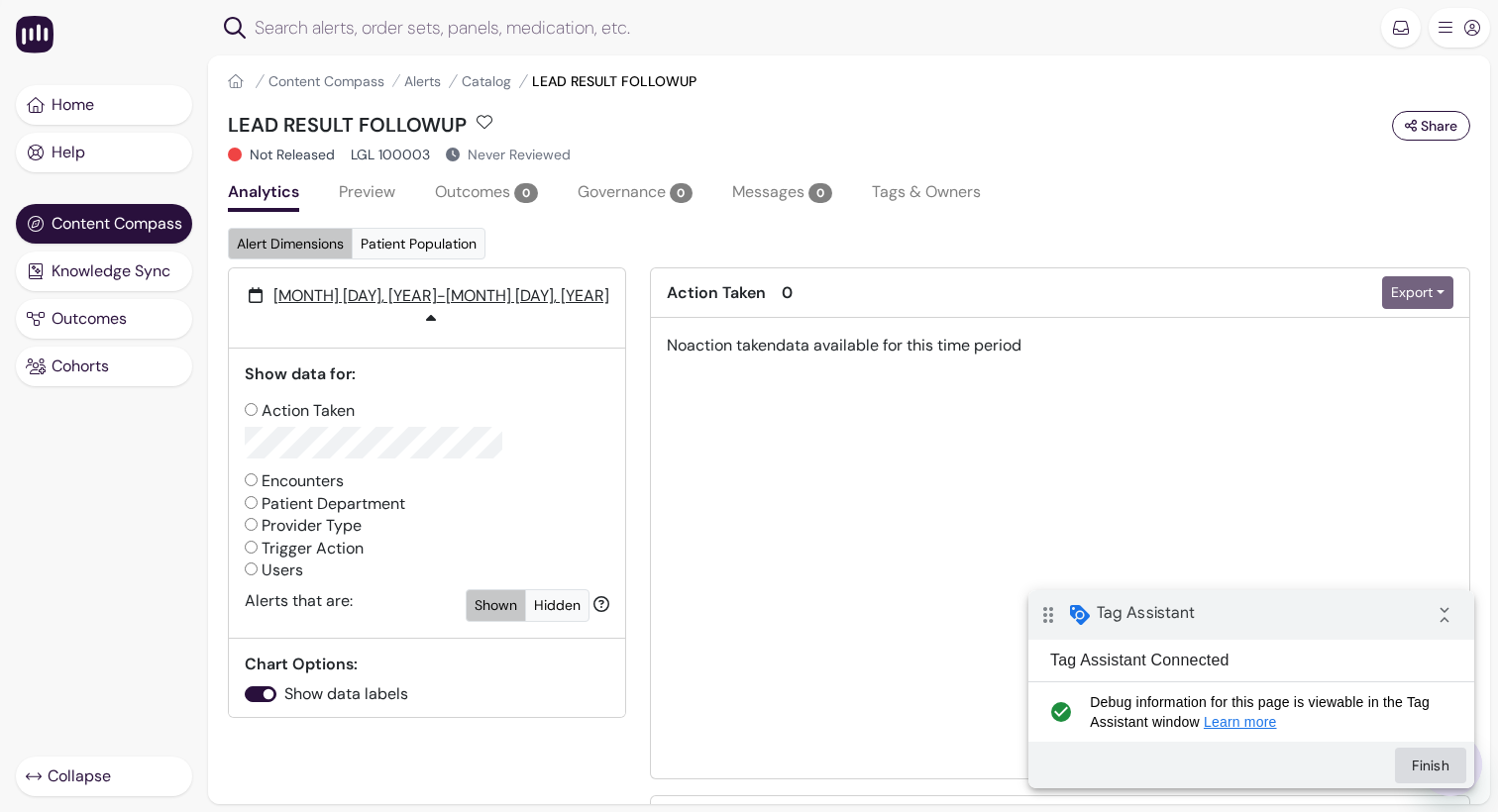 click on "Finish" at bounding box center (1431, 765) 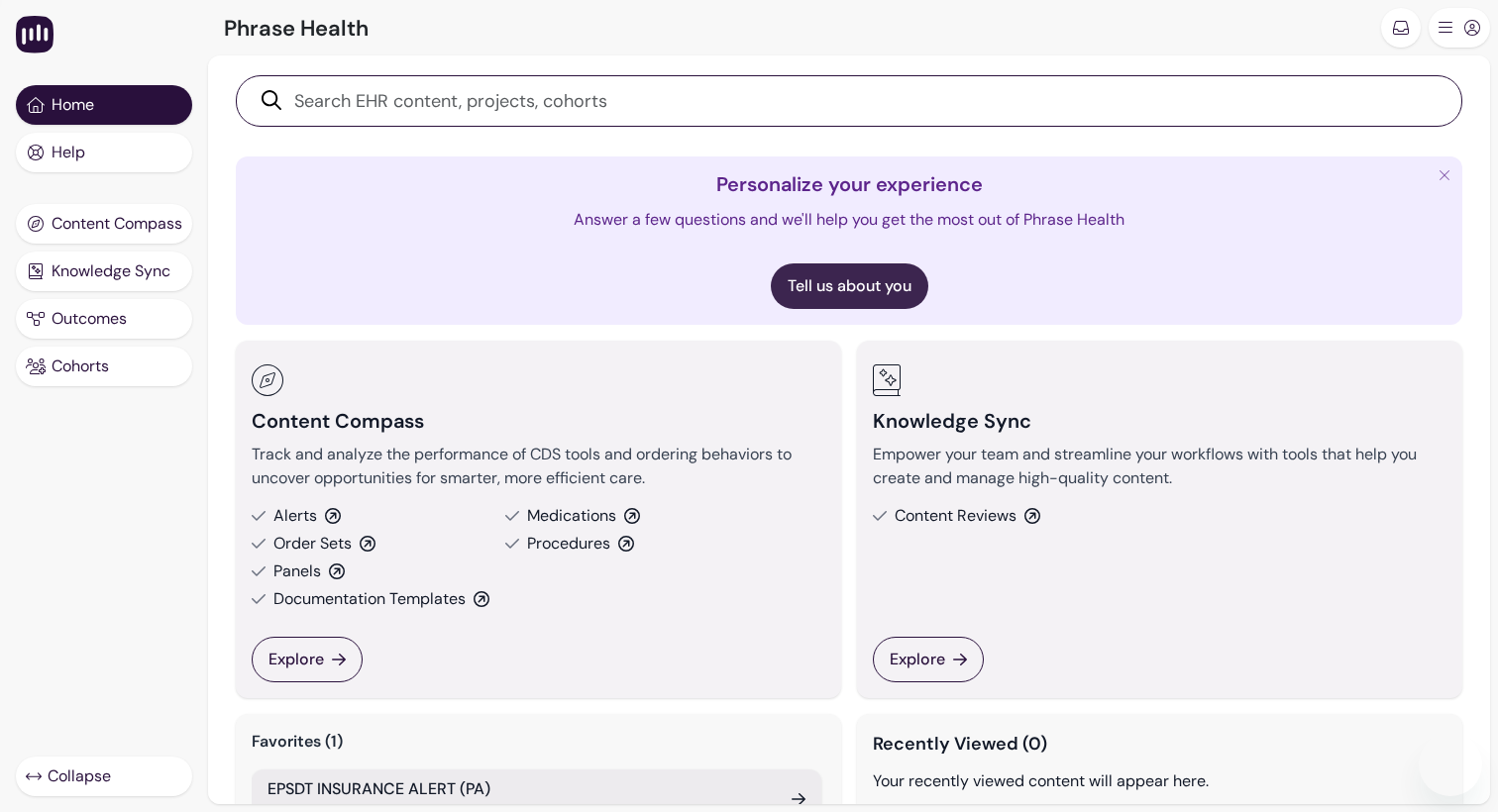 scroll, scrollTop: 0, scrollLeft: 0, axis: both 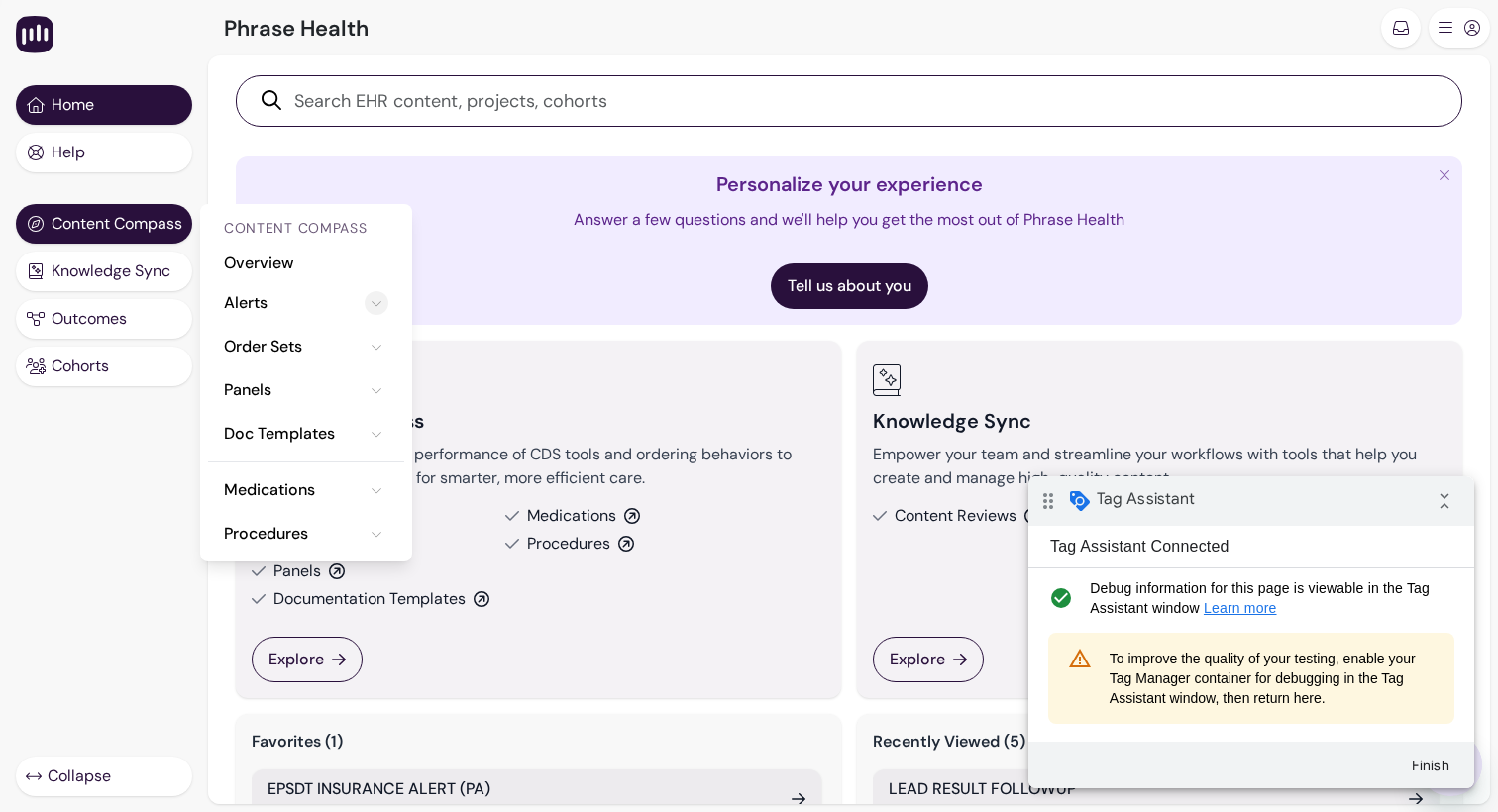 click 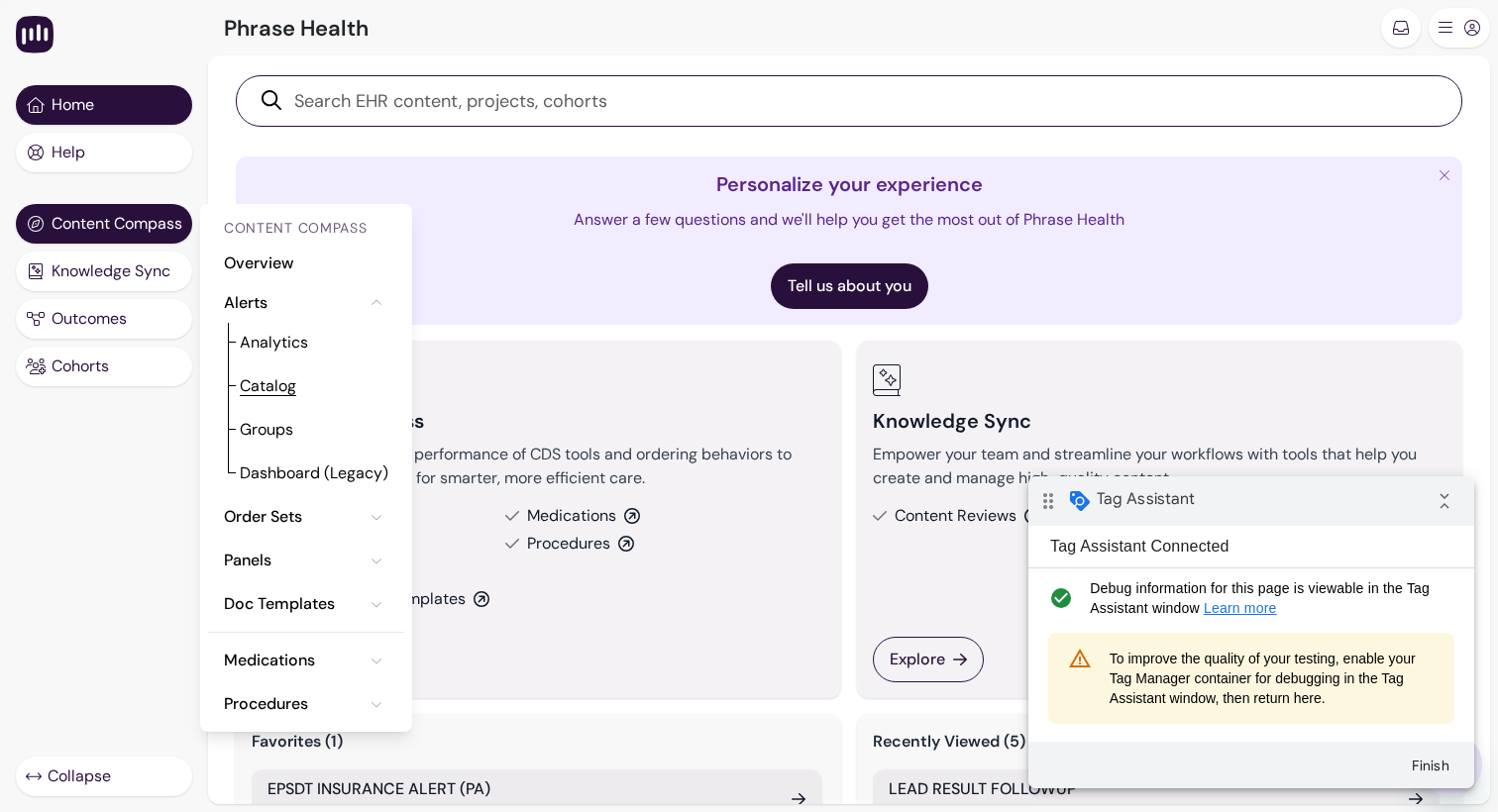 click on "Catalog" at bounding box center (268, 386) 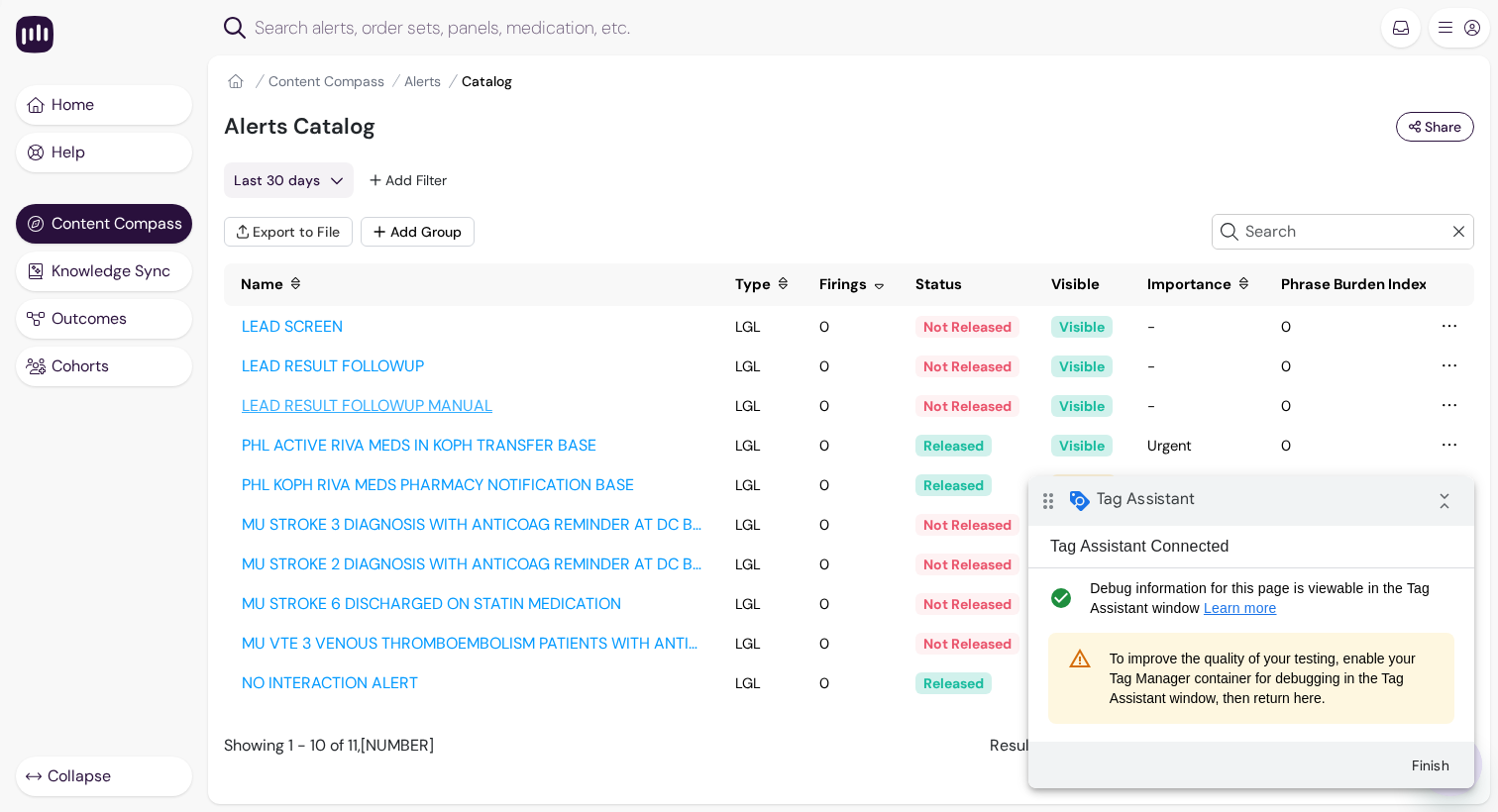 click on "LEAD RESULT FOLLOWUP MANUAL" at bounding box center [472, 406] 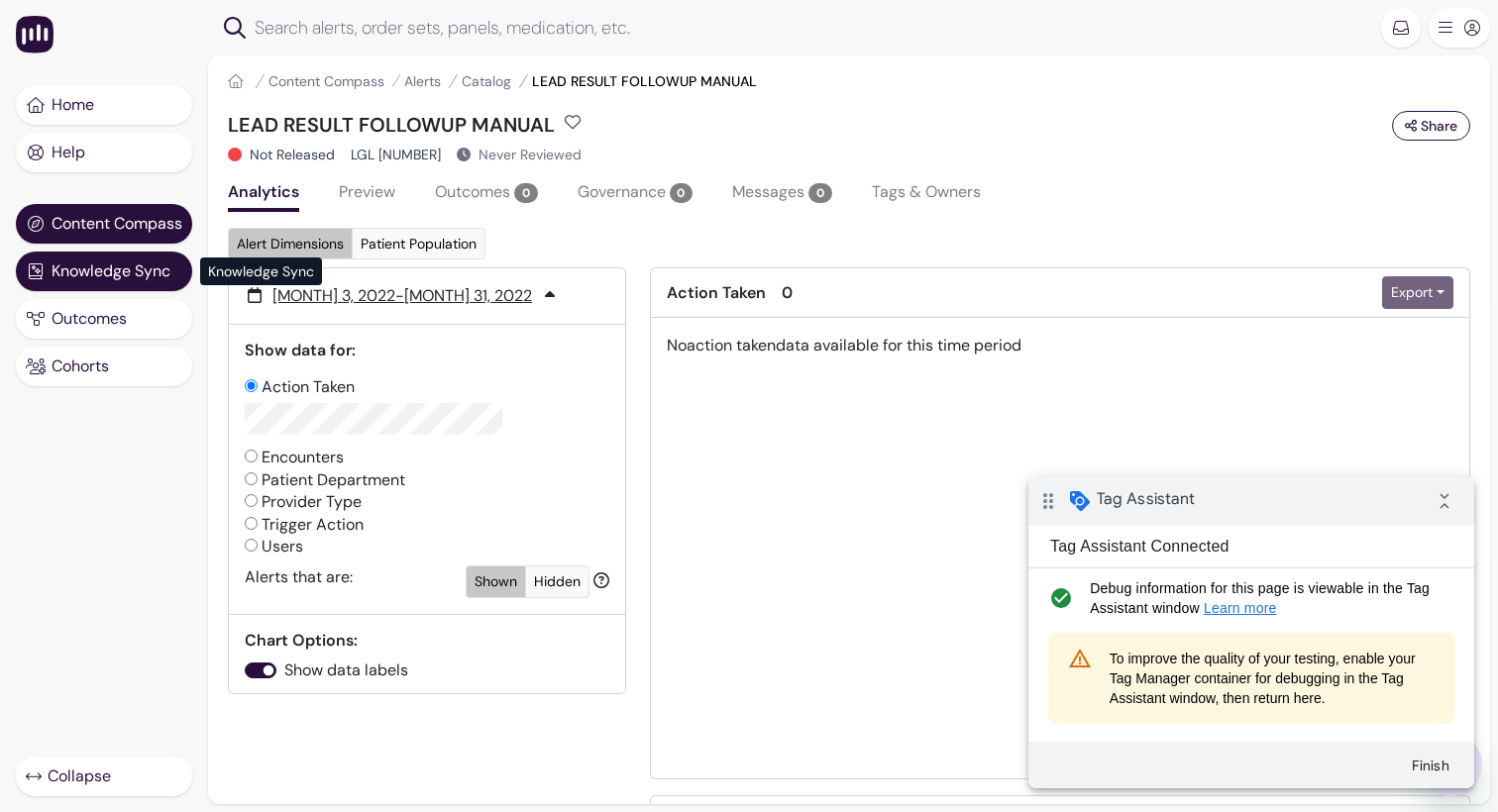 click on "Knowledge Sync" at bounding box center [111, 271] 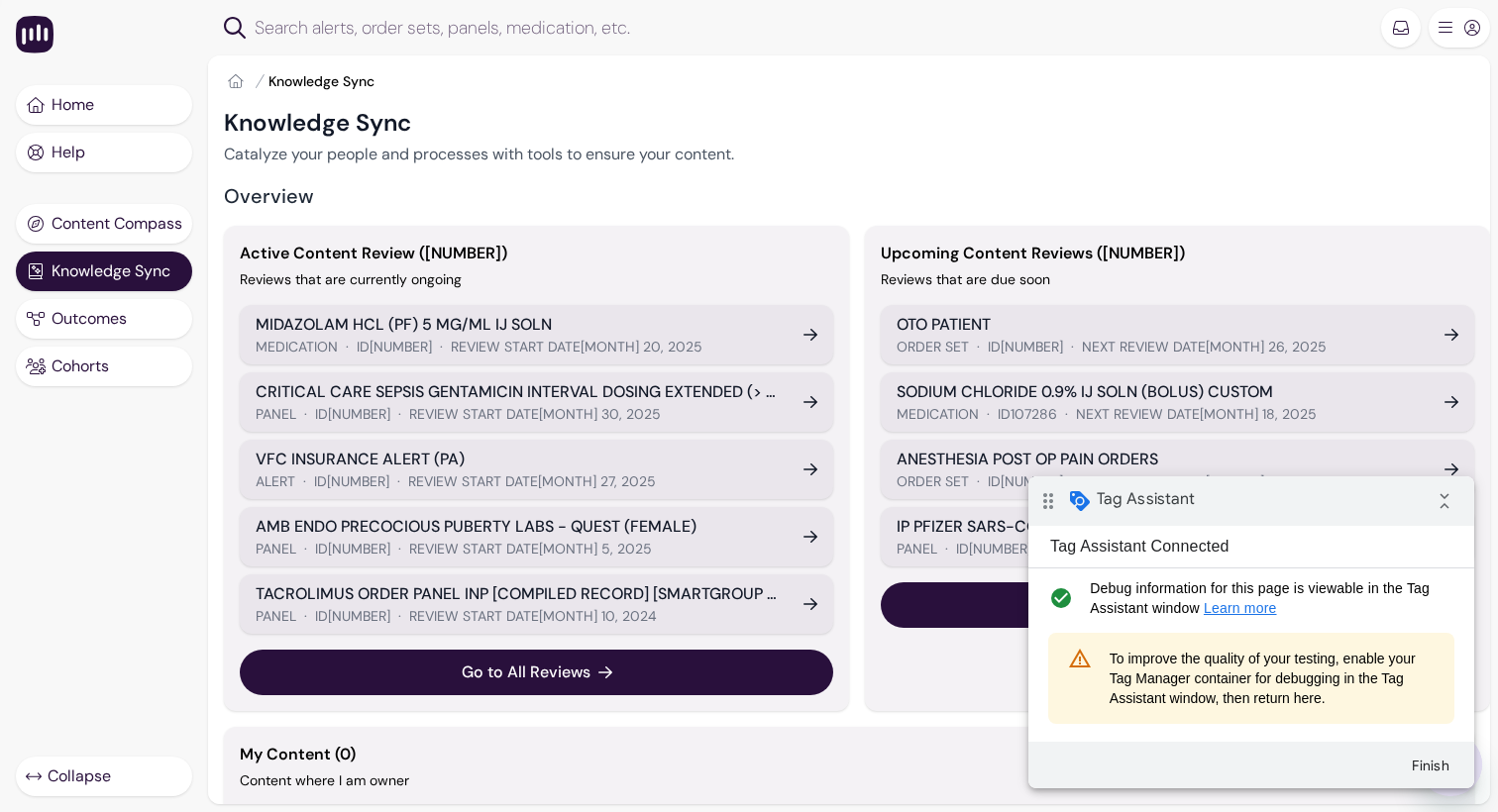 click on "TACROLIMUS ORDER PANEL INP [COMPILED RECORD] [SMARTGROUP ORDERABLE 106698 56789 5593764232 123726 56789]" at bounding box center (517, 594) 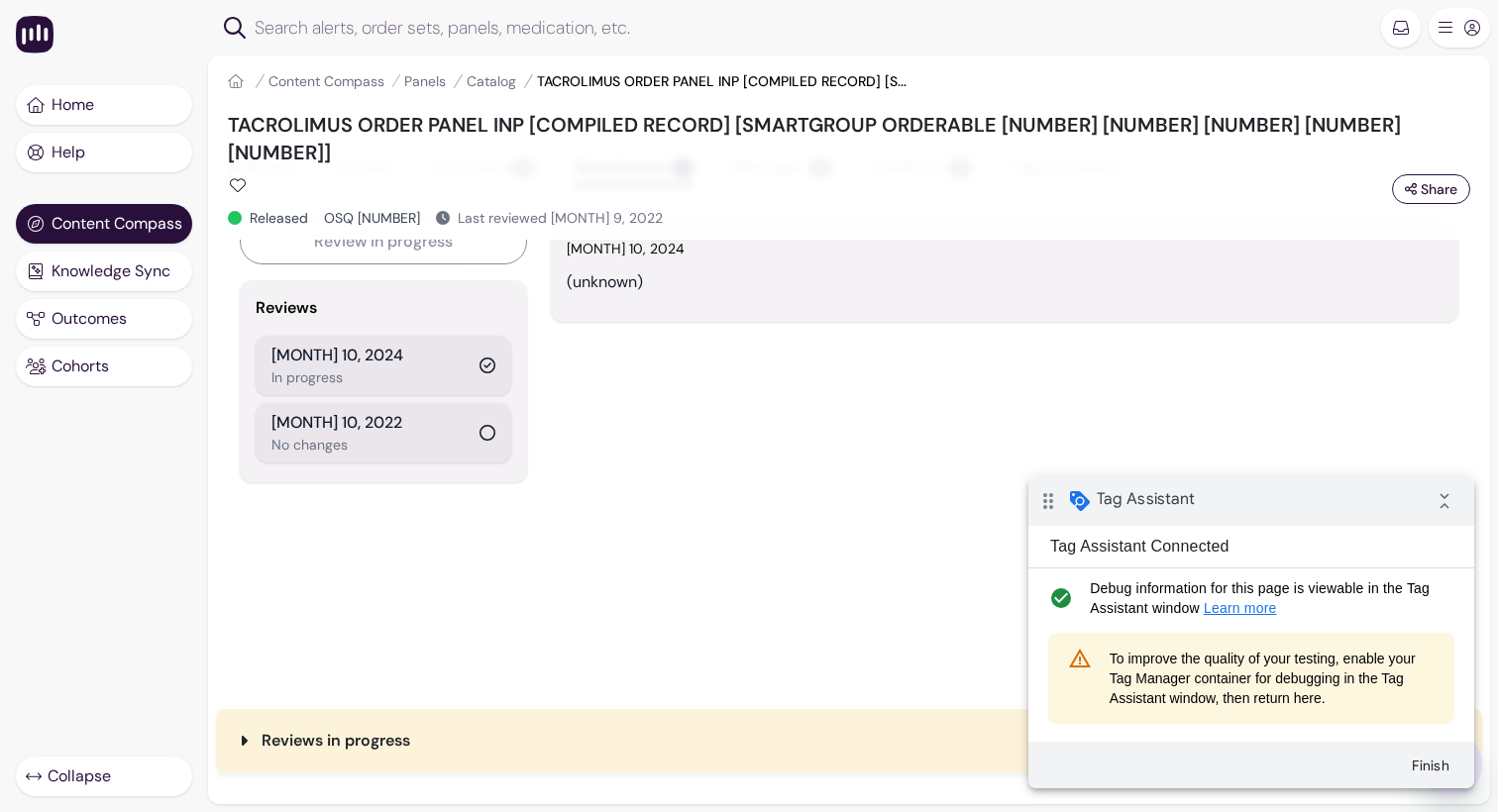 scroll, scrollTop: 0, scrollLeft: 0, axis: both 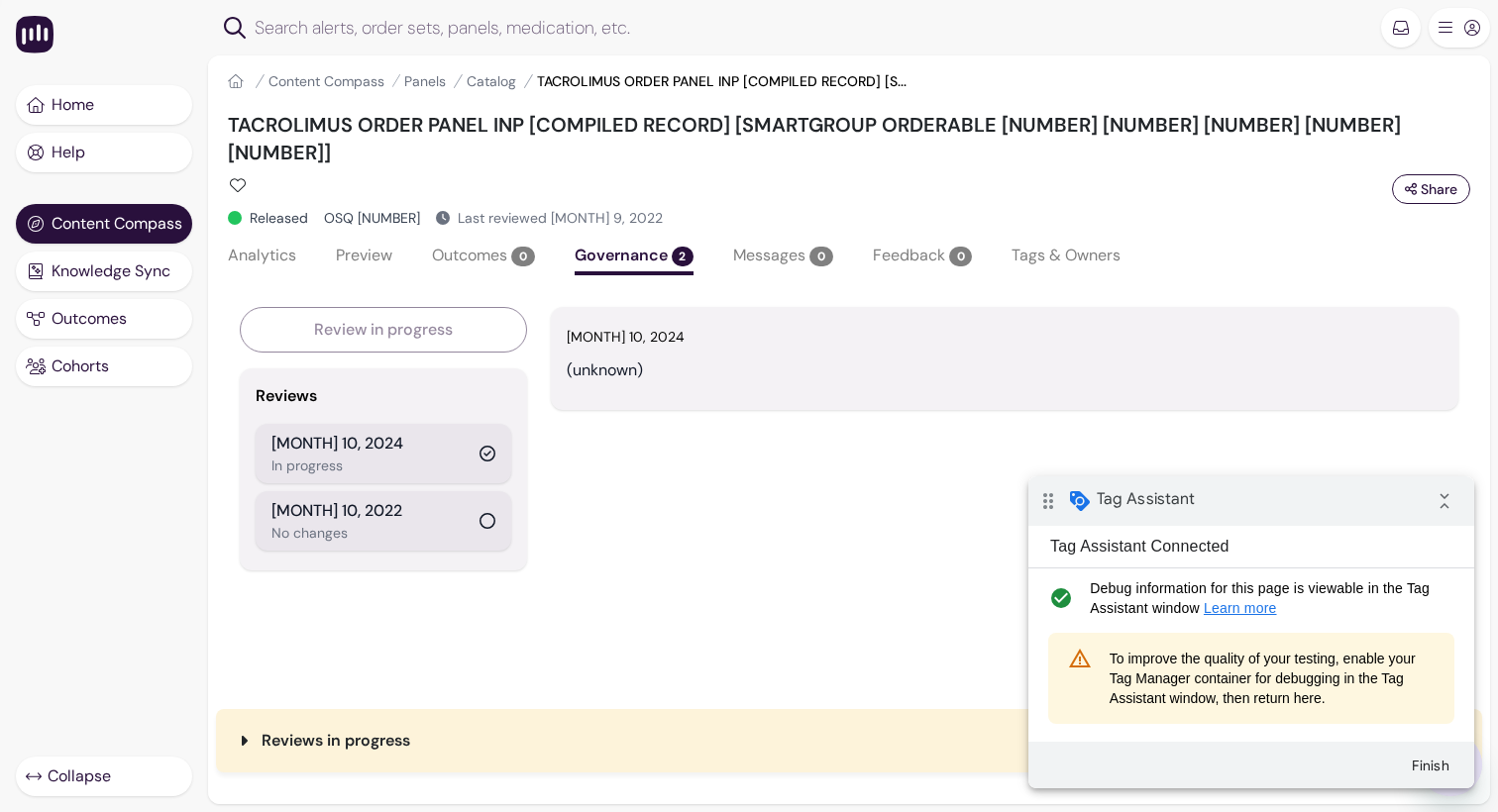 click on "Analytics" at bounding box center (262, 257) 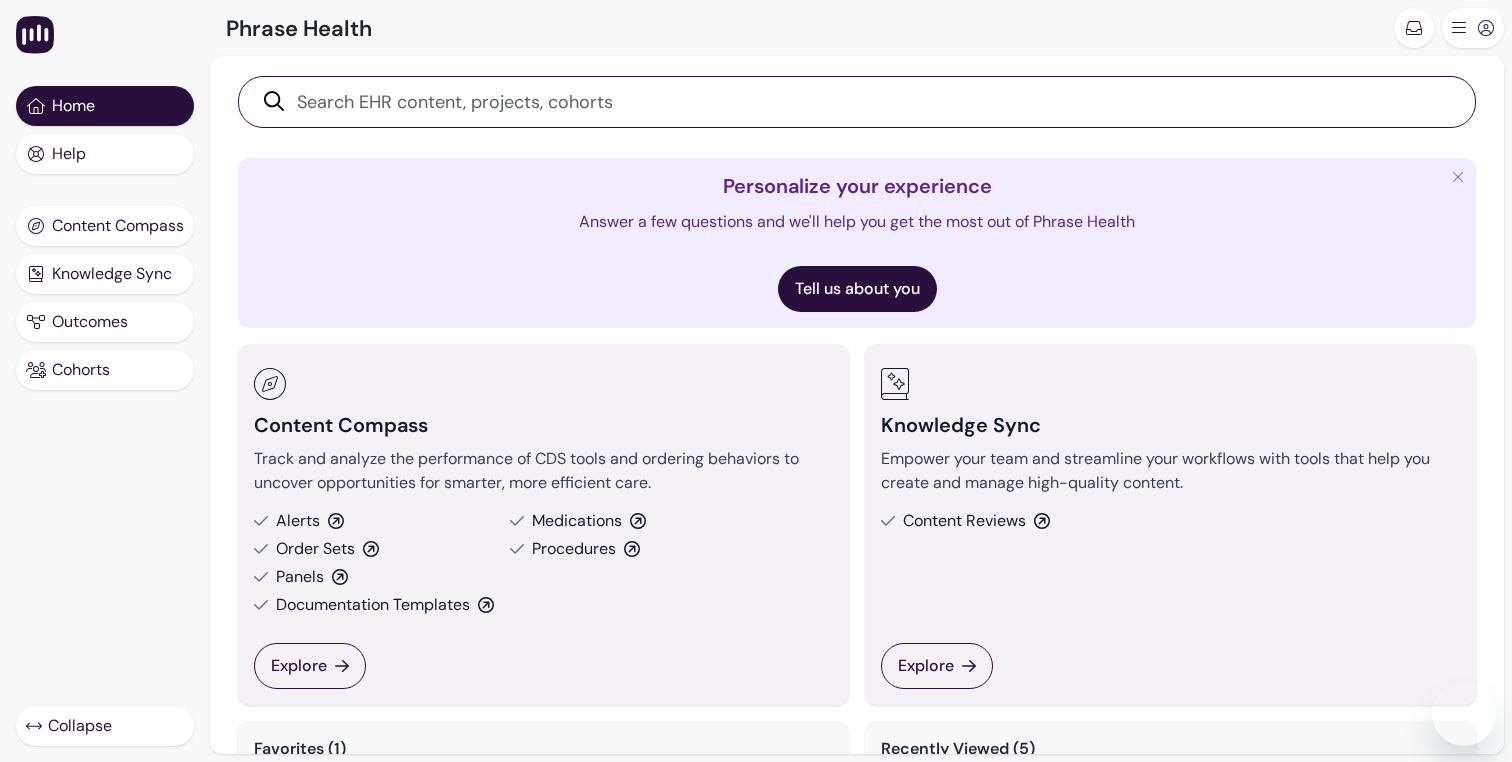 scroll, scrollTop: 0, scrollLeft: 0, axis: both 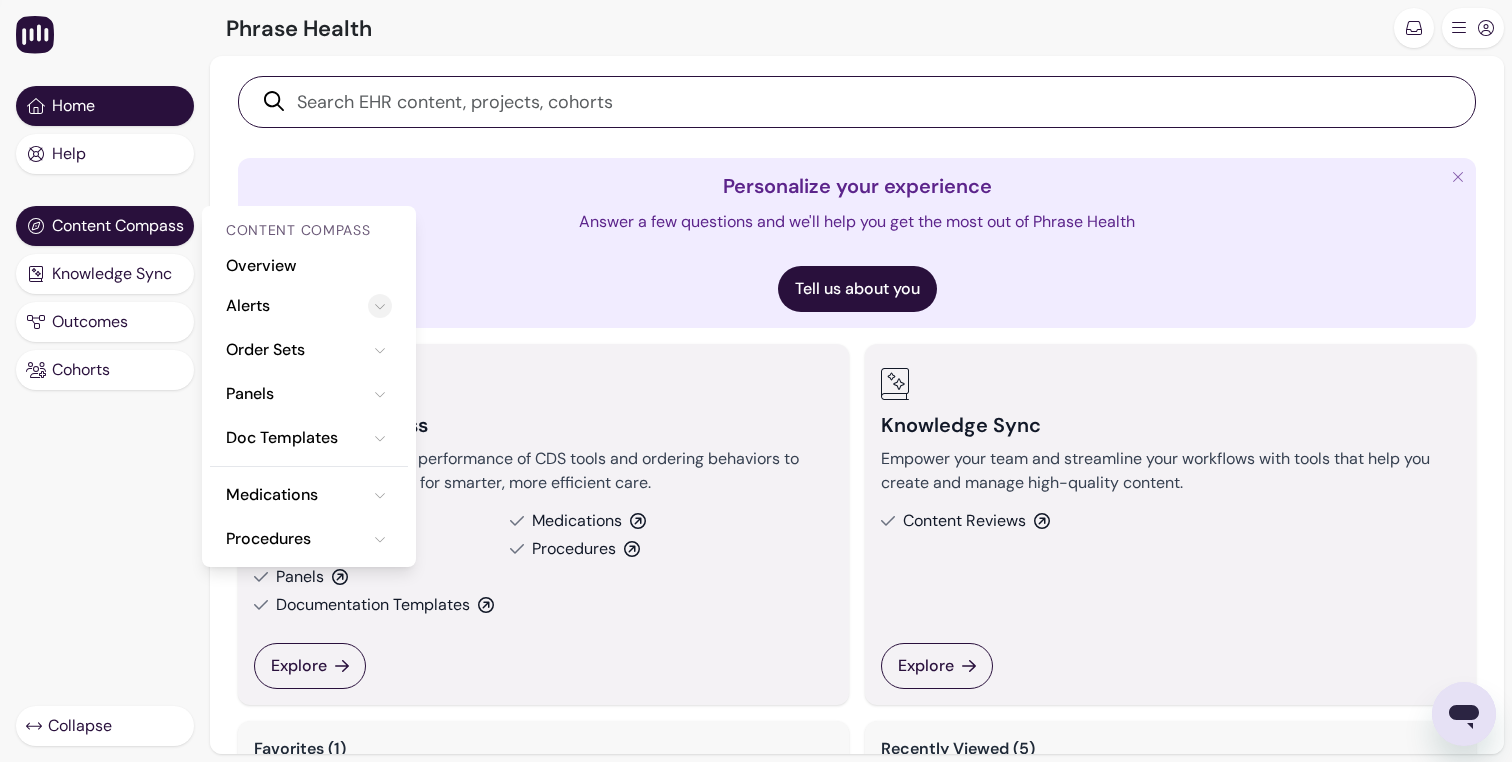 click at bounding box center [380, 306] 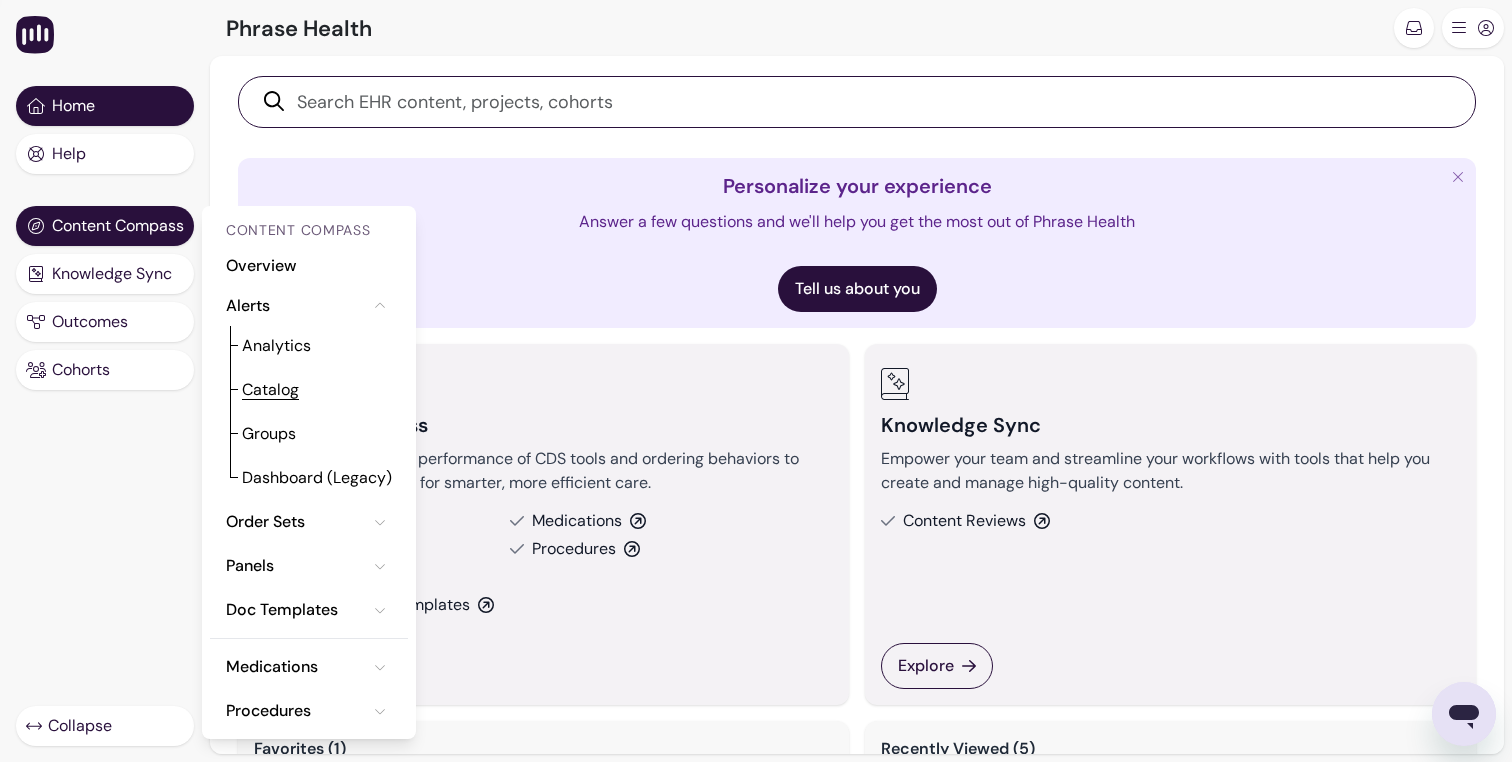 click on "Catalog" at bounding box center [270, 390] 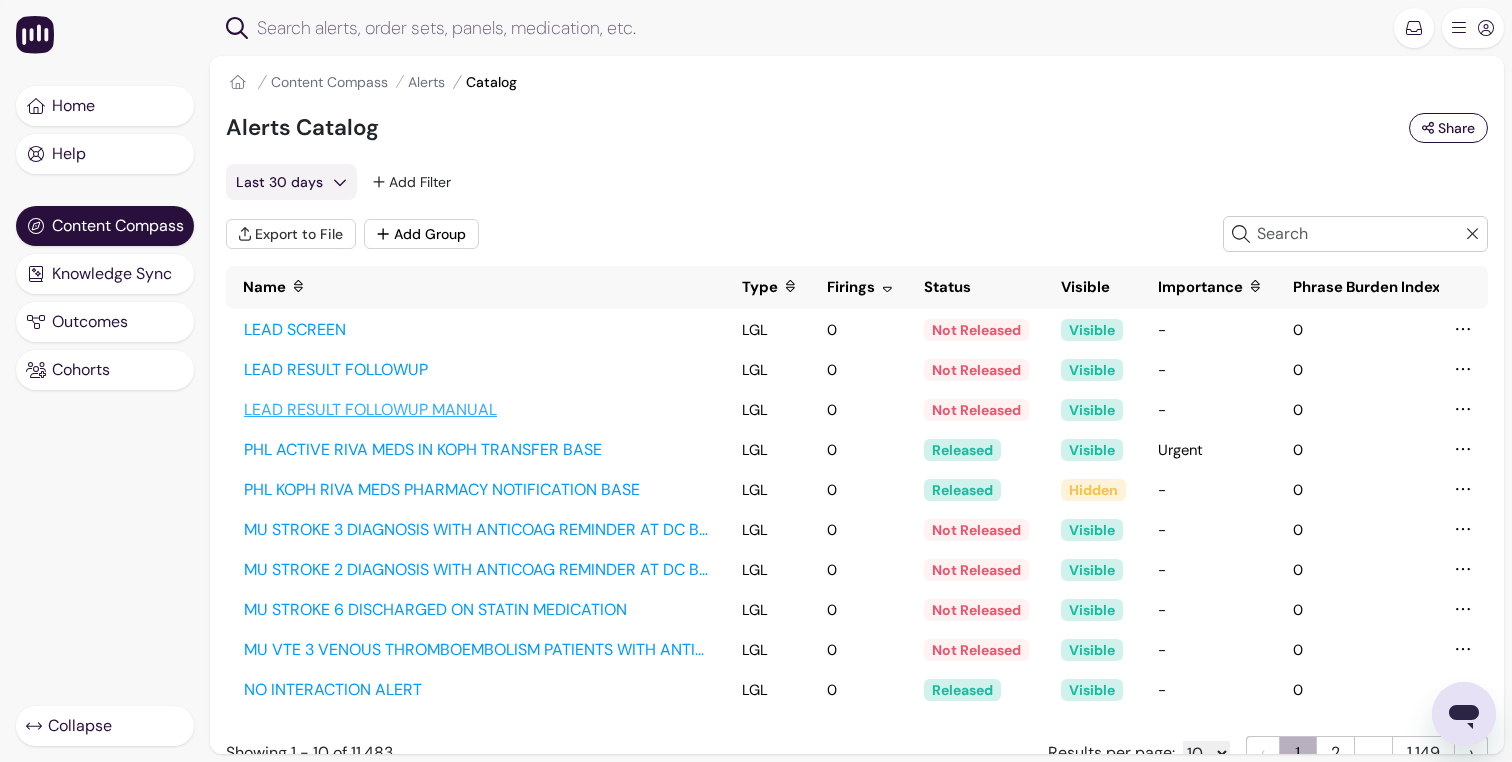 click on "LEAD RESULT FOLLOWUP MANUAL" at bounding box center [476, 410] 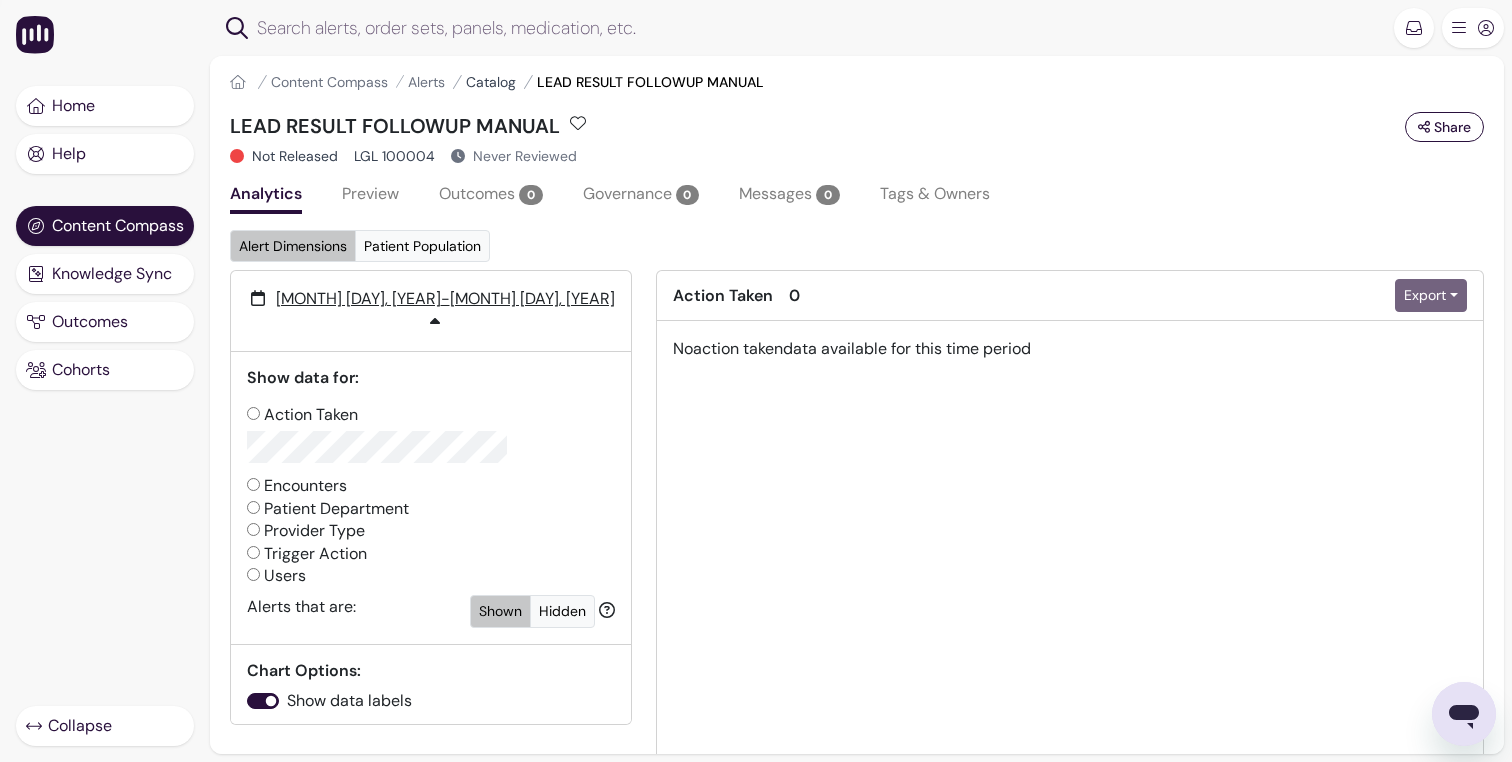 click on "Catalog" at bounding box center (491, 82) 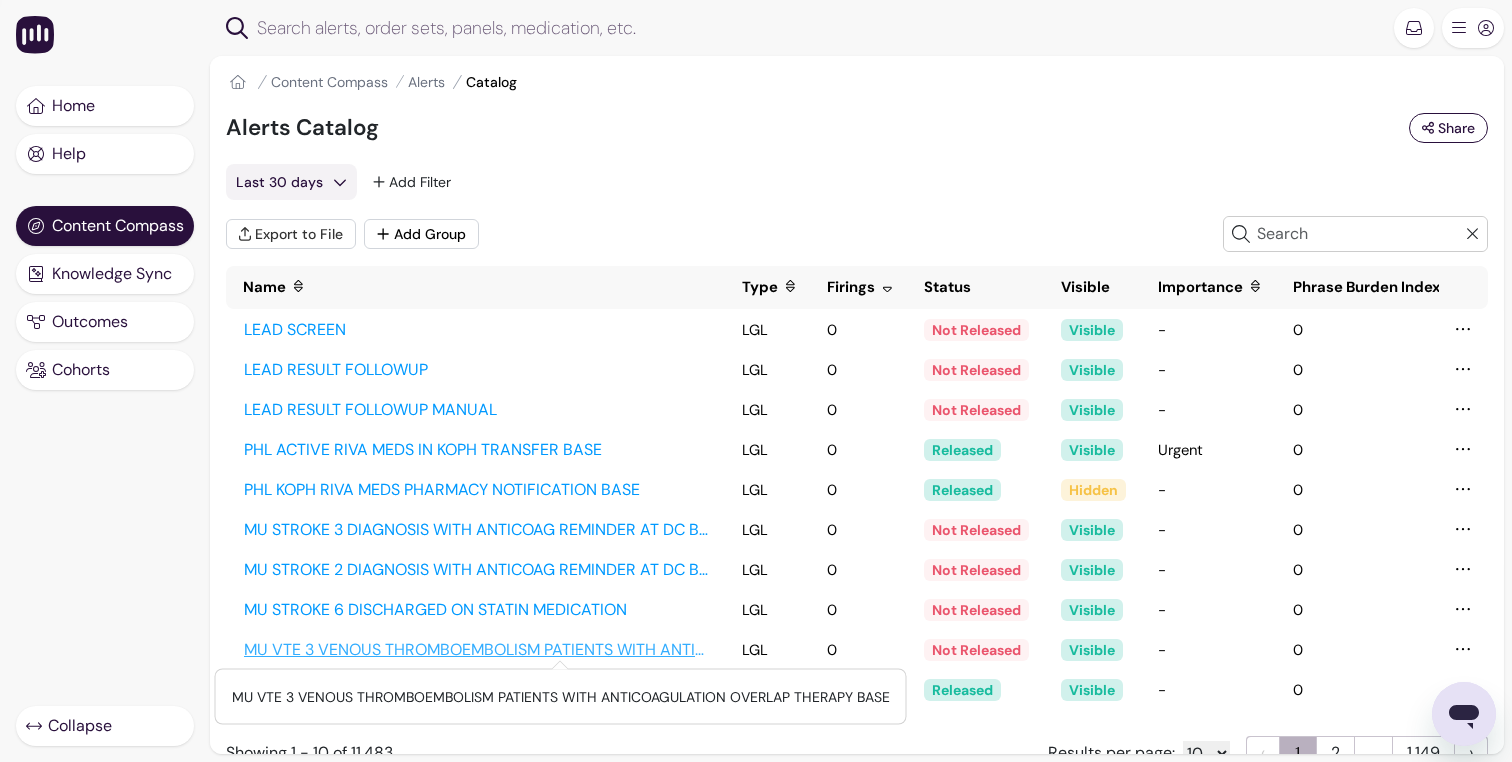 click on "MU VTE 3 VENOUS THROMBOEMBOLISM PATIENTS WITH ANTICOAGULATION OVERL..." at bounding box center [555, 649] 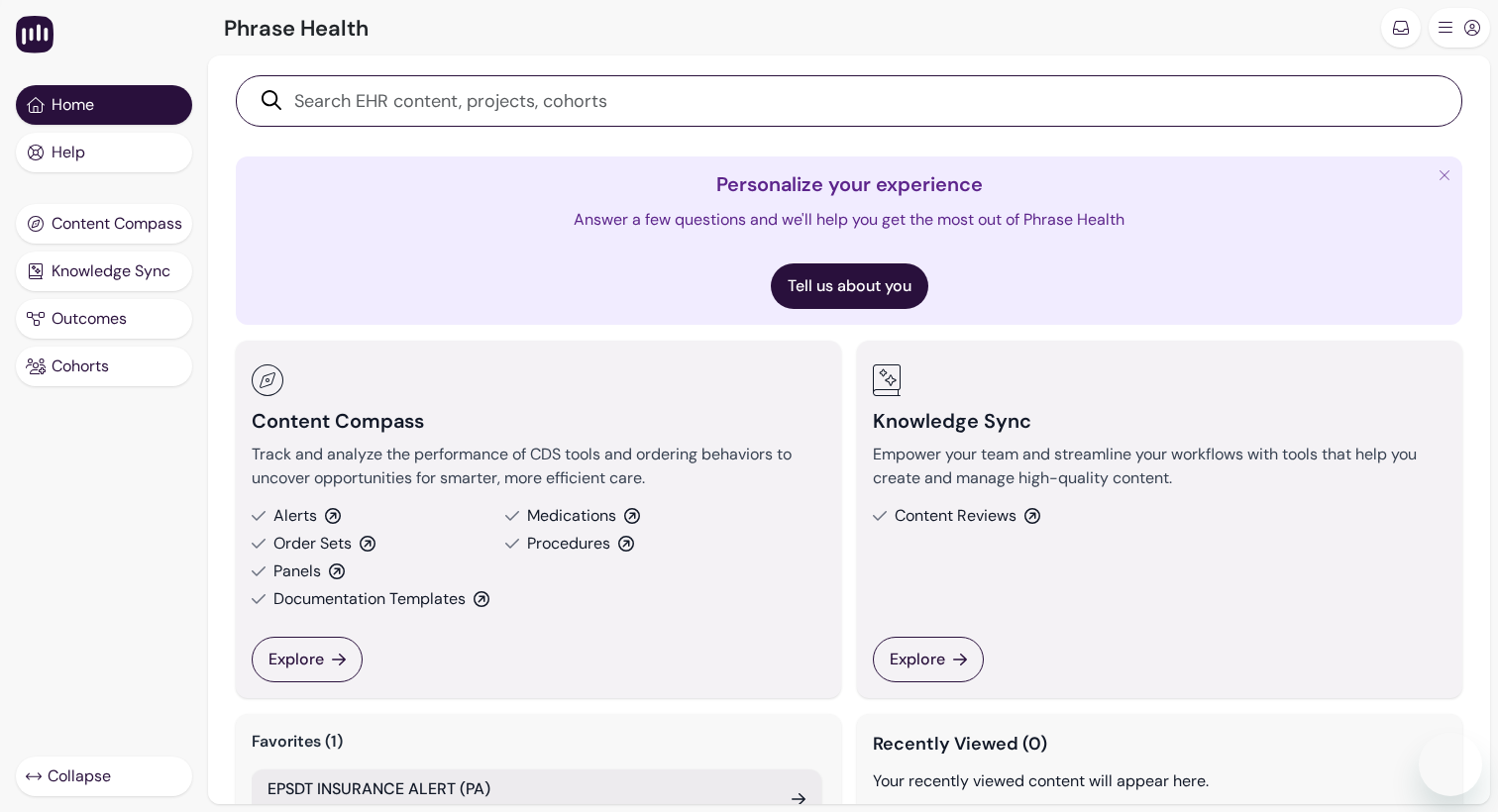 scroll, scrollTop: 0, scrollLeft: 0, axis: both 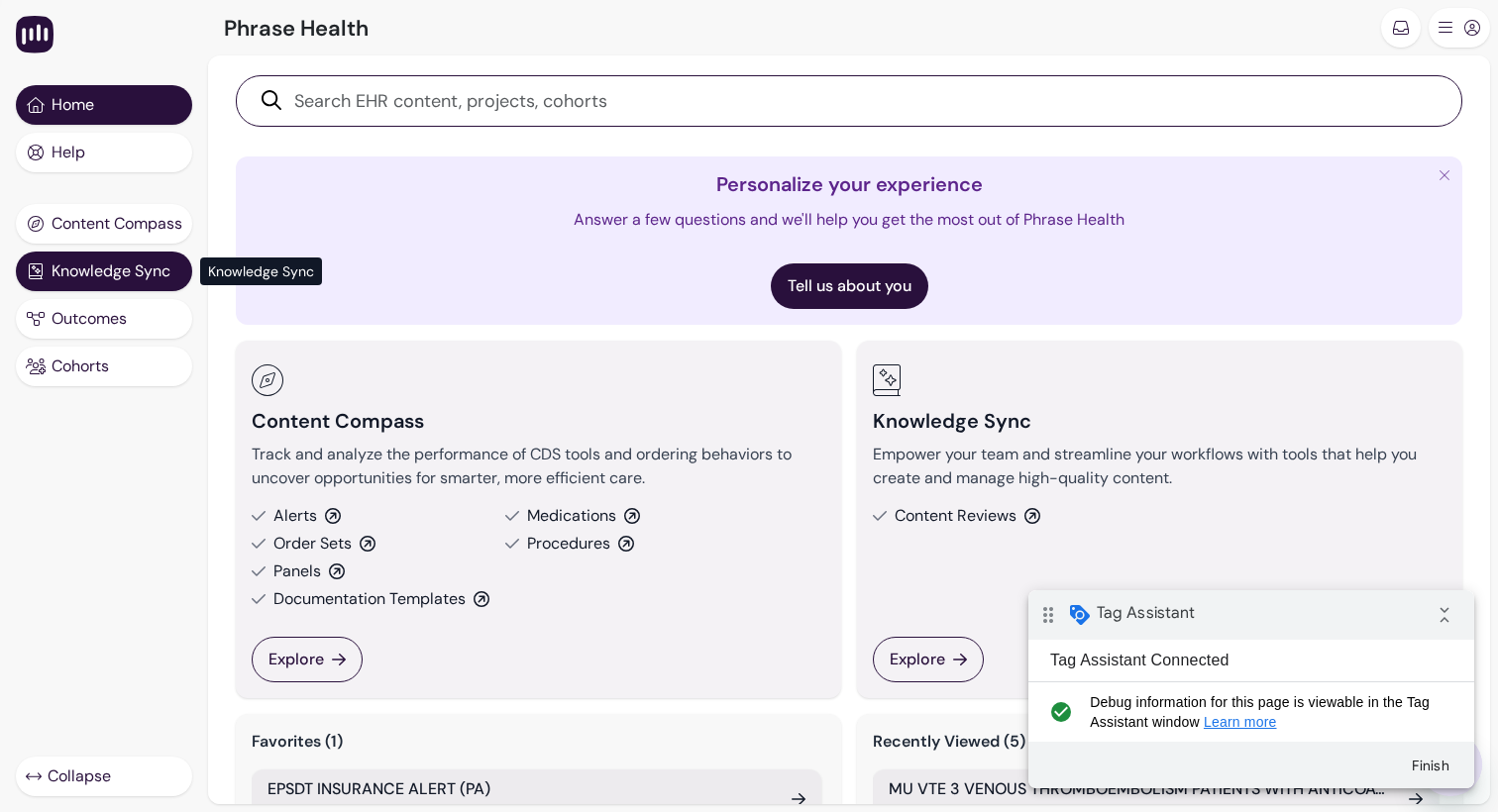 click on "Knowledge Sync" at bounding box center [111, 271] 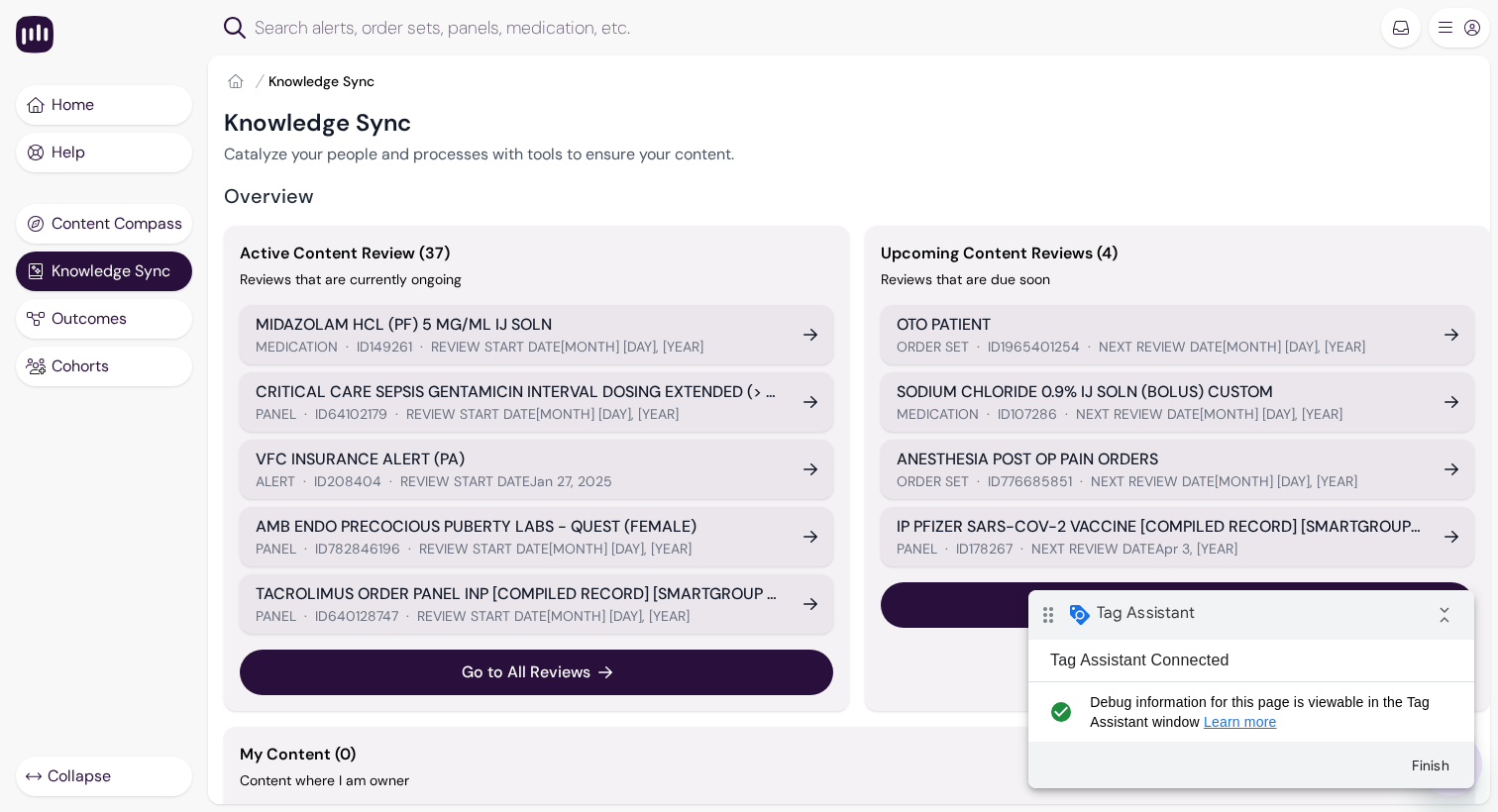 click on "ID  149261" at bounding box center (384, 347) 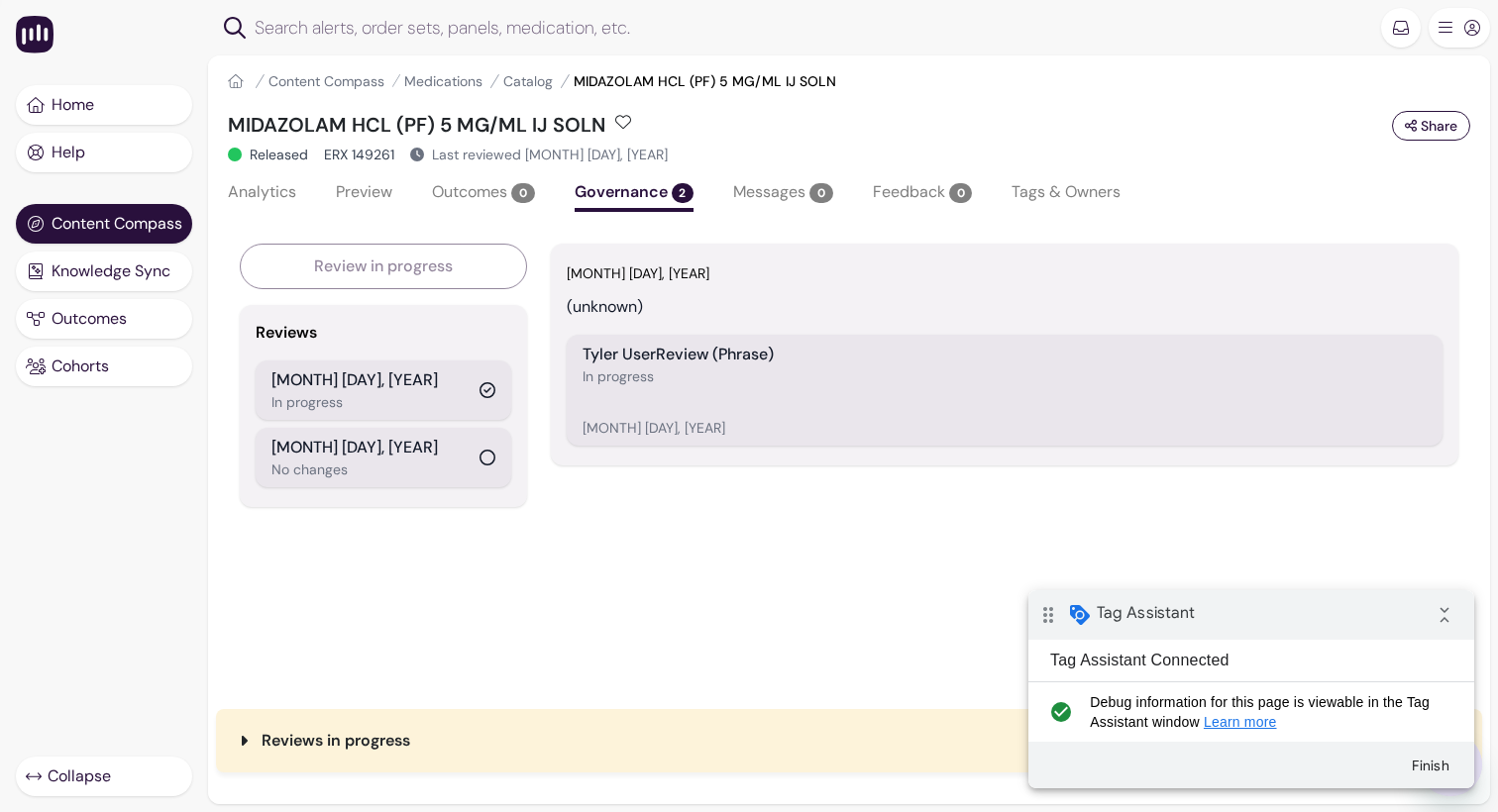click on "Analytics" at bounding box center [262, 194] 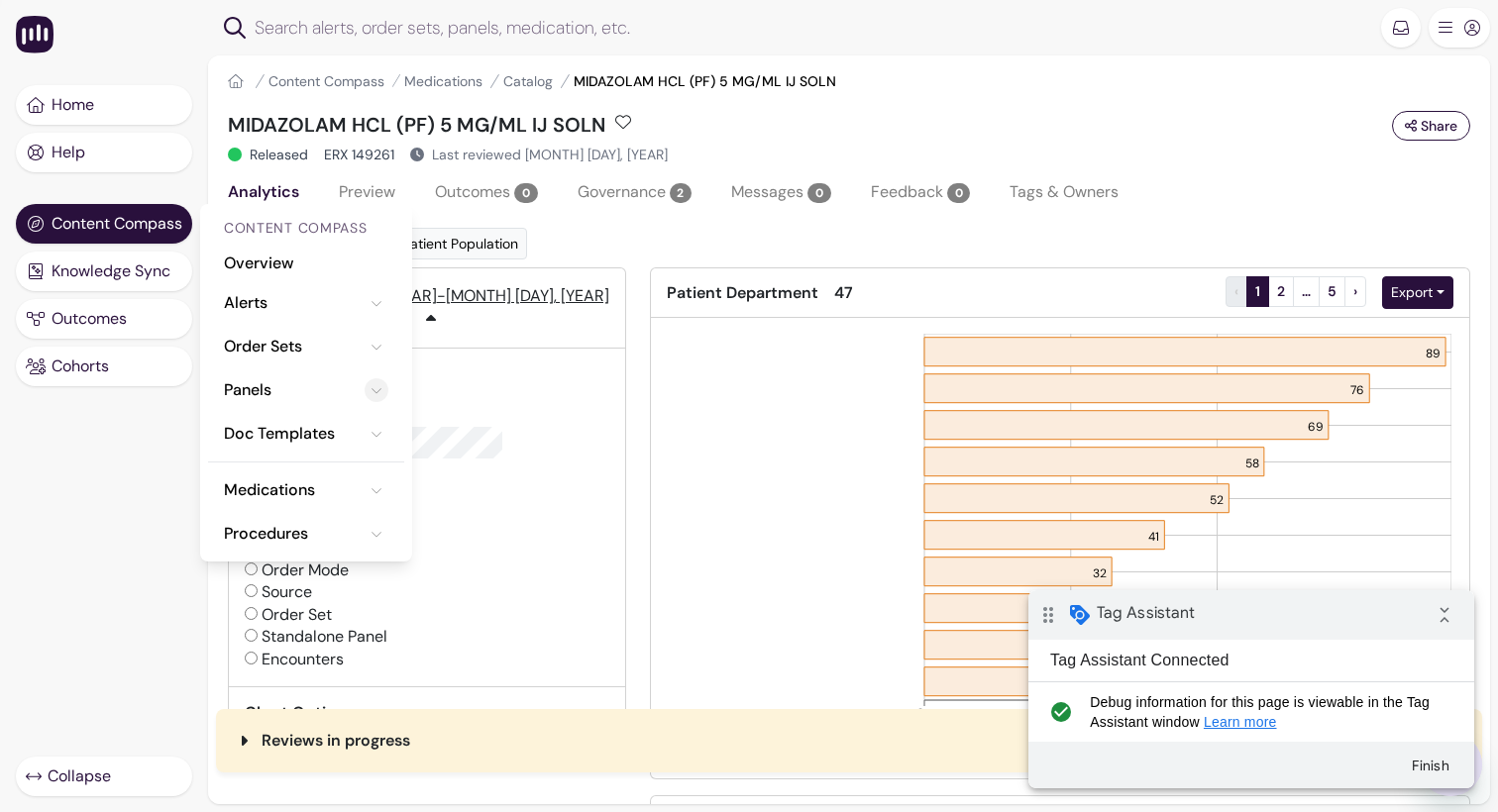 click 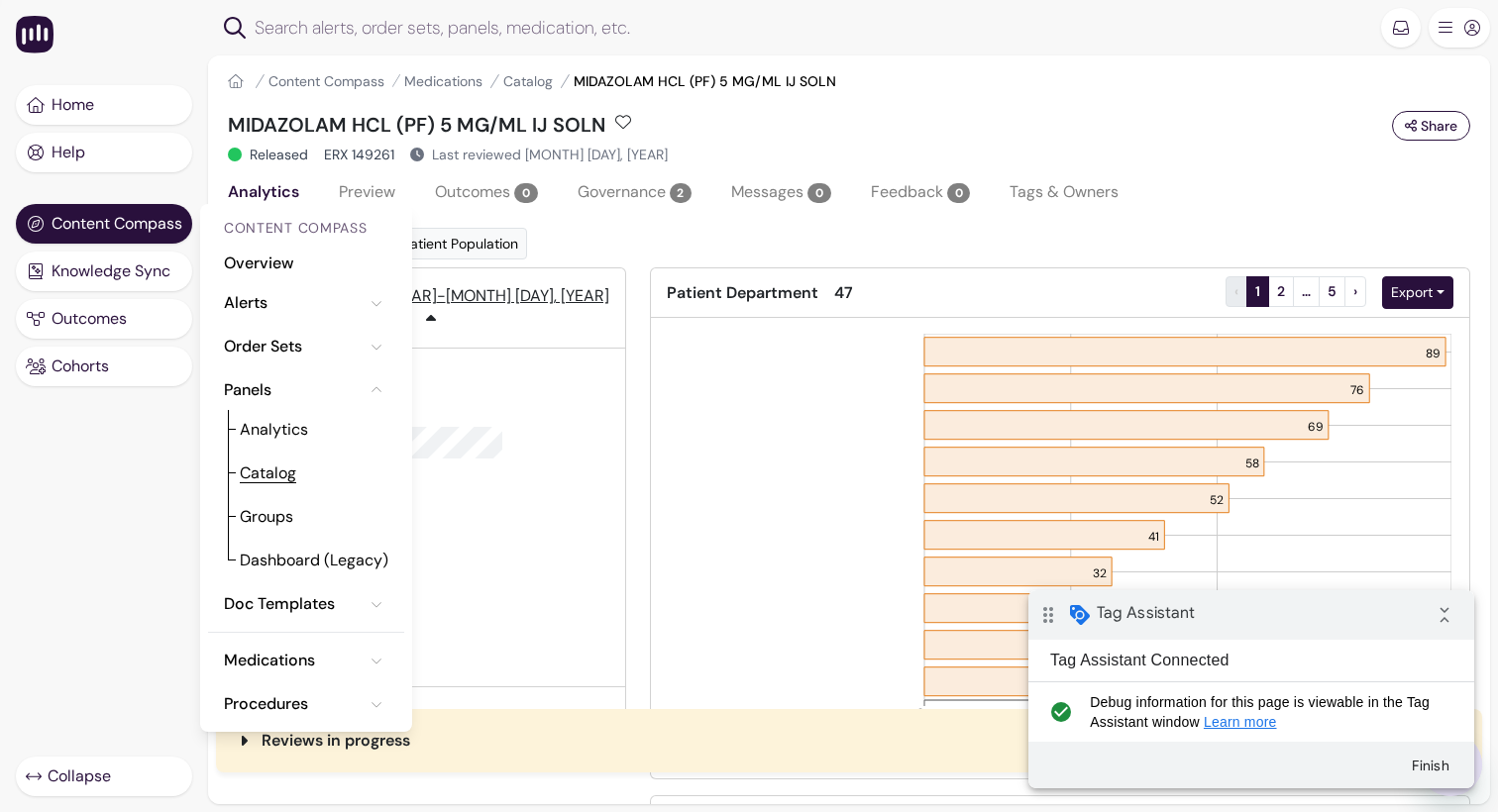 click on "Catalog" at bounding box center [268, 473] 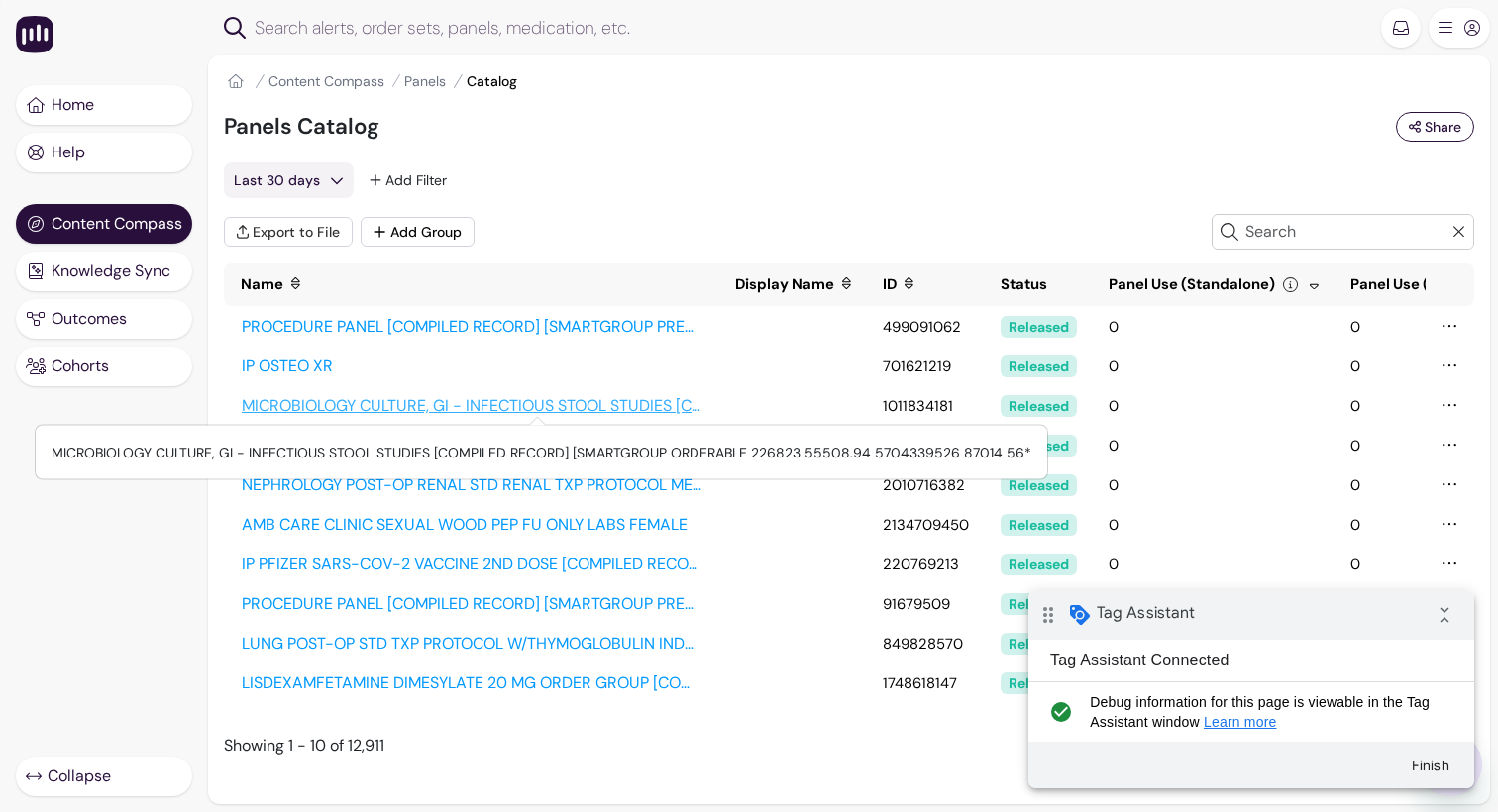 click on "MICROBIOLOGY CULTURE, GI - INFECTIOUS STOOL STUDIES [COMPILED RECOR..." at bounding box center [531, 405] 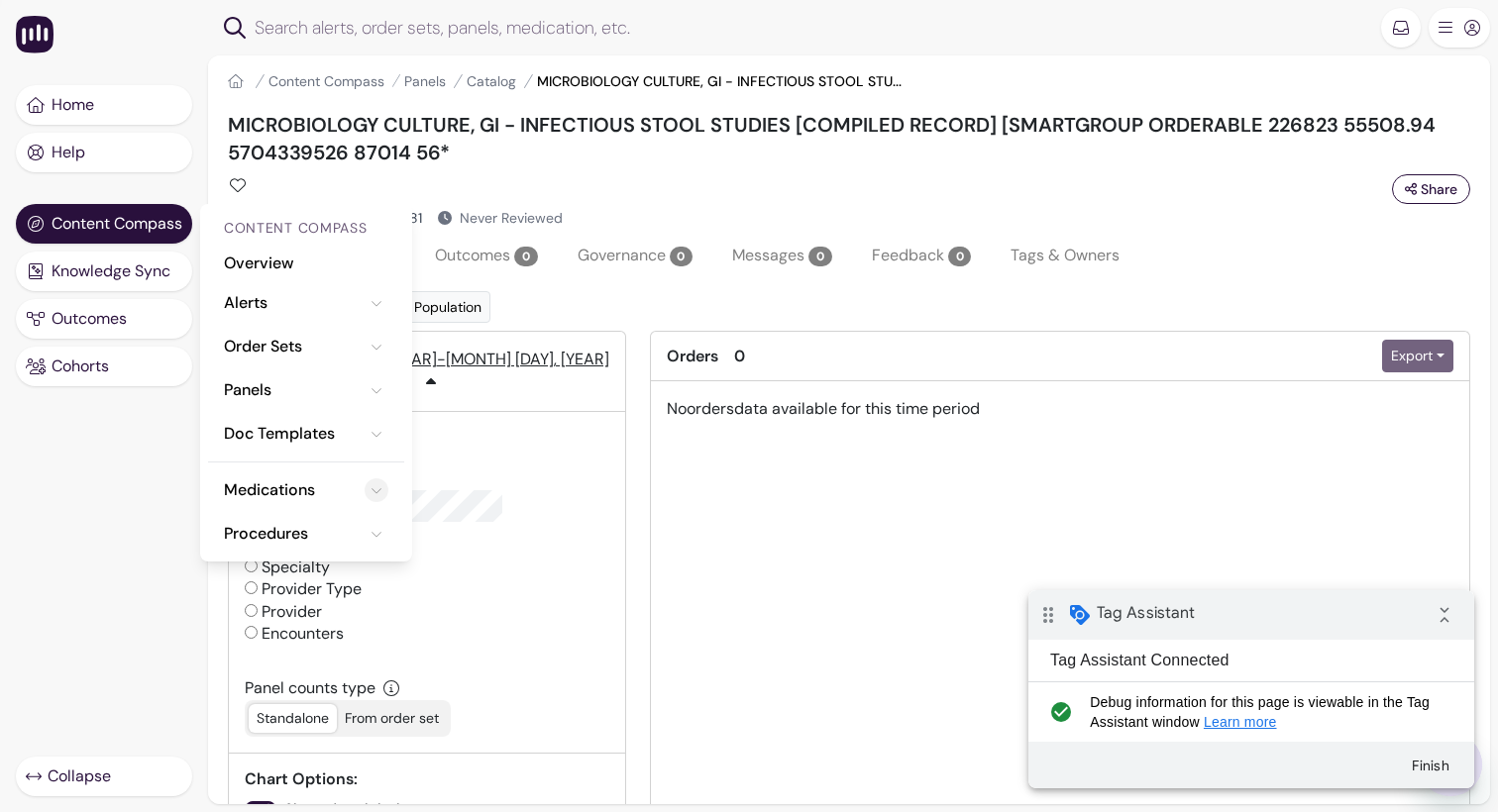 click 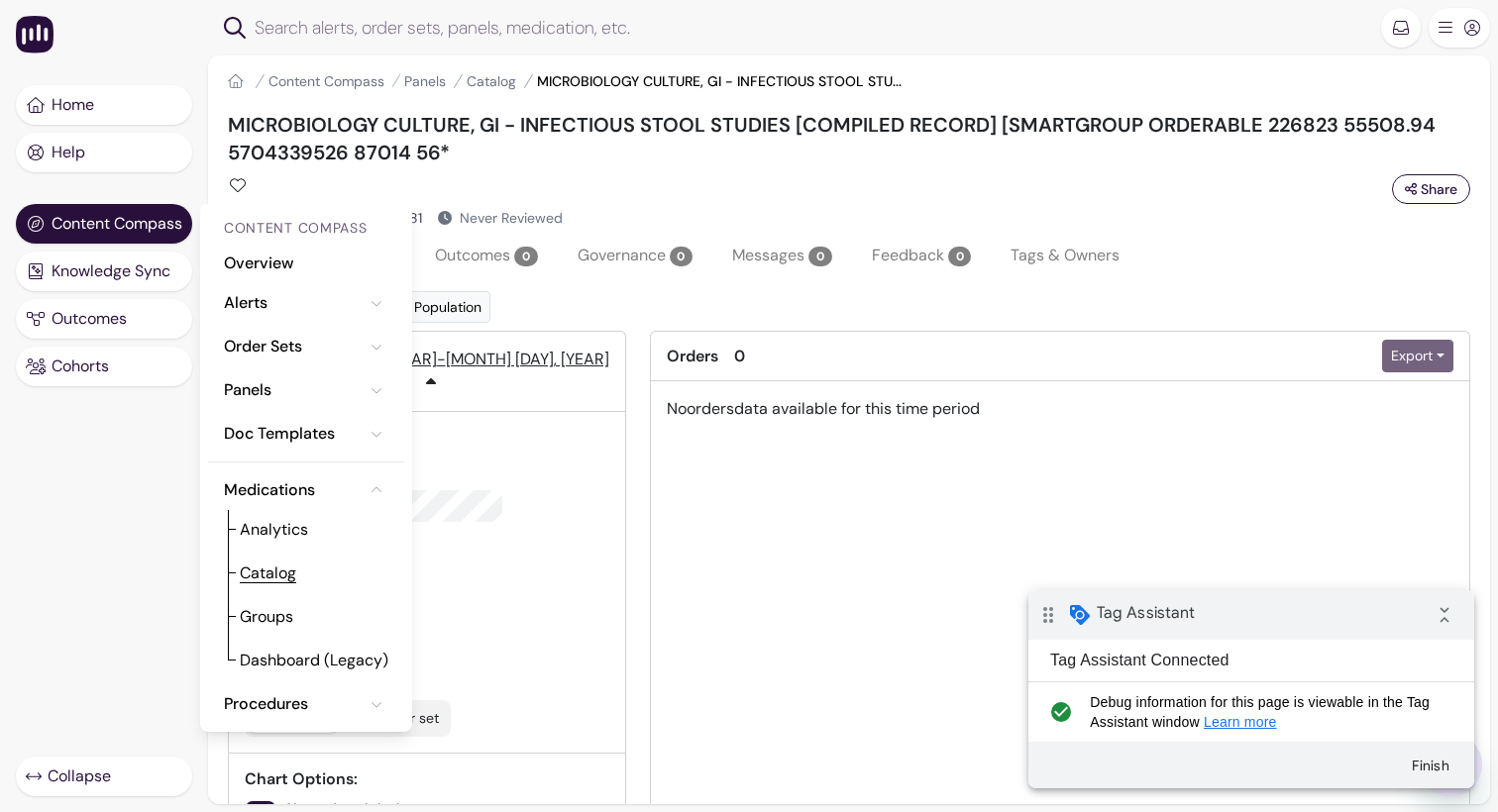 click on "Catalog" at bounding box center [268, 573] 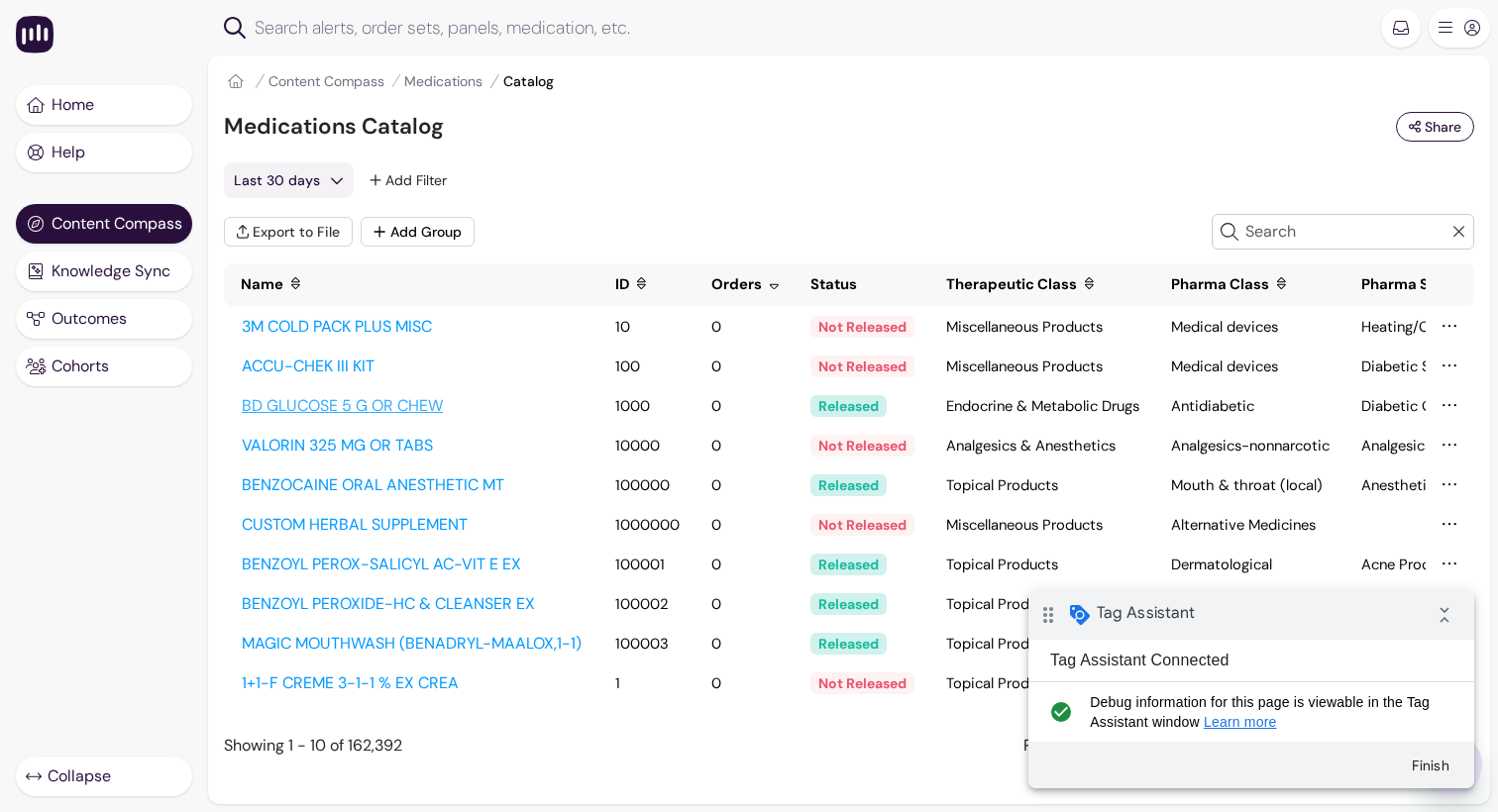 click on "BD GLUCOSE 5 G OR CHEW" at bounding box center [411, 406] 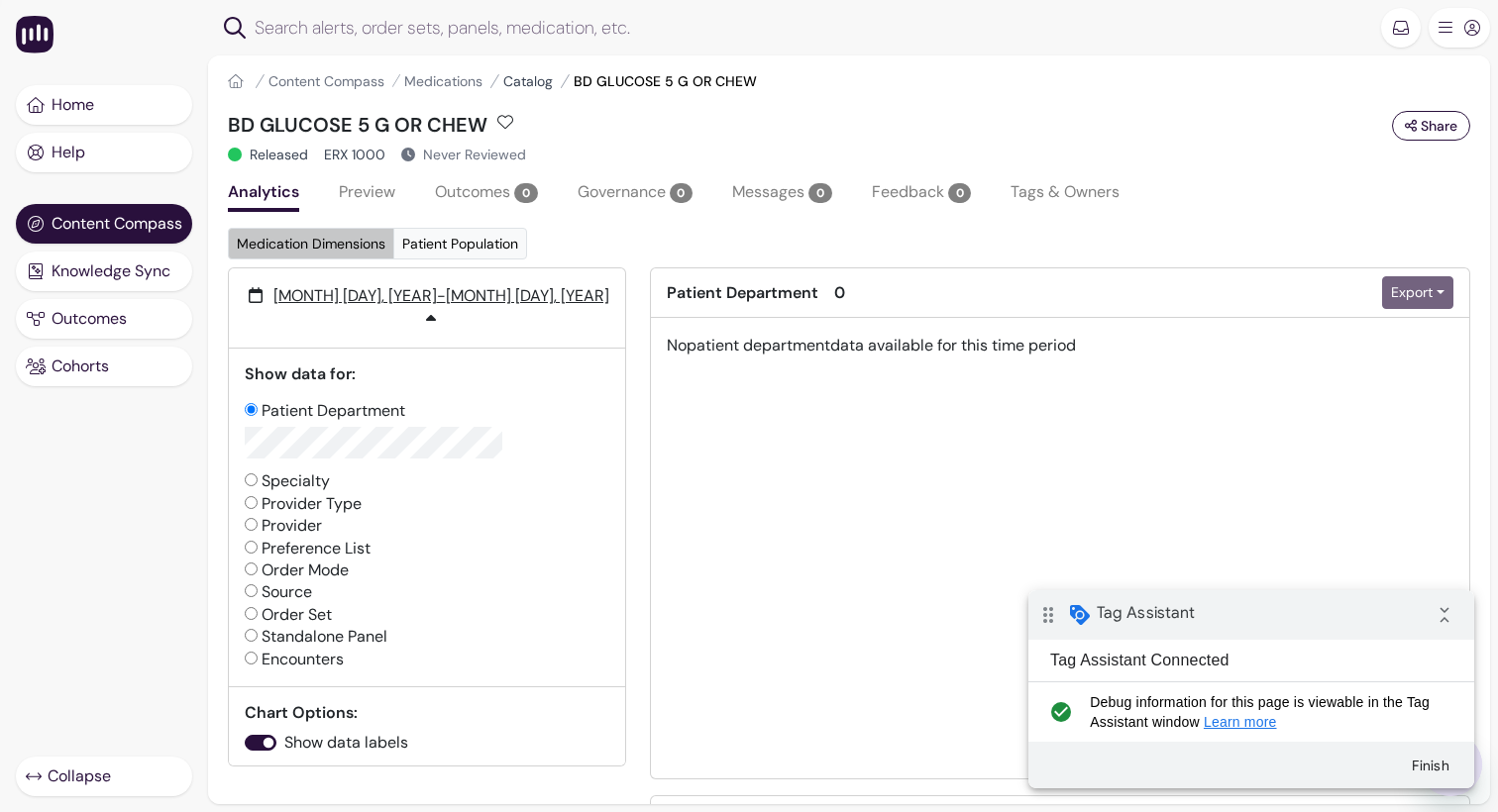 click on "Catalog" at bounding box center [528, 81] 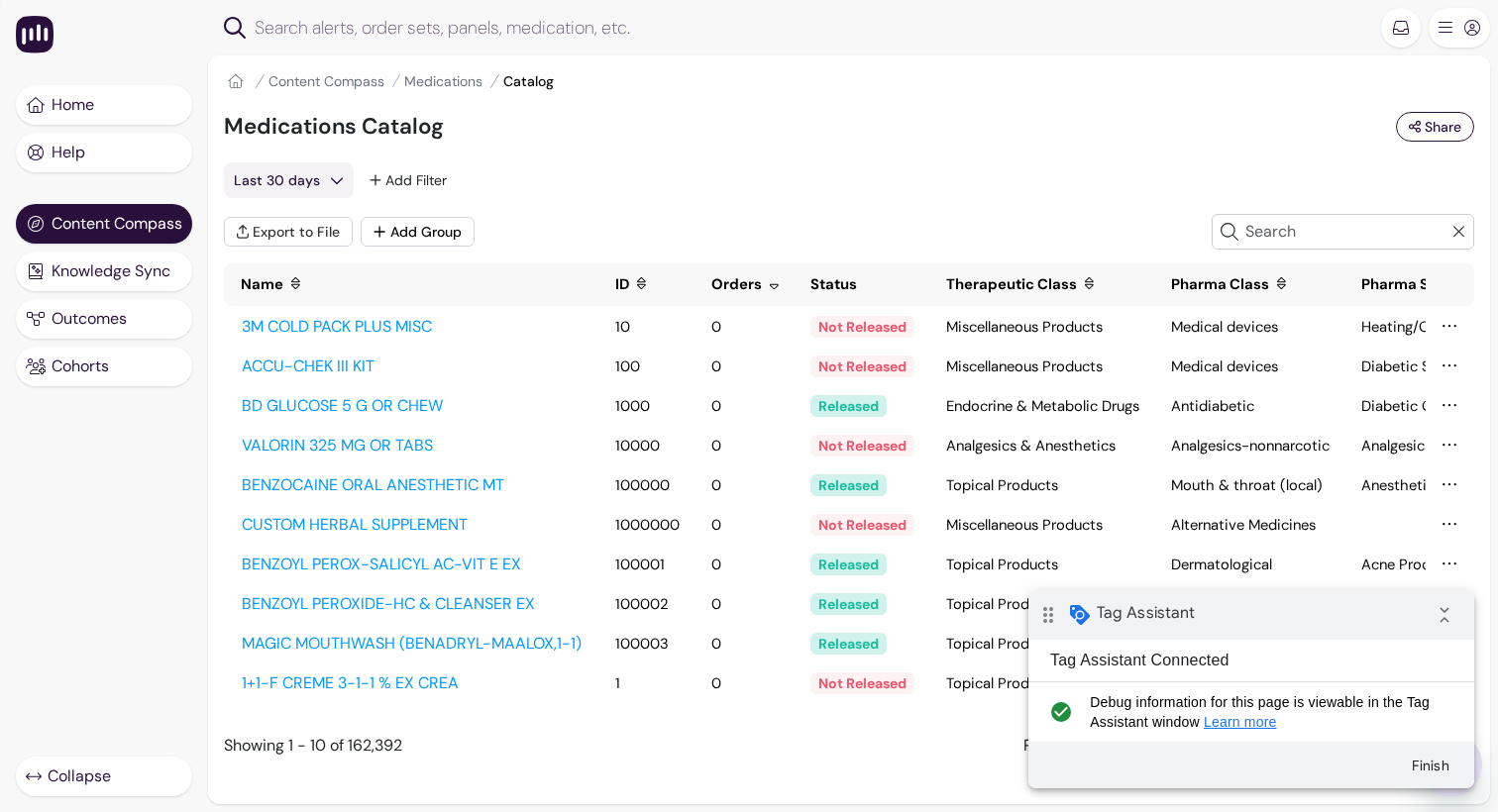 scroll, scrollTop: 2, scrollLeft: 0, axis: vertical 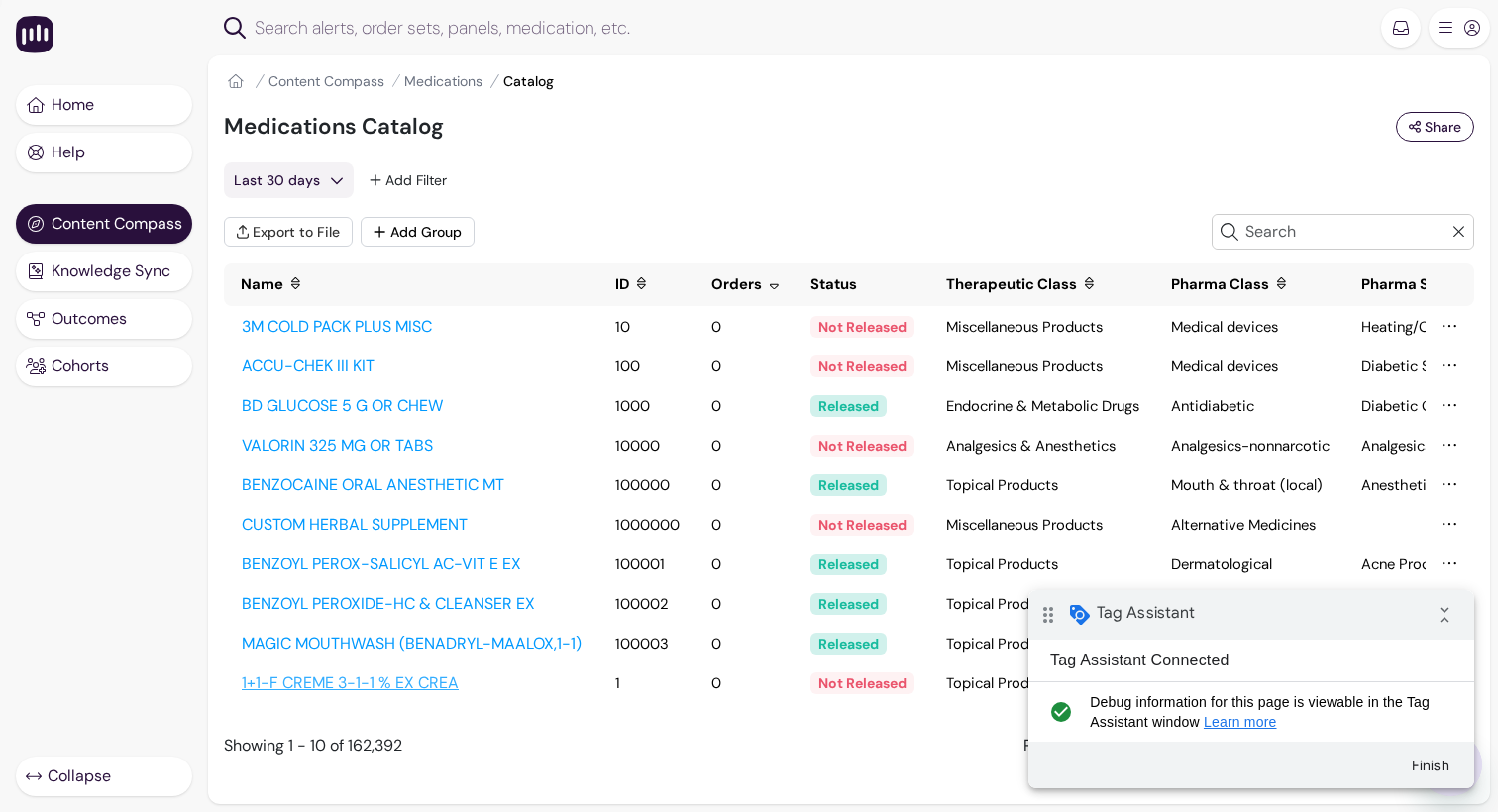 click on "1+1-F CREME 3-1-1 % EX CREA" at bounding box center (411, 683) 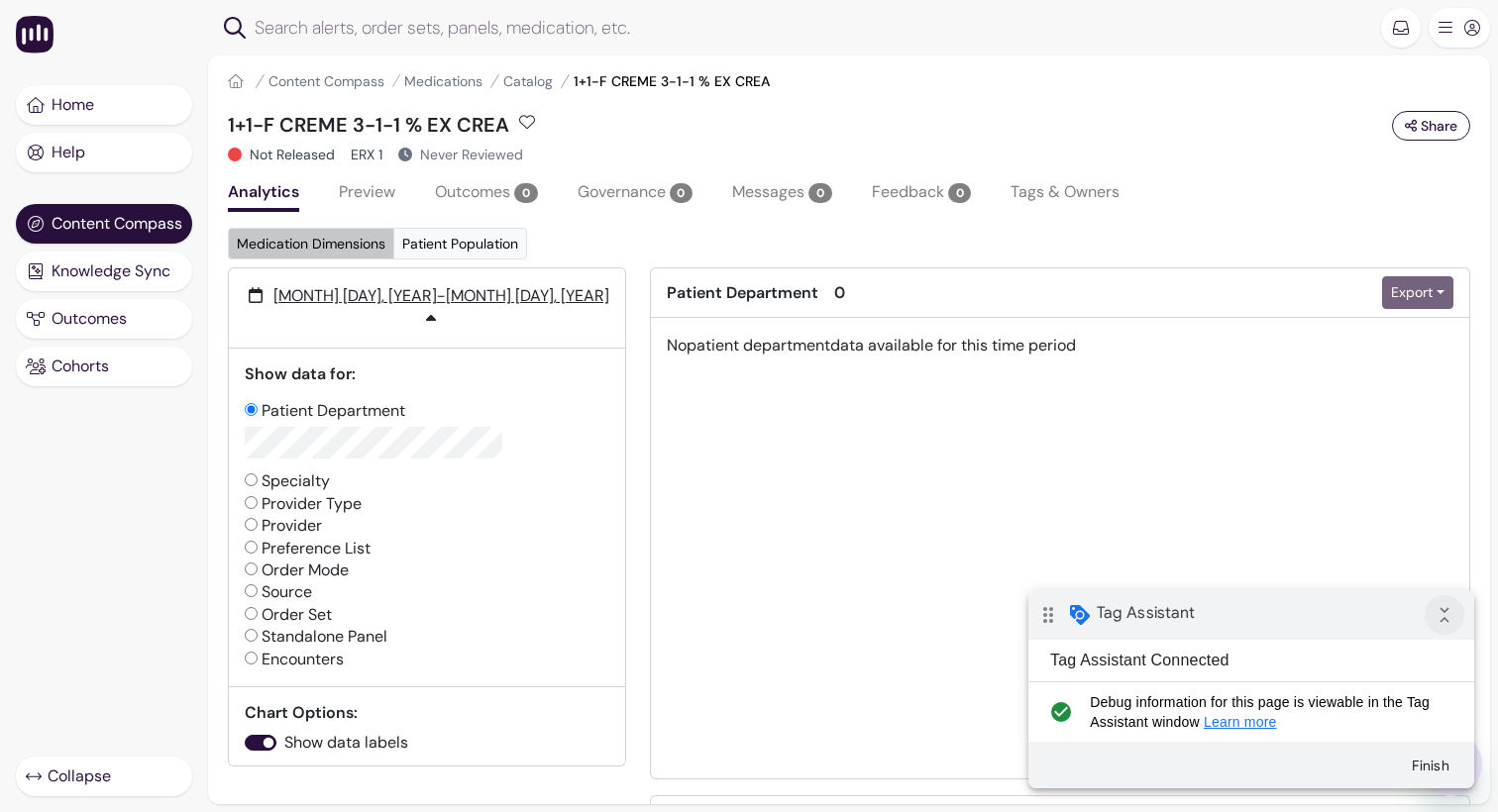 click on "collapse_all" at bounding box center [1444, 615] 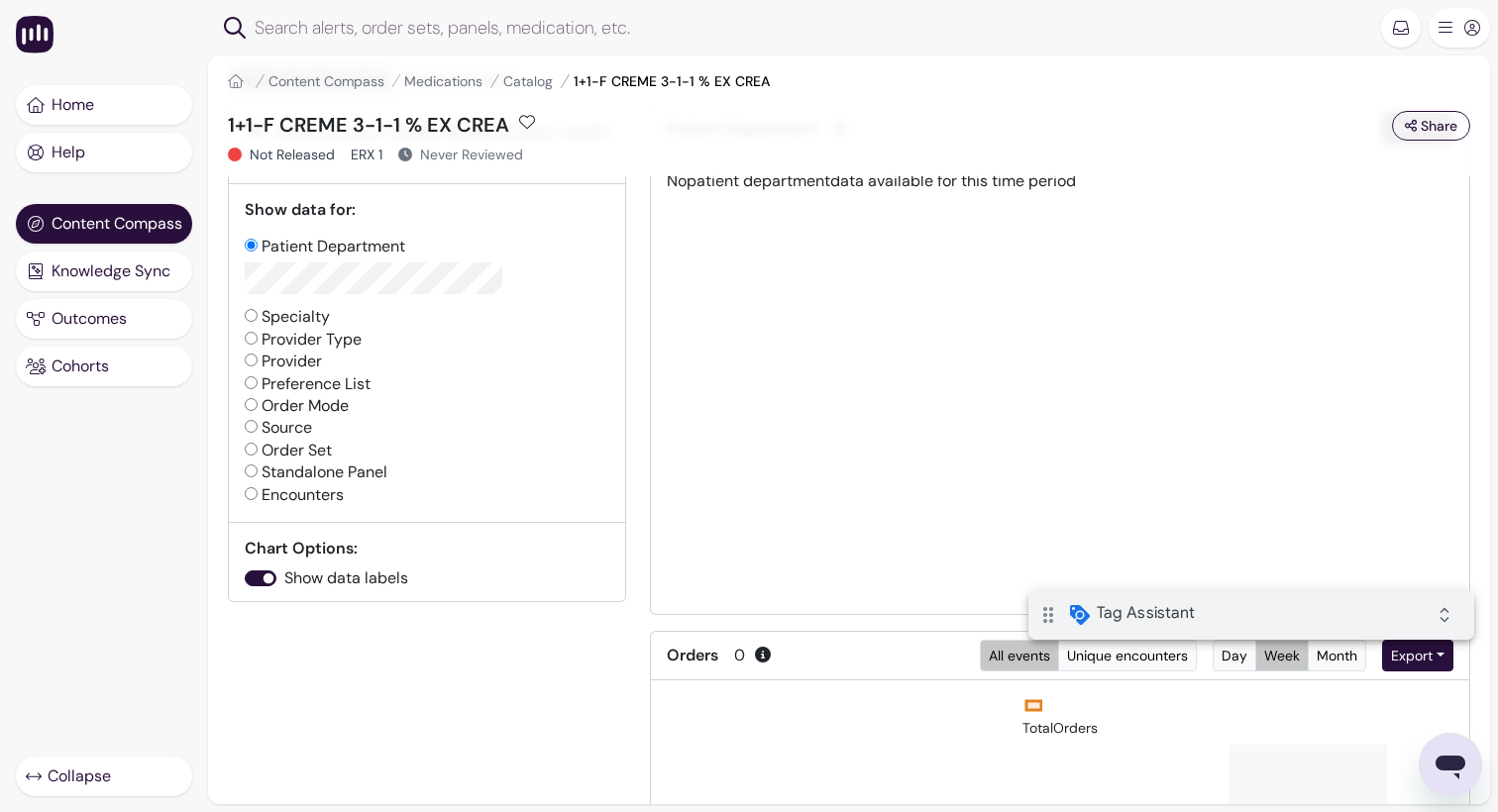 scroll, scrollTop: 0, scrollLeft: 0, axis: both 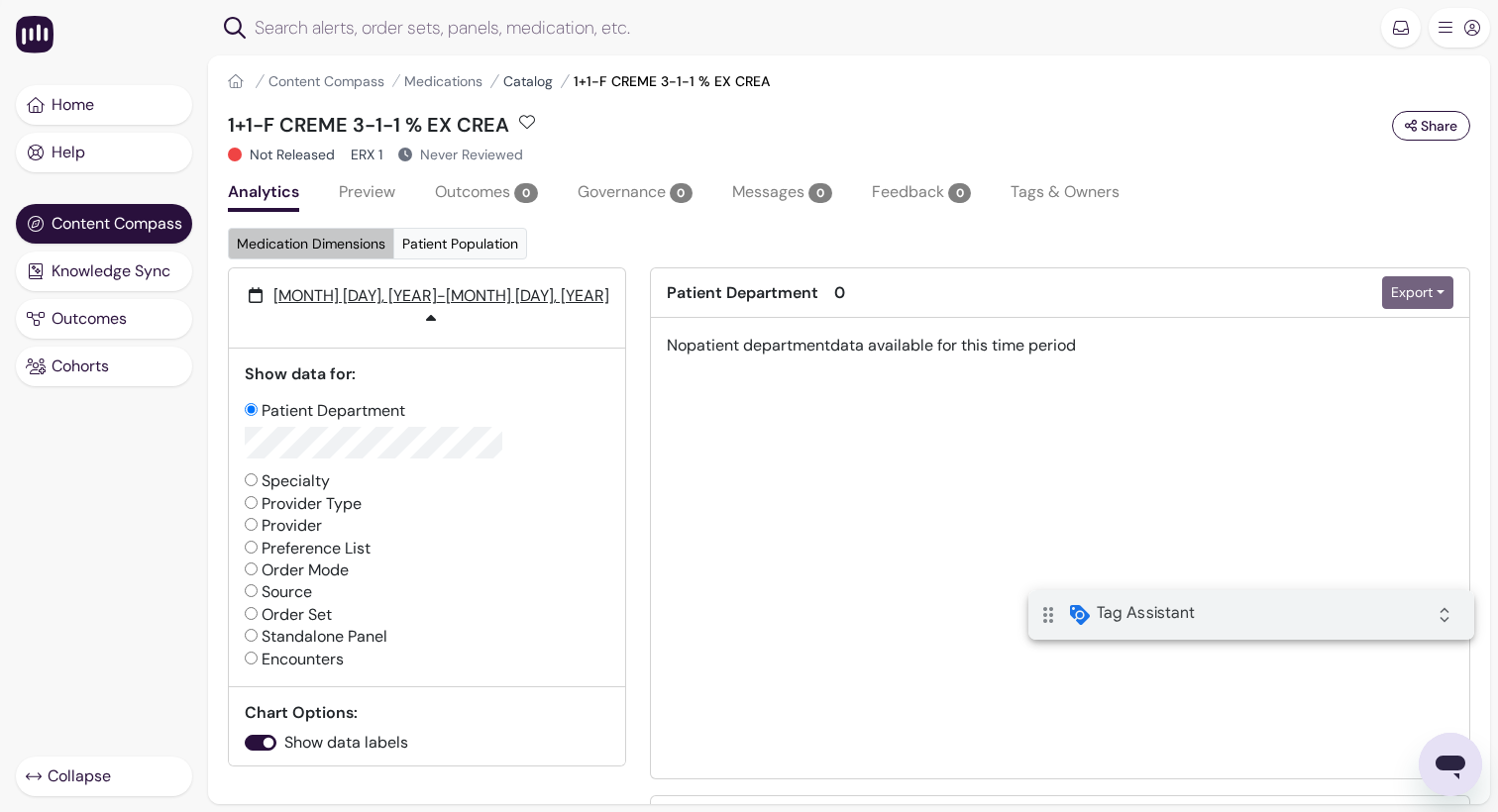 click on "Catalog" at bounding box center (528, 81) 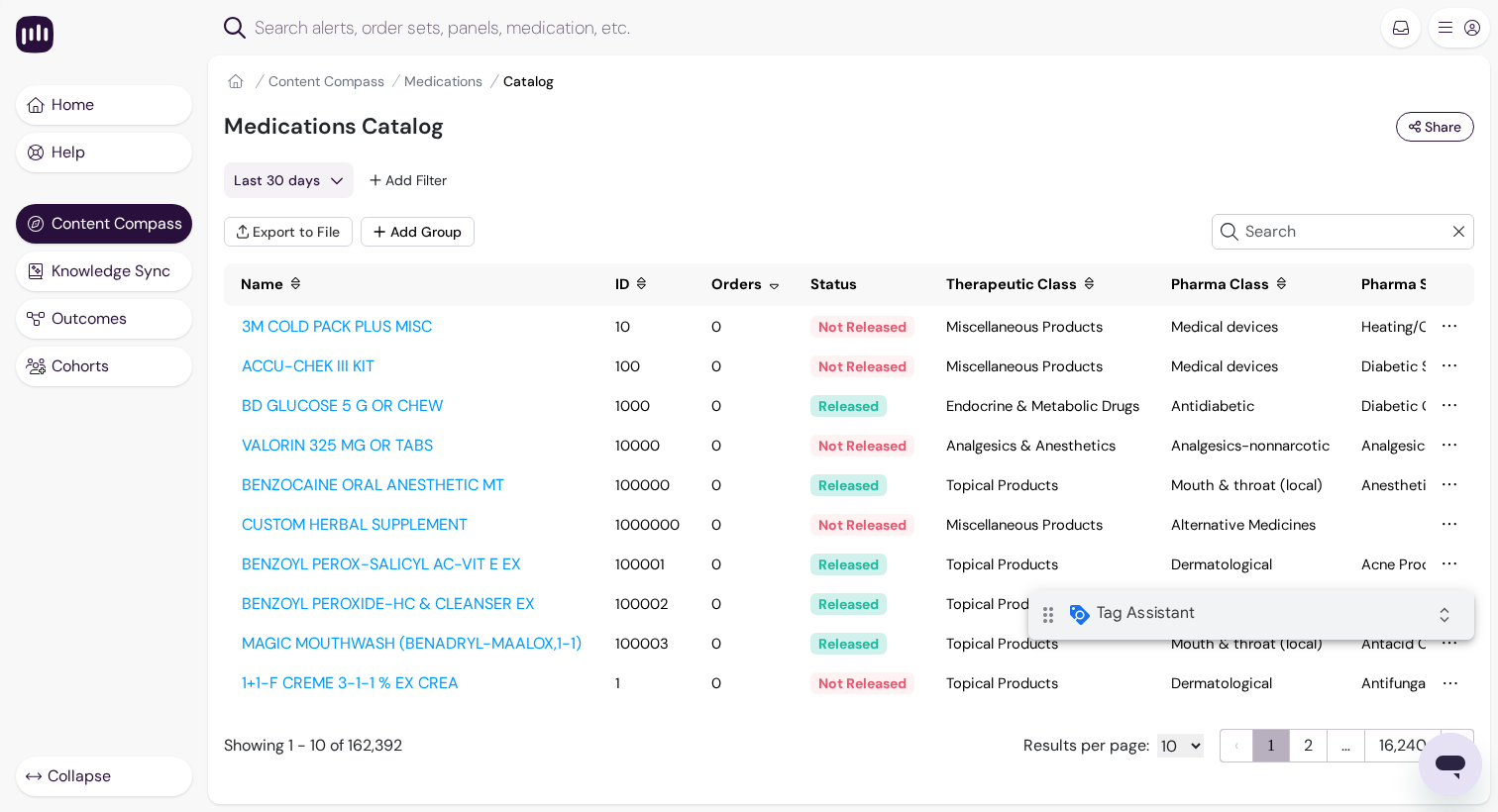 scroll, scrollTop: 2, scrollLeft: 0, axis: vertical 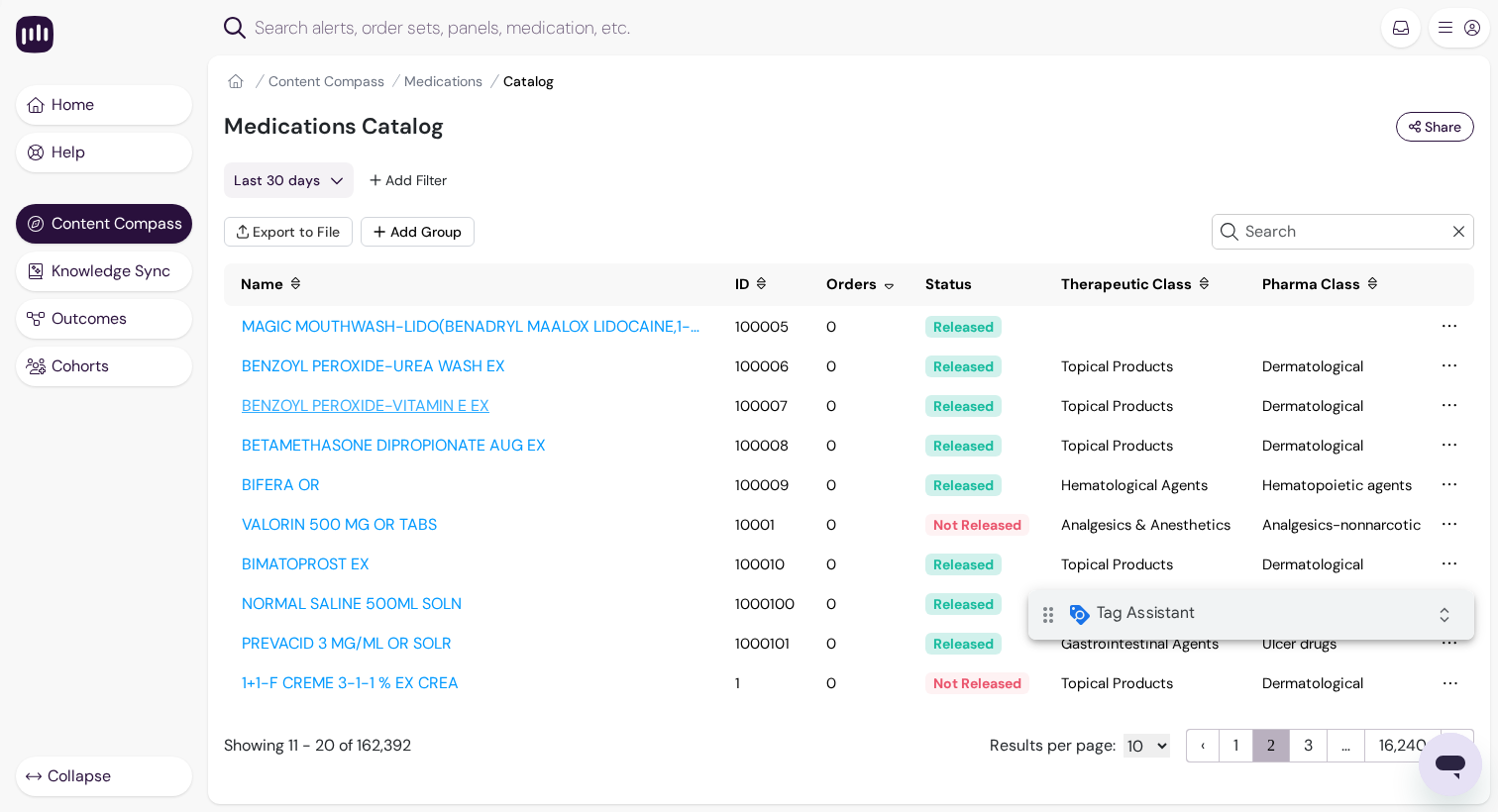 click on "BENZOYL PEROXIDE-VITAMIN E EX" at bounding box center (472, 406) 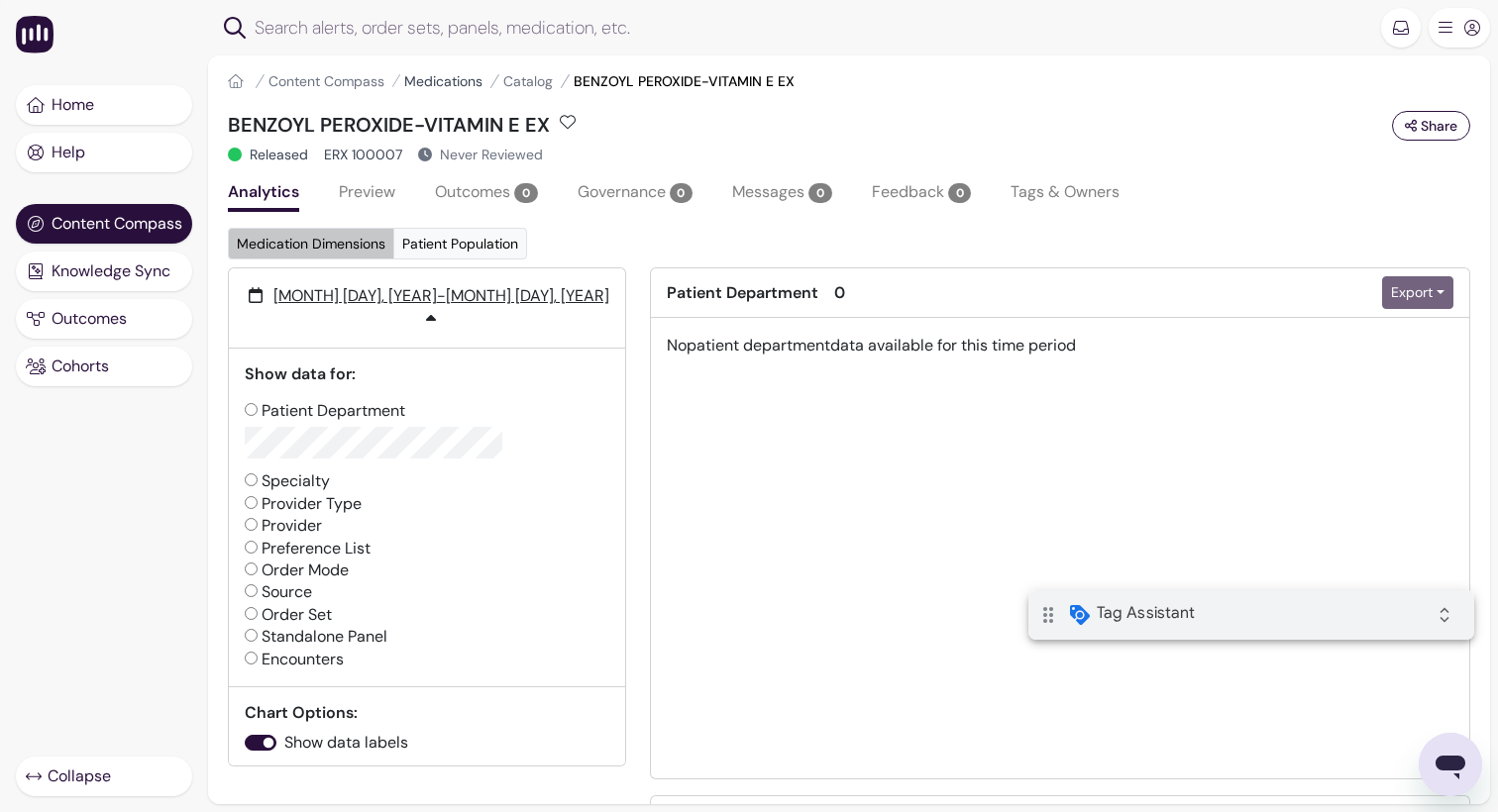 click on "Medications" at bounding box center (443, 81) 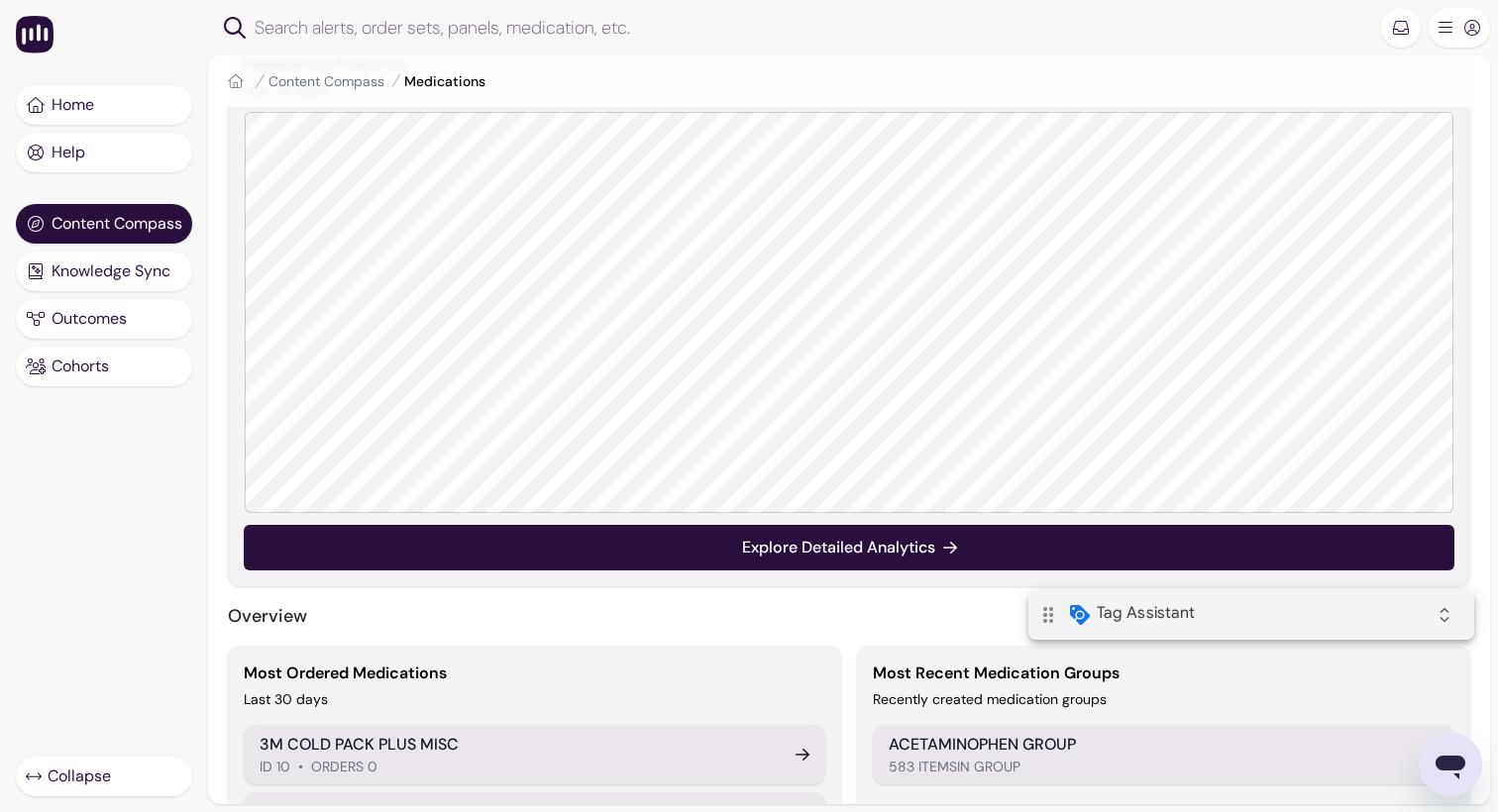 scroll, scrollTop: 555, scrollLeft: 0, axis: vertical 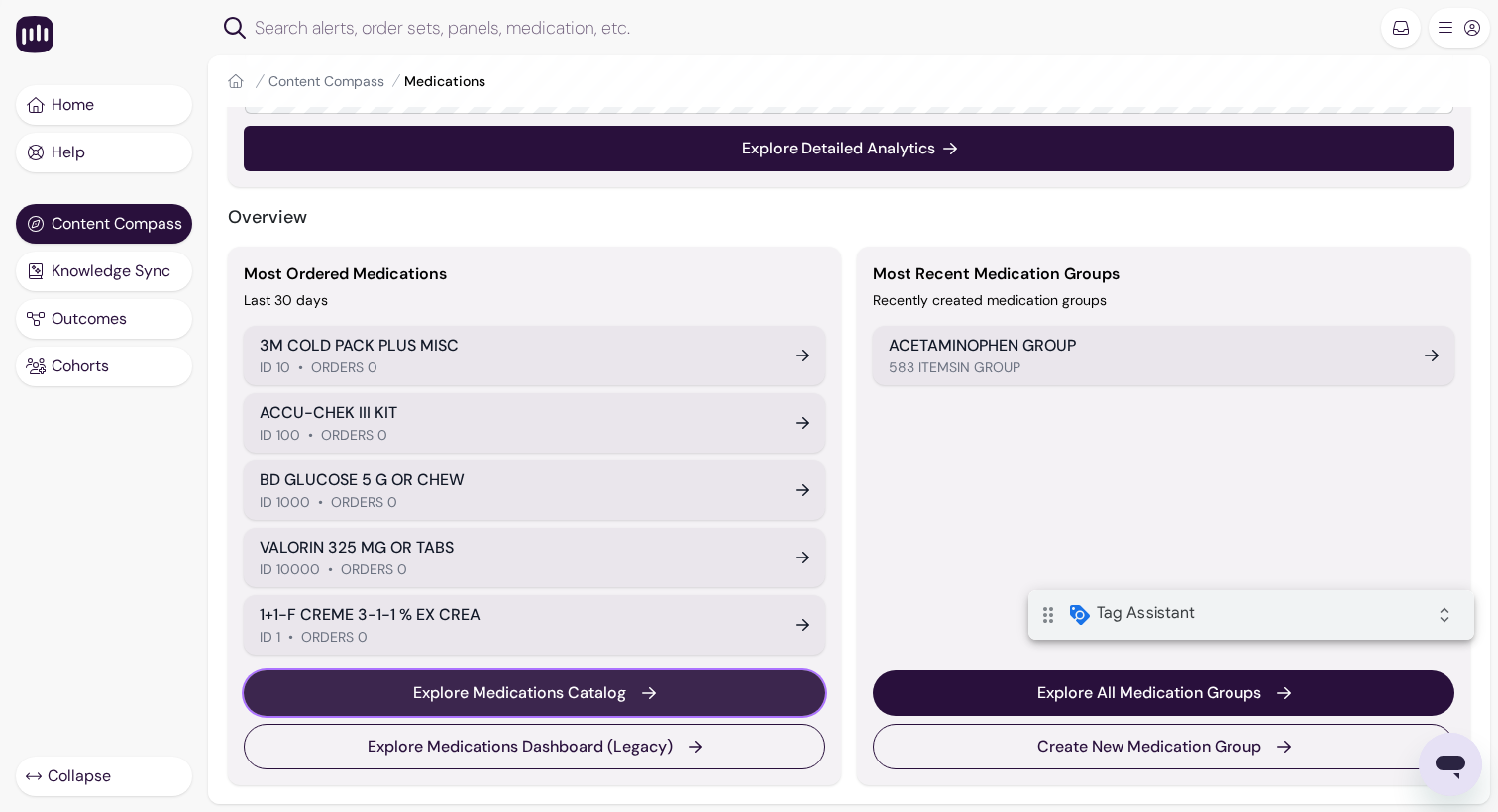 click on "Explore Medications Catalog" at bounding box center (519, 693) 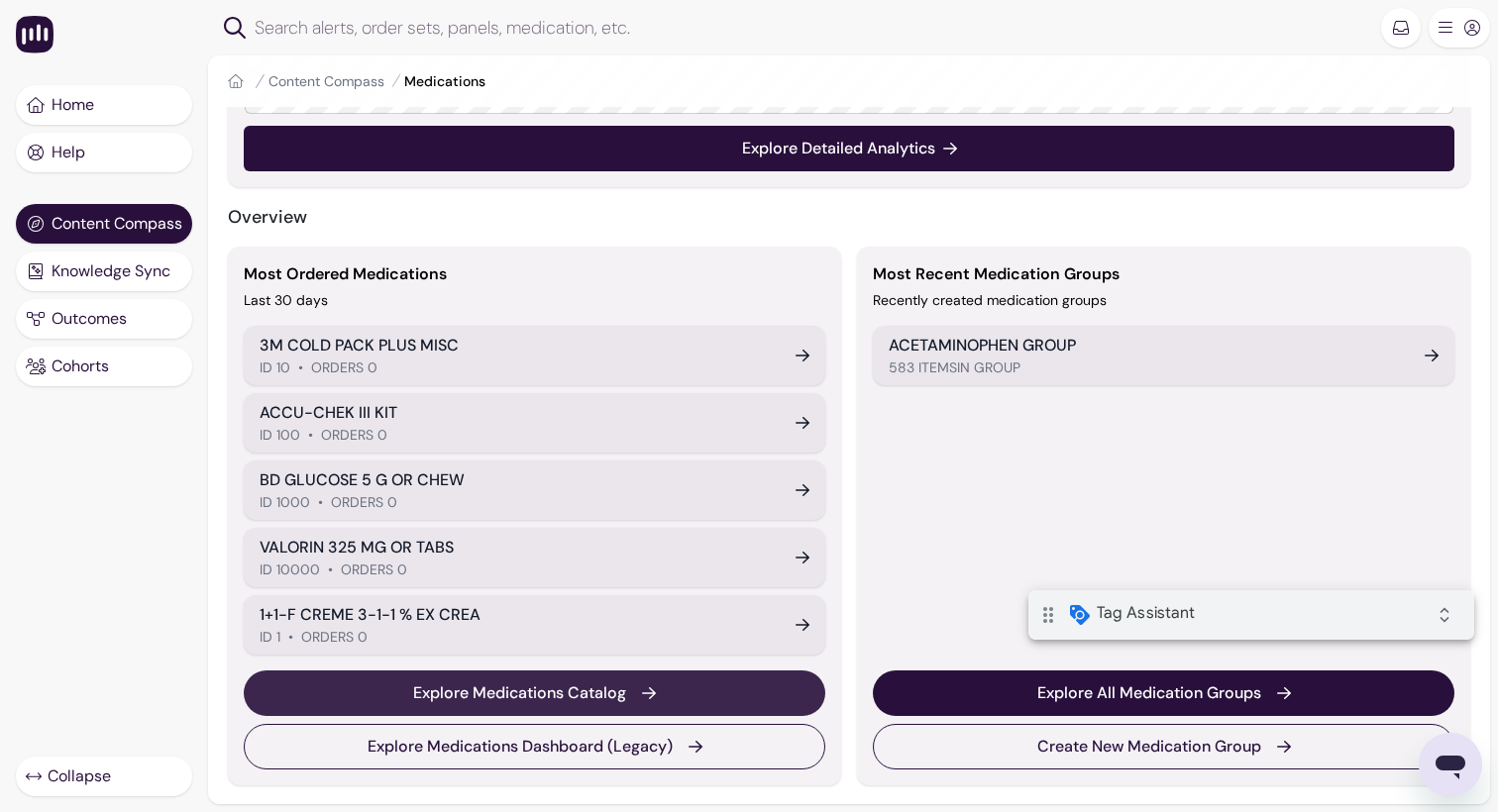 scroll, scrollTop: 0, scrollLeft: 0, axis: both 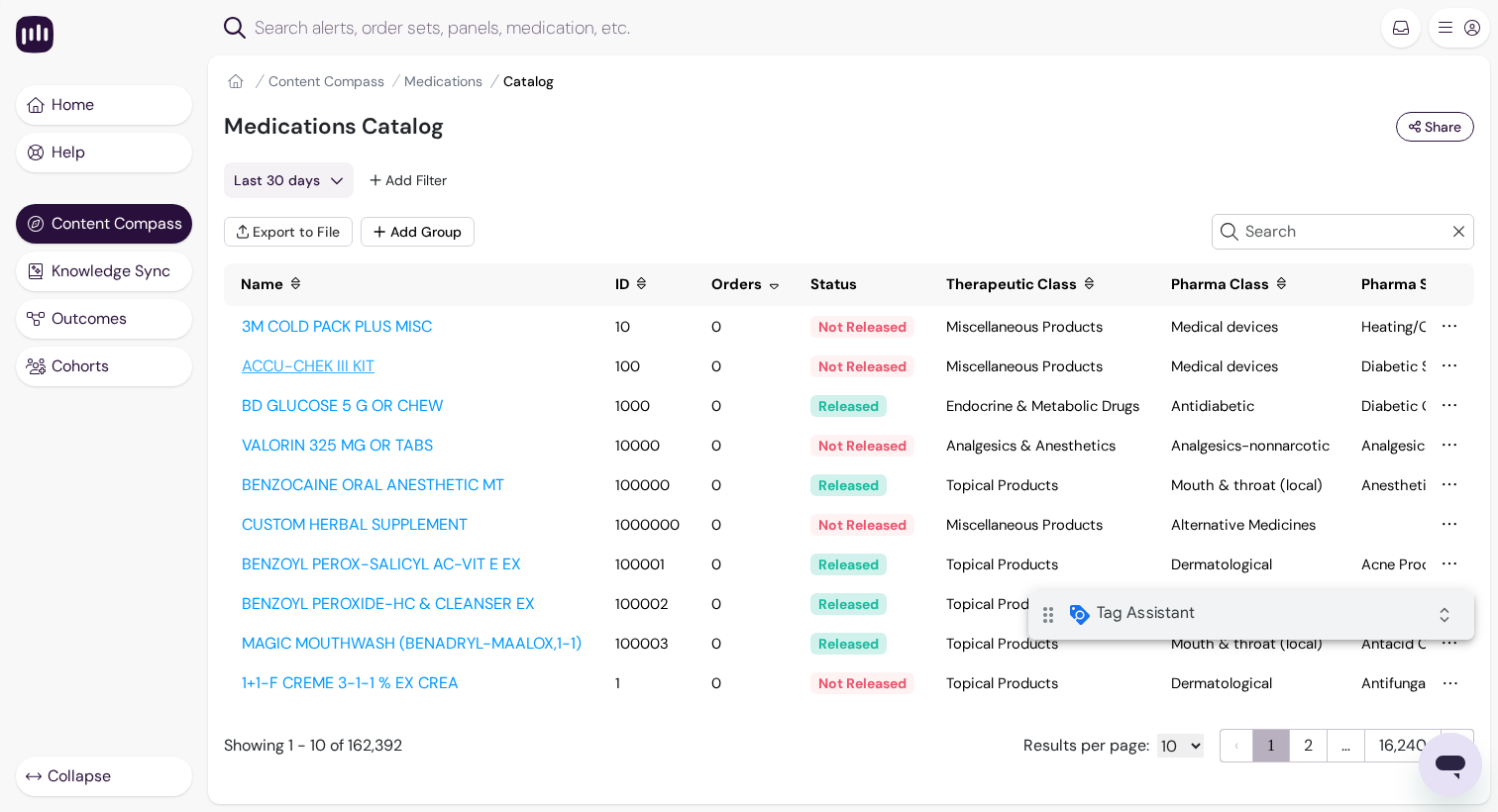 click on "ACCU-CHEK III KIT" at bounding box center (411, 366) 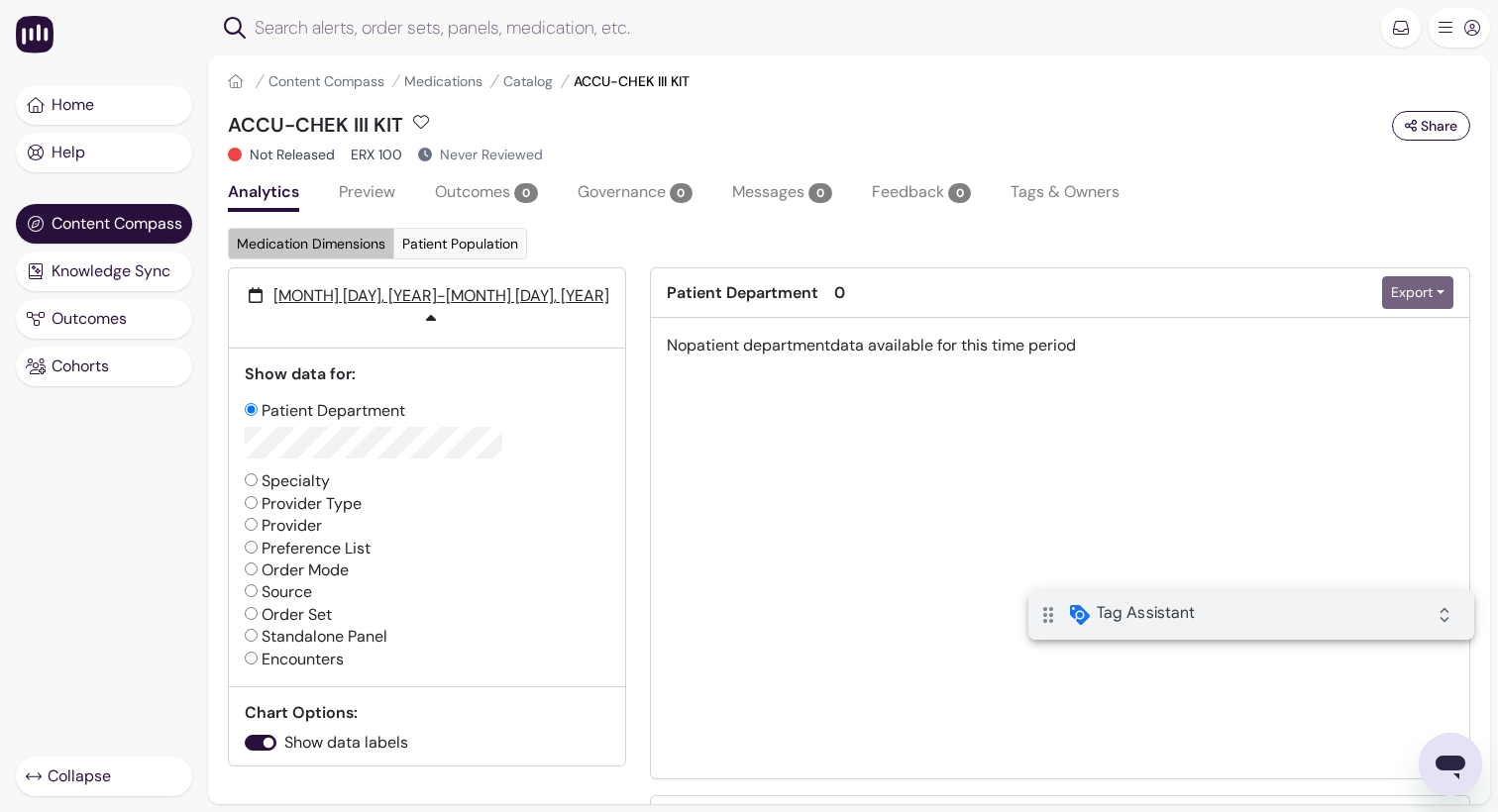 click on "drag_indicator Tag Assistant" at bounding box center [1112, 615] 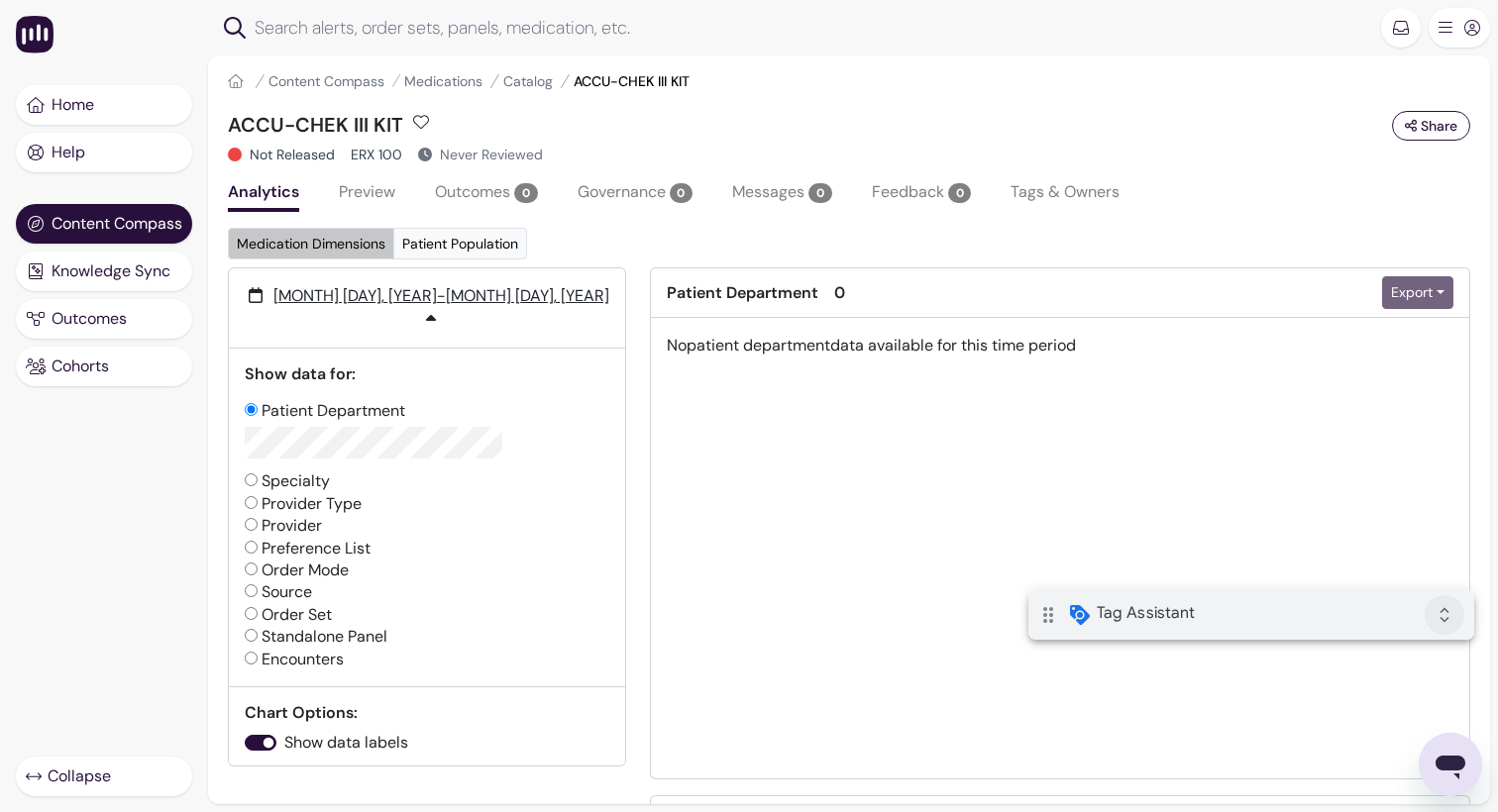 click on "expand_all" at bounding box center [1444, 615] 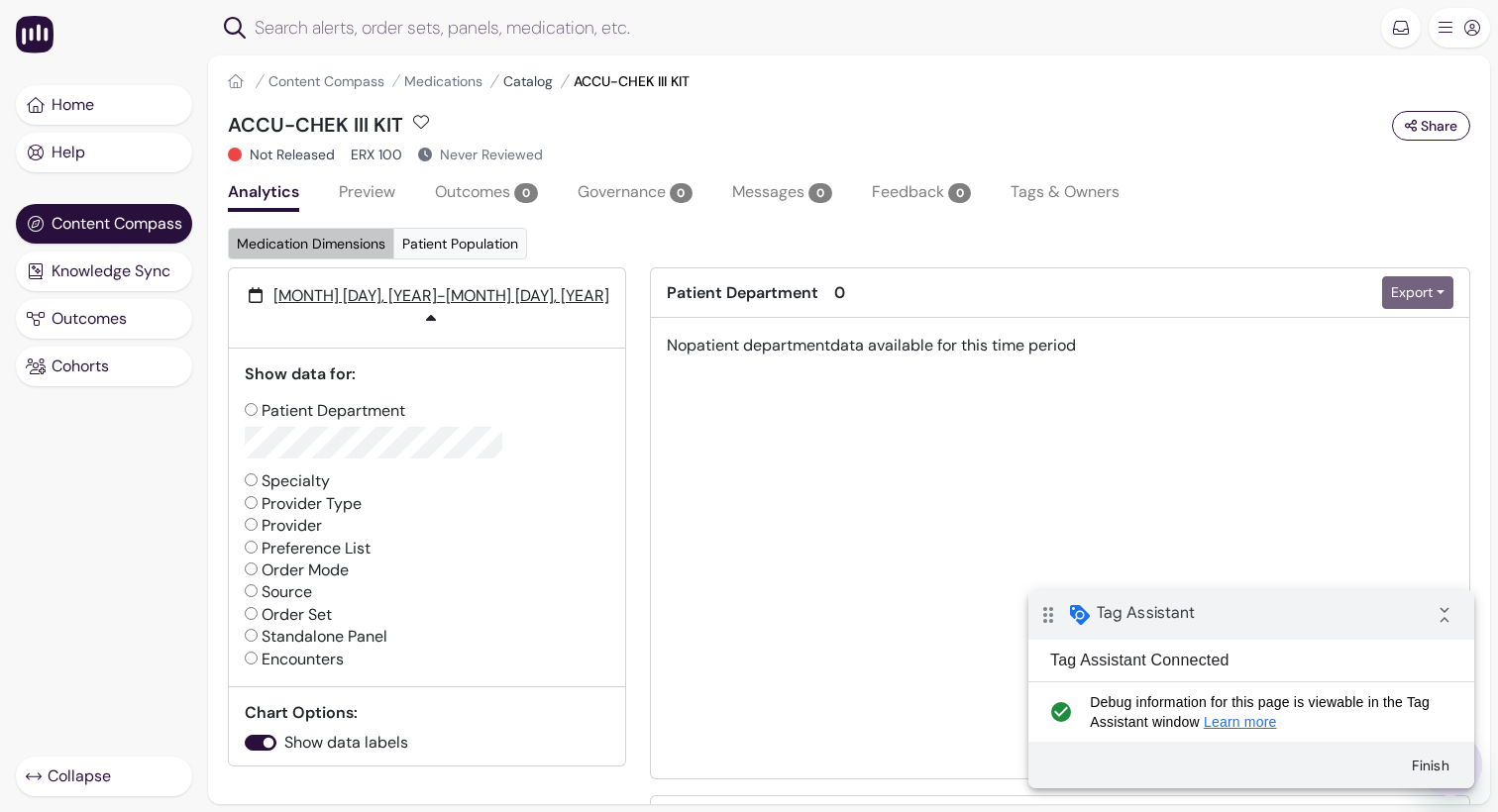 click on "Catalog" at bounding box center (528, 81) 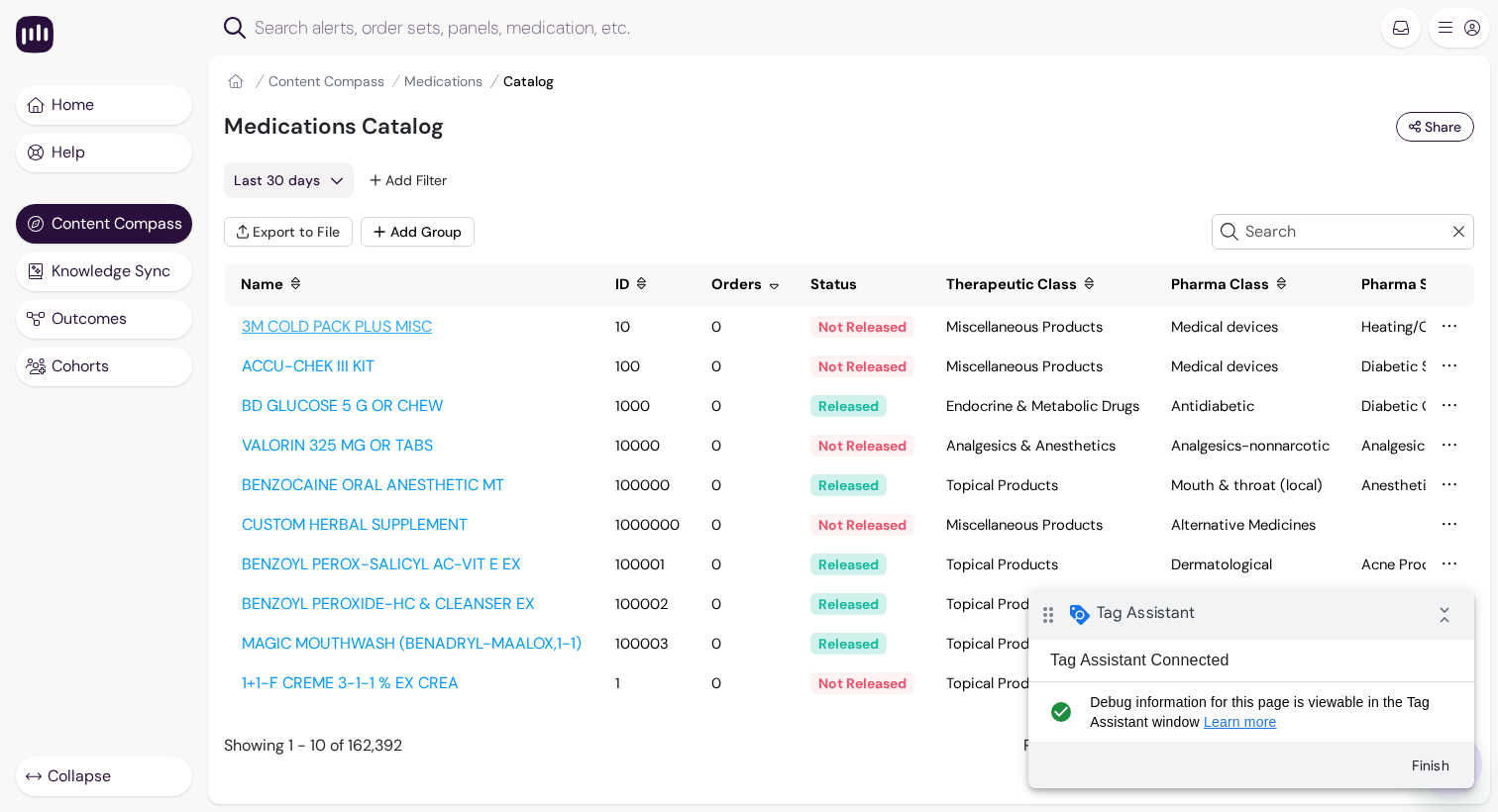 click on "3M COLD PACK PLUS MISC" at bounding box center (411, 327) 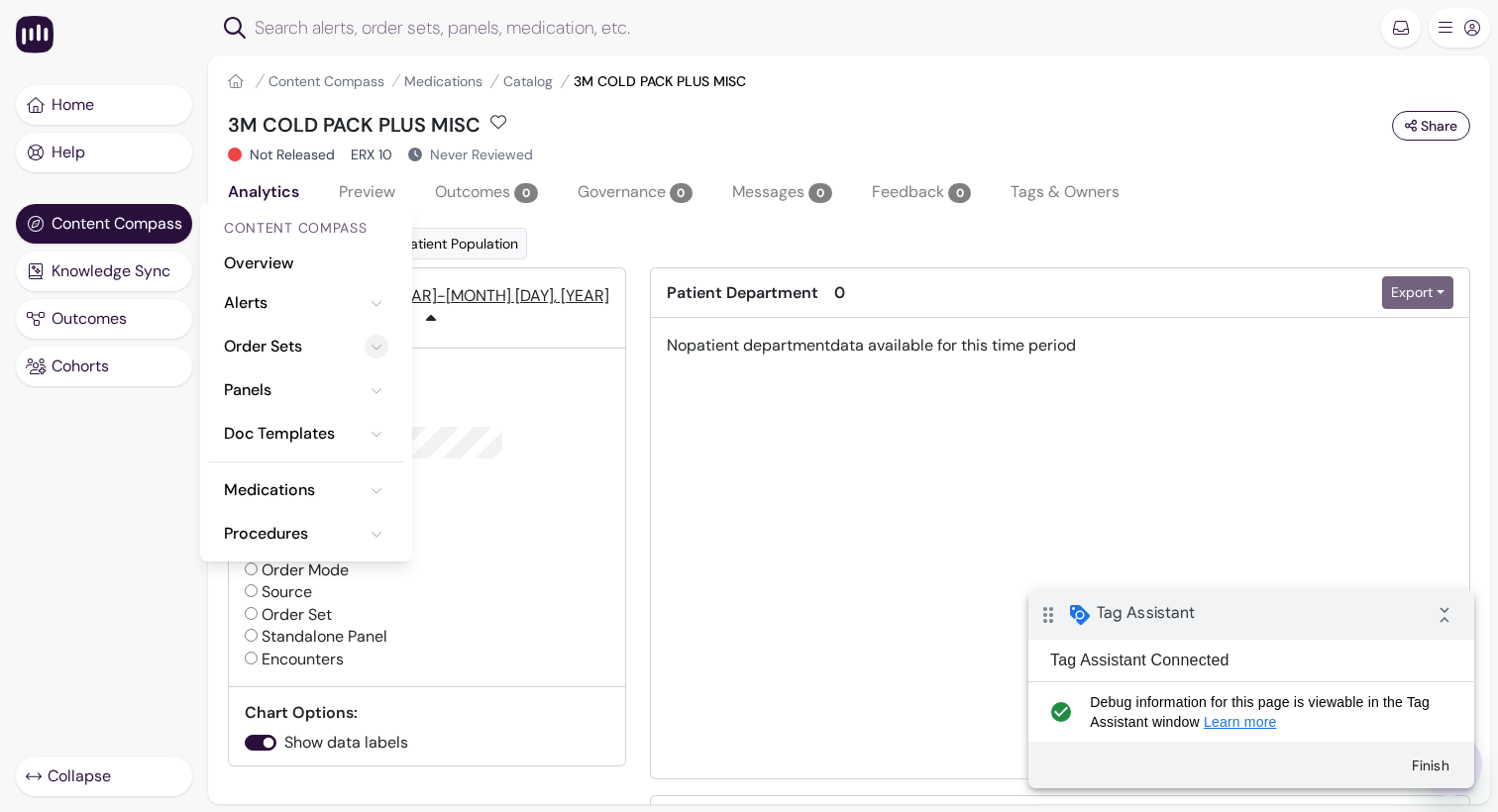 click 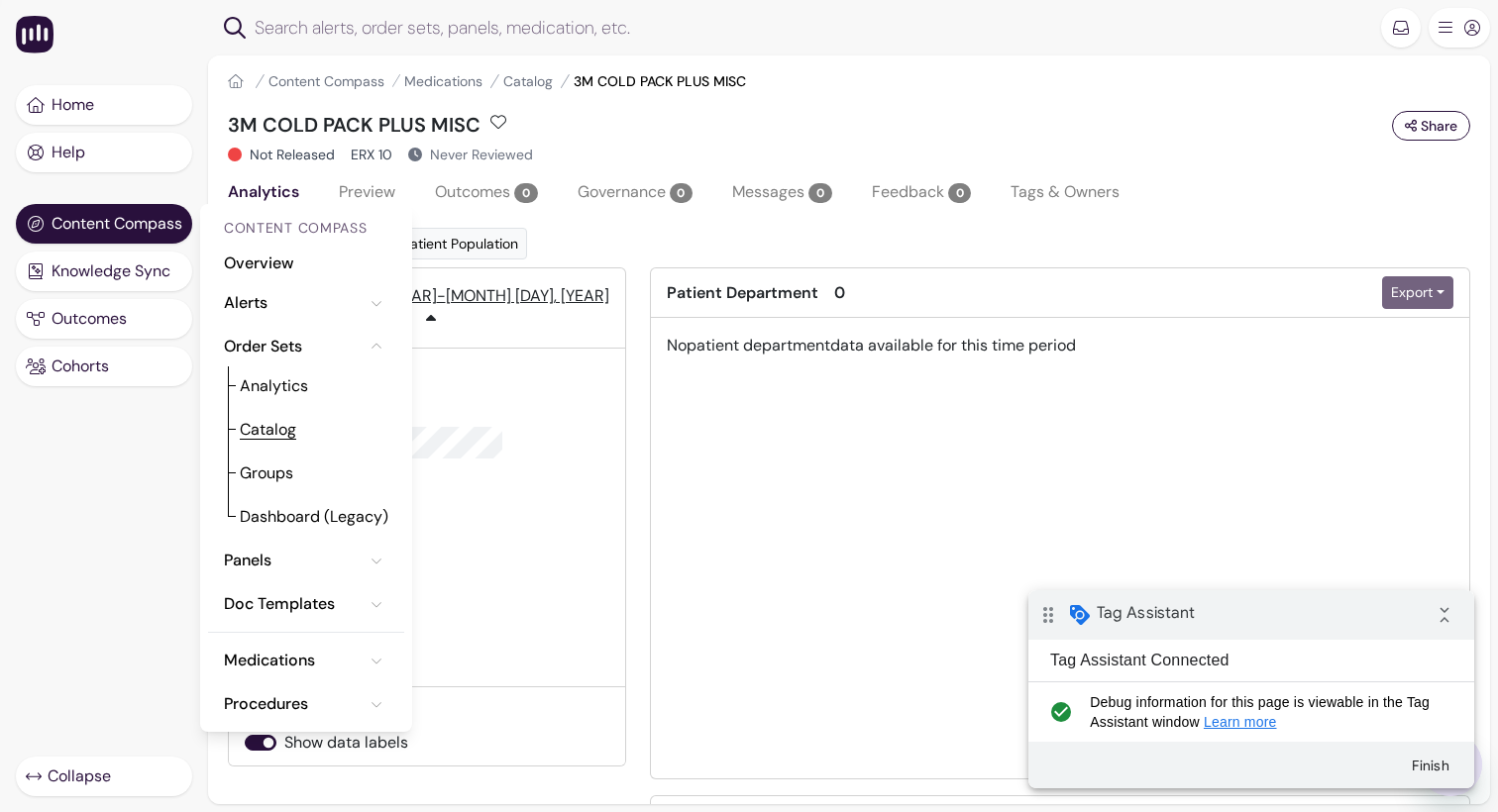 click on "Catalog" at bounding box center (268, 430) 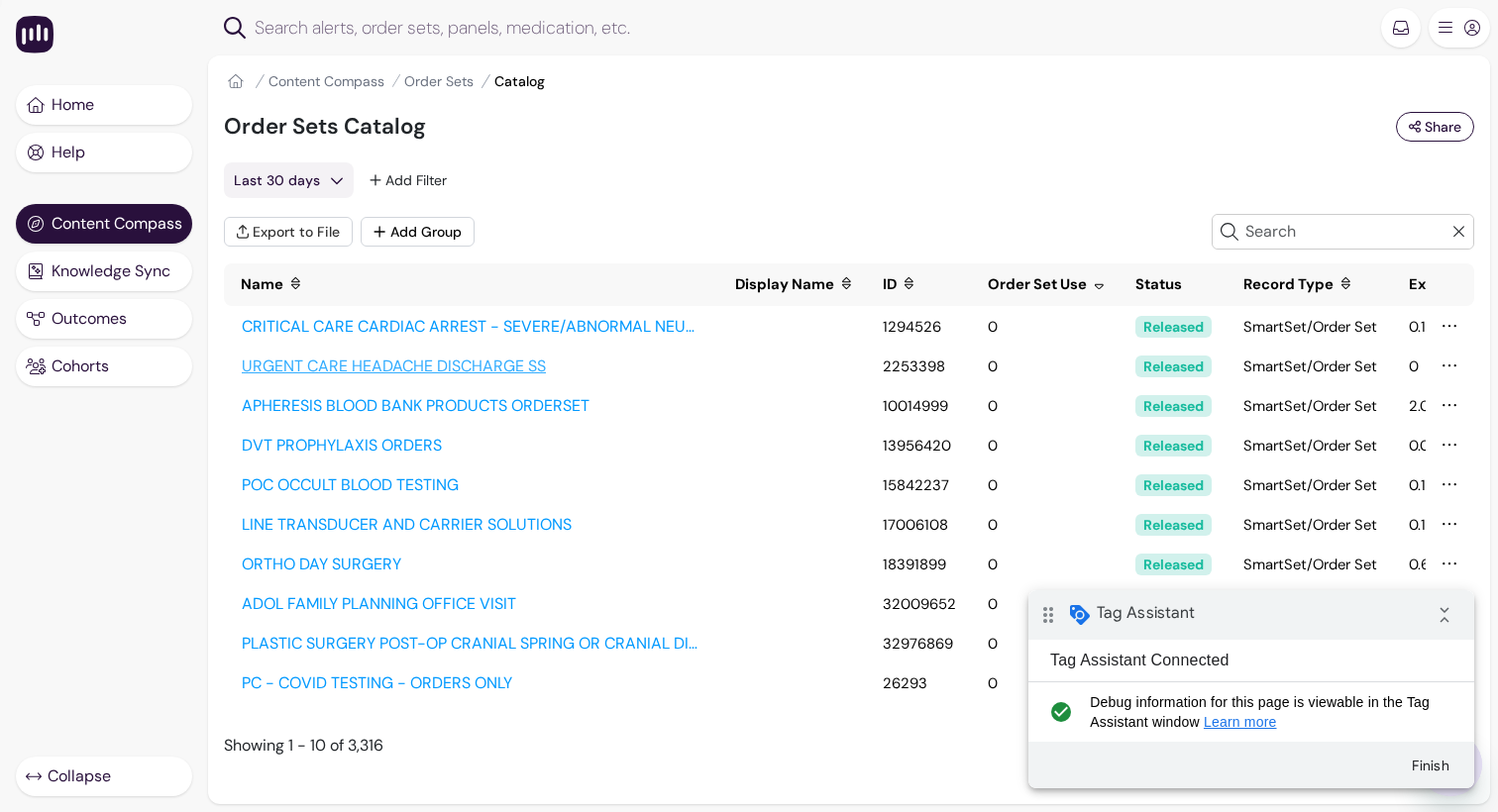 click on "URGENT CARE HEADACHE DISCHARGE SS" at bounding box center (472, 366) 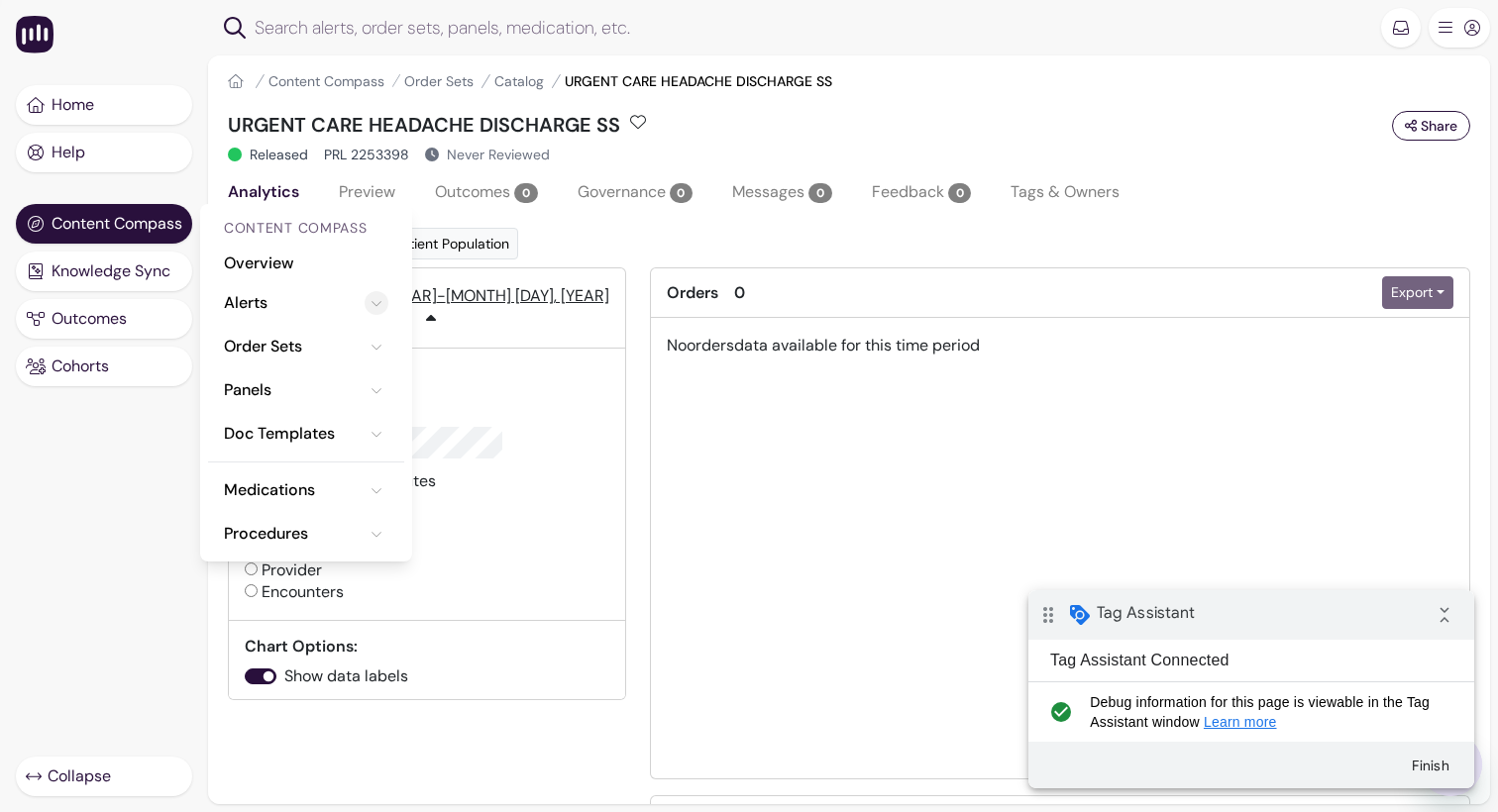 click 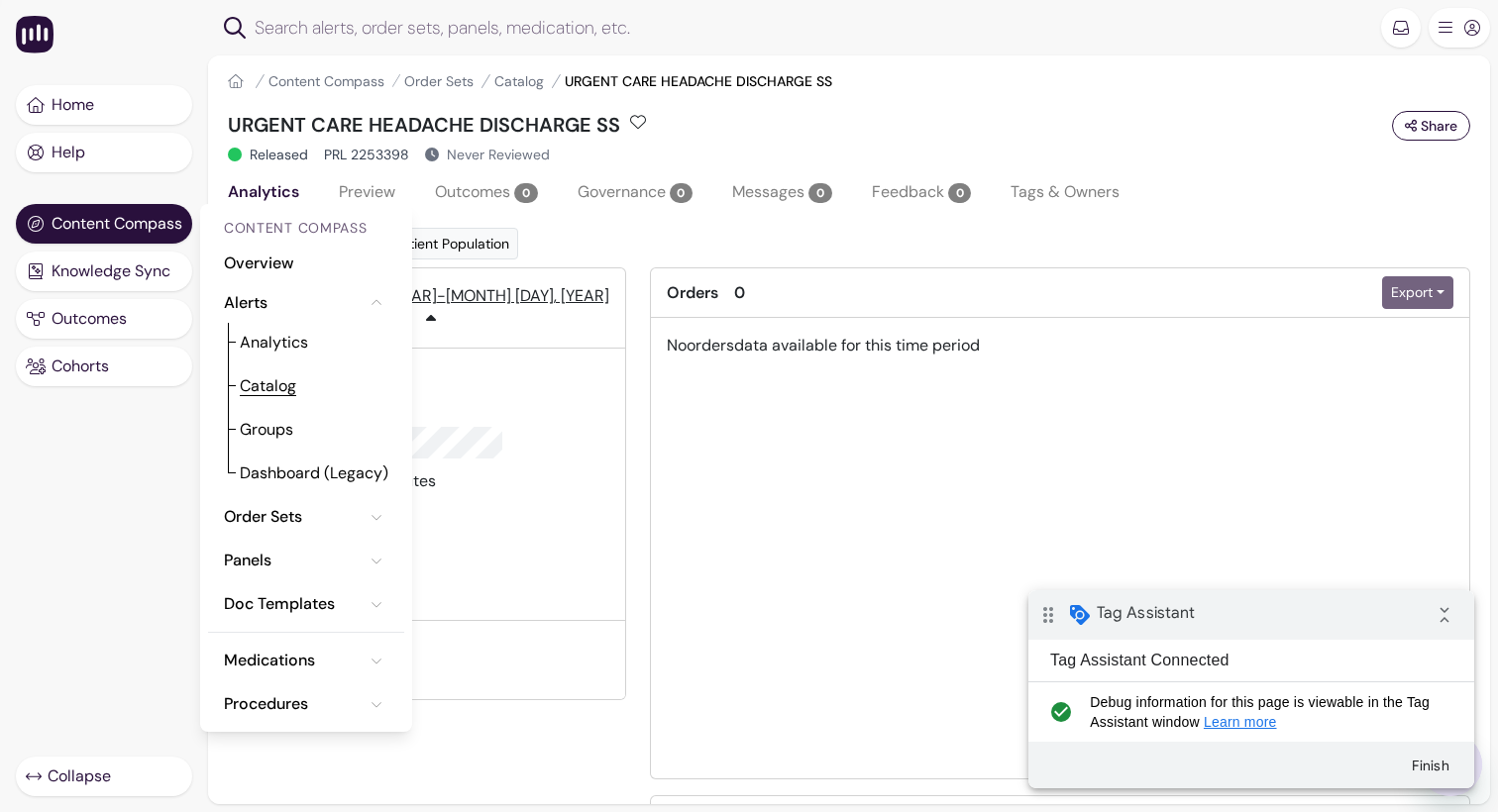 click on "Catalog" at bounding box center (268, 386) 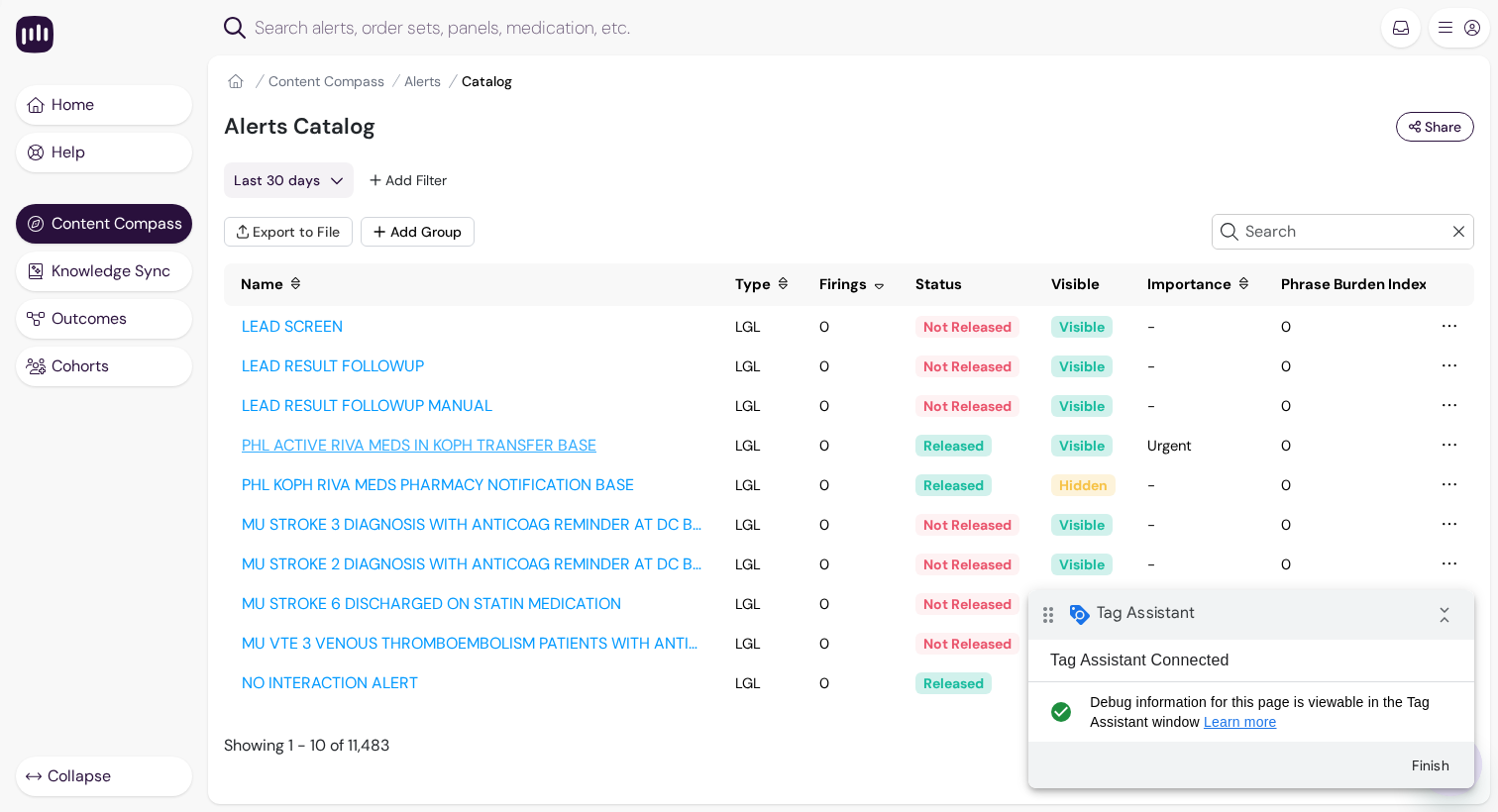 click on "PHL ACTIVE RIVA MEDS IN KOPH TRANSFER BASE" at bounding box center [472, 446] 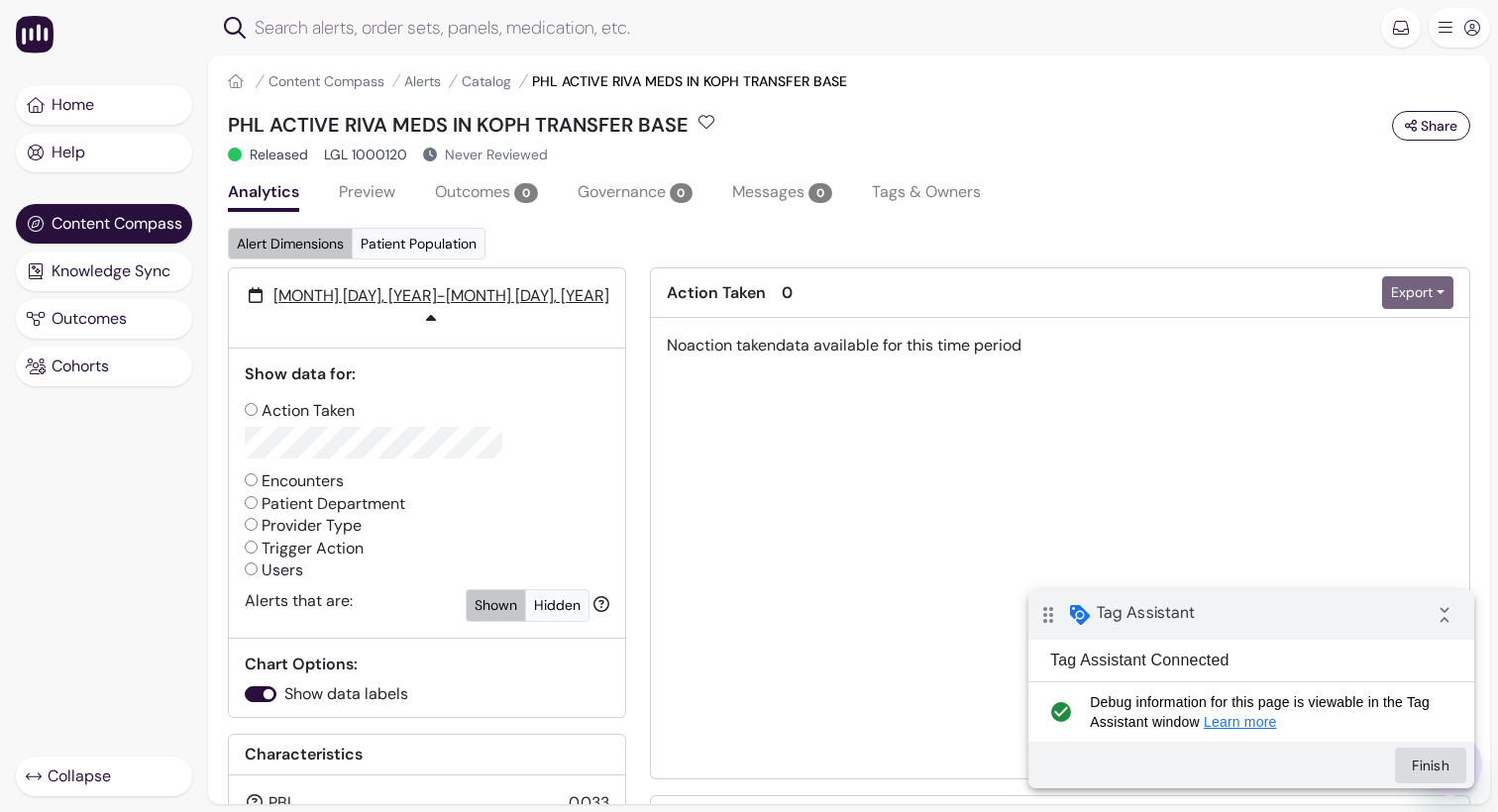 click on "Finish" at bounding box center [1431, 765] 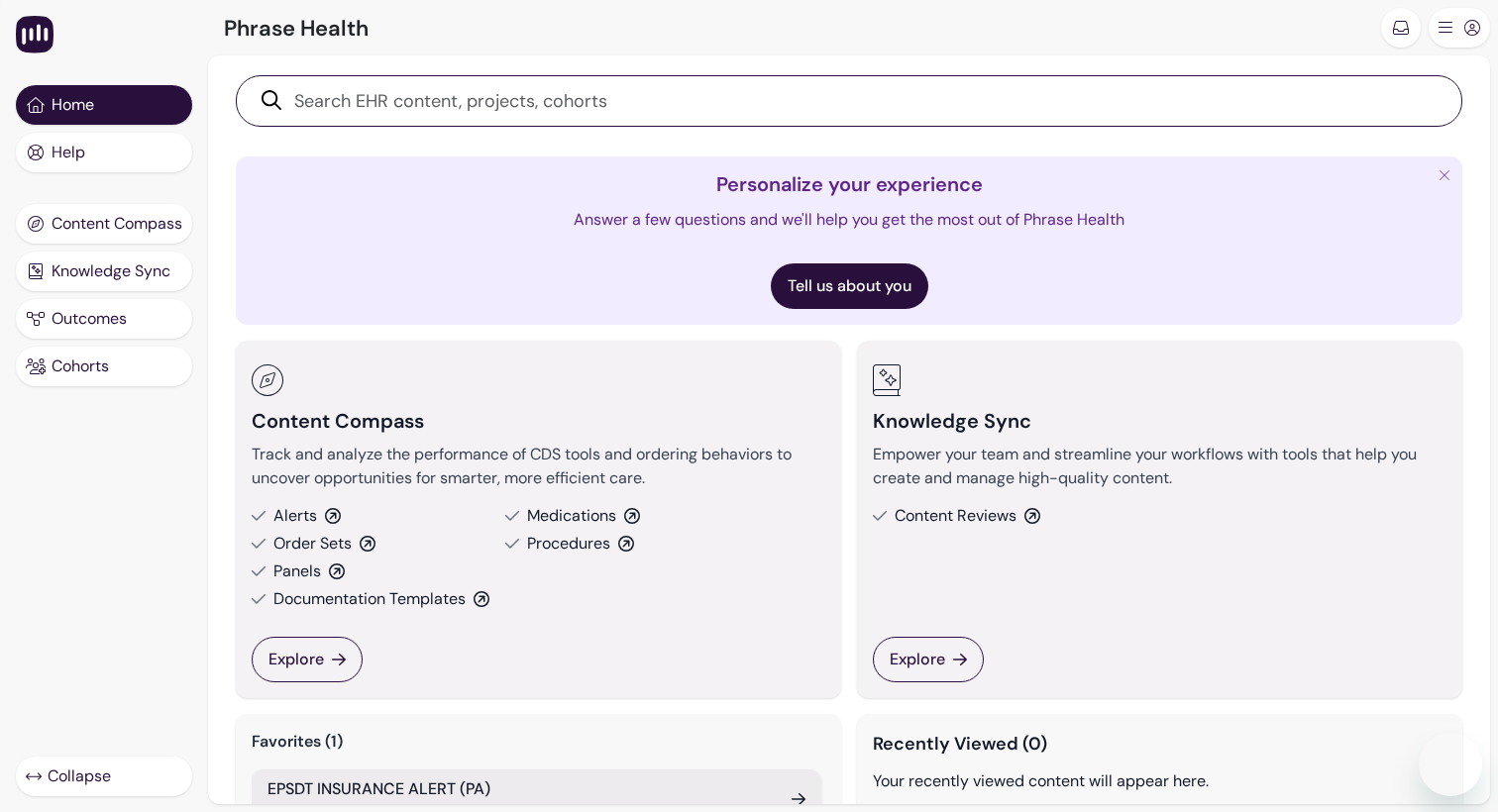 scroll, scrollTop: 0, scrollLeft: 0, axis: both 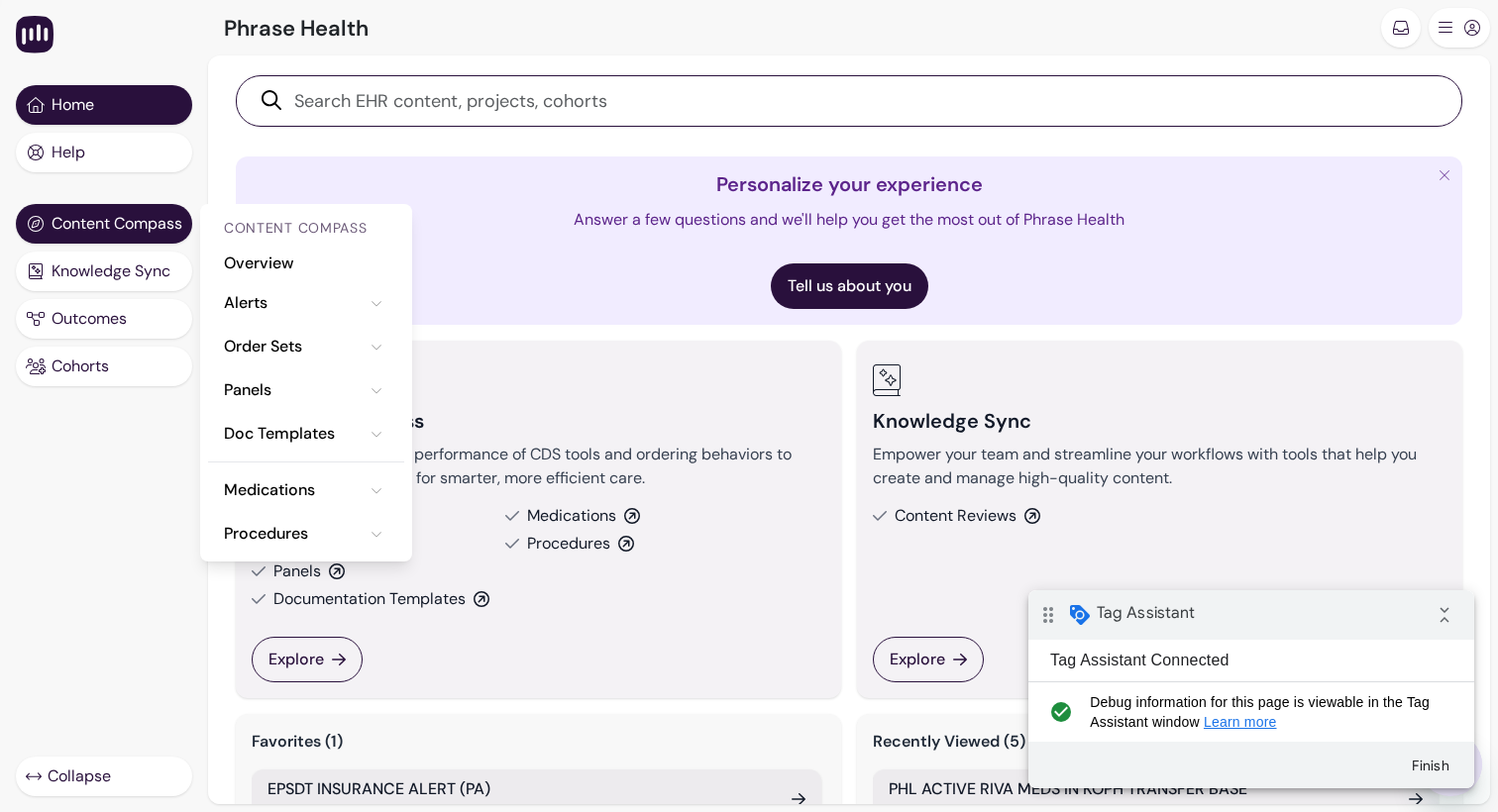 click on "Alerts" at bounding box center [306, 303] 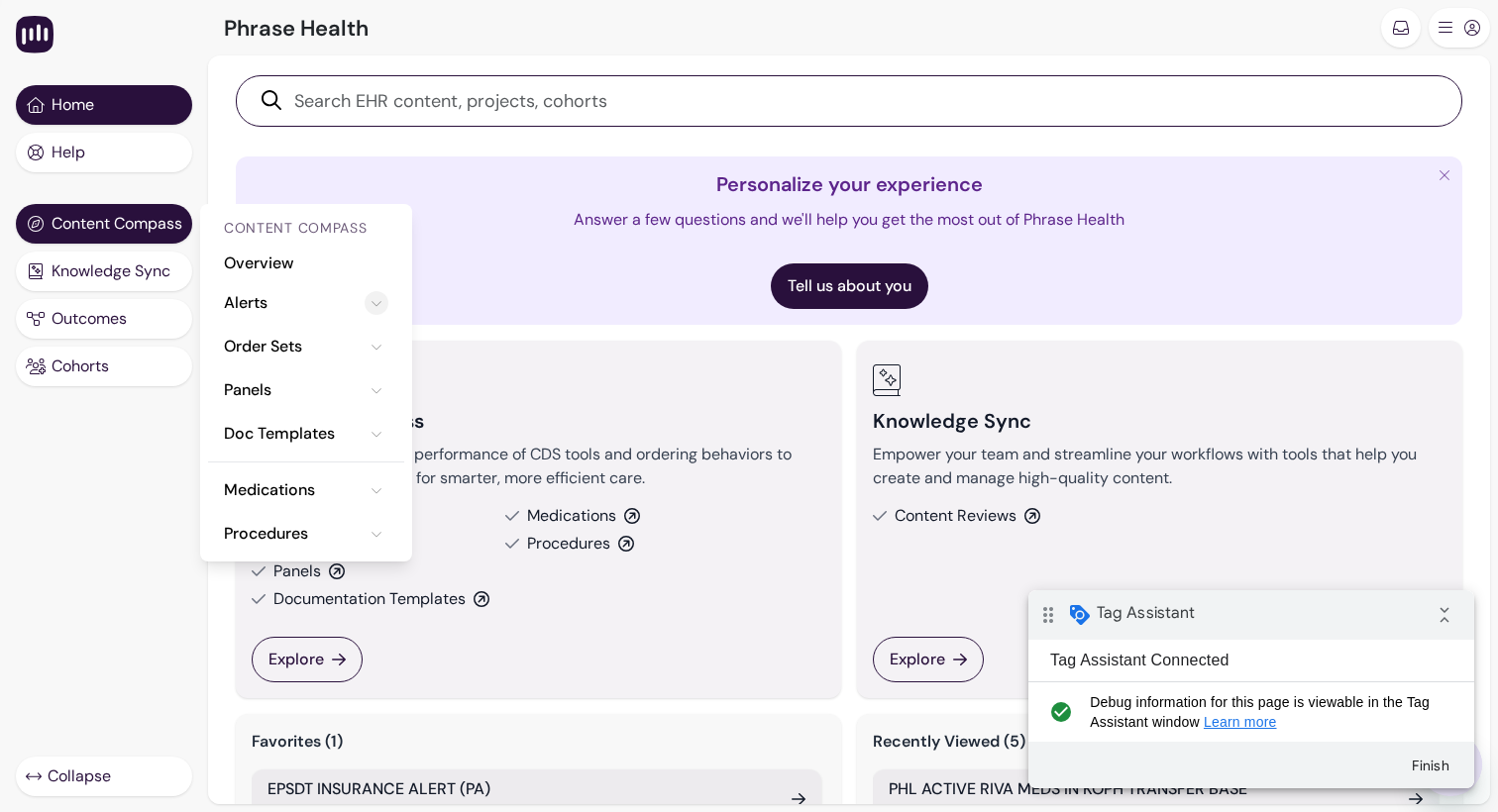 click at bounding box center (376, 303) 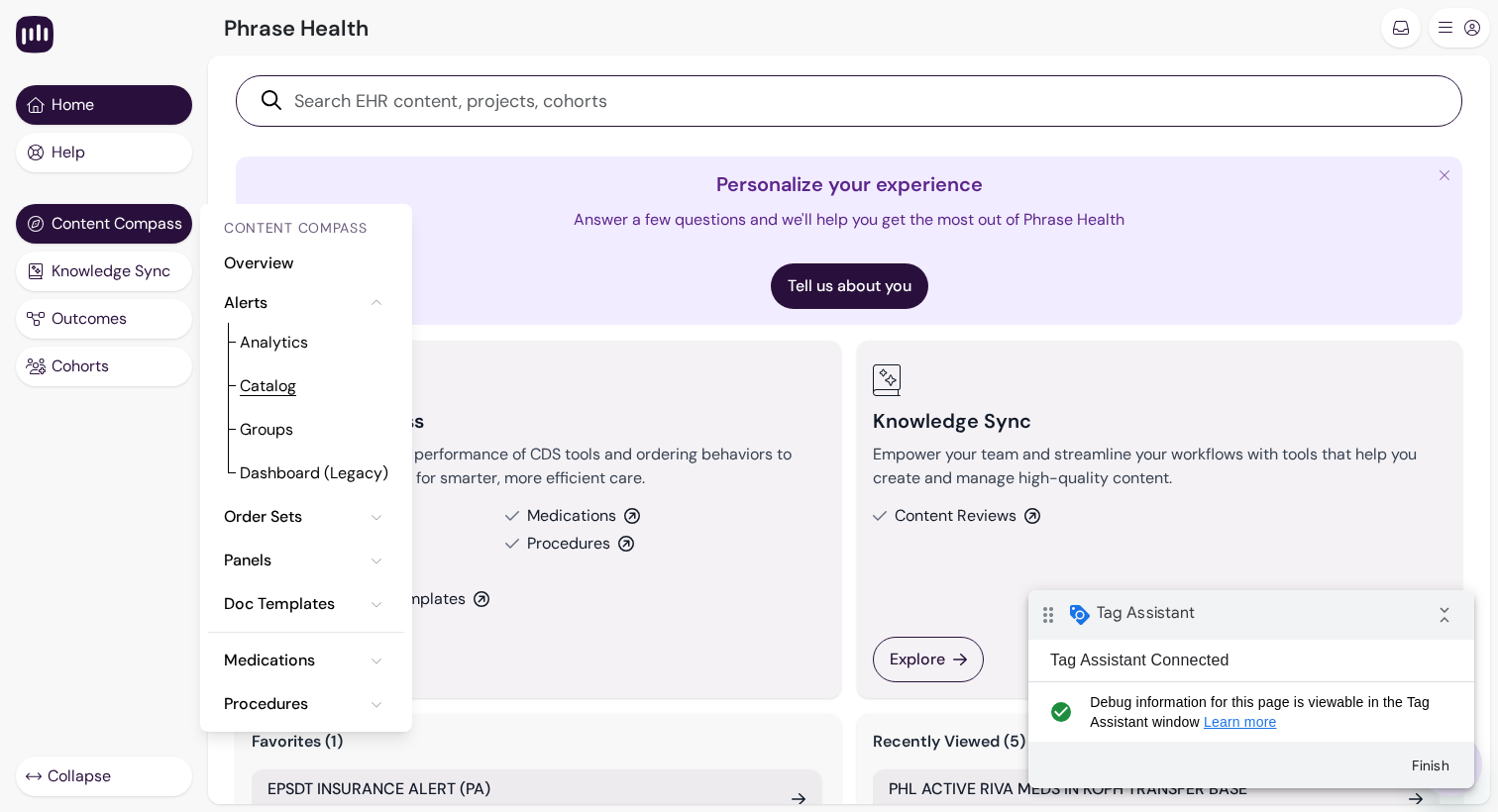 click on "Catalog" at bounding box center (268, 386) 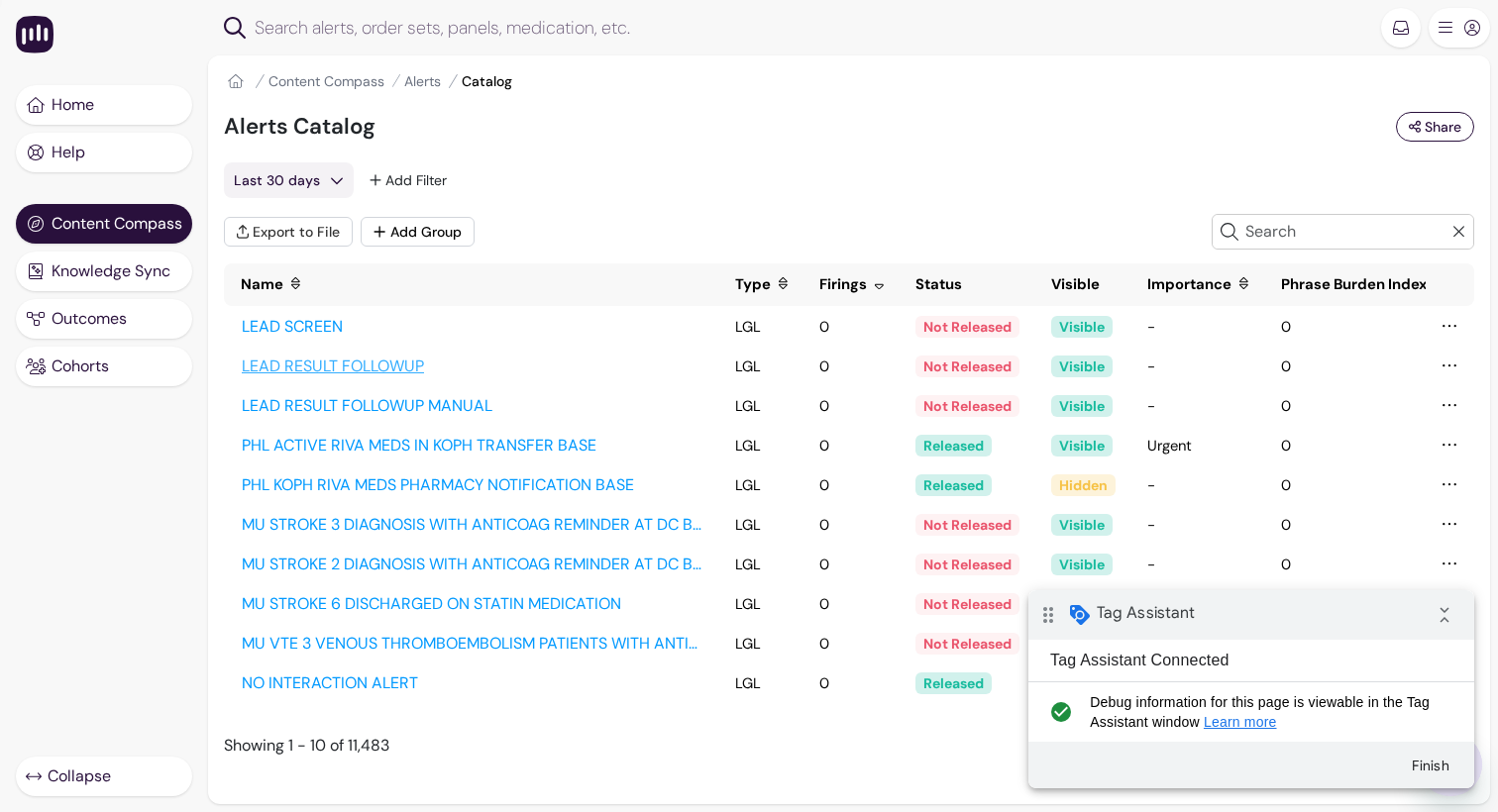 click on "LEAD RESULT FOLLOWUP" at bounding box center (472, 366) 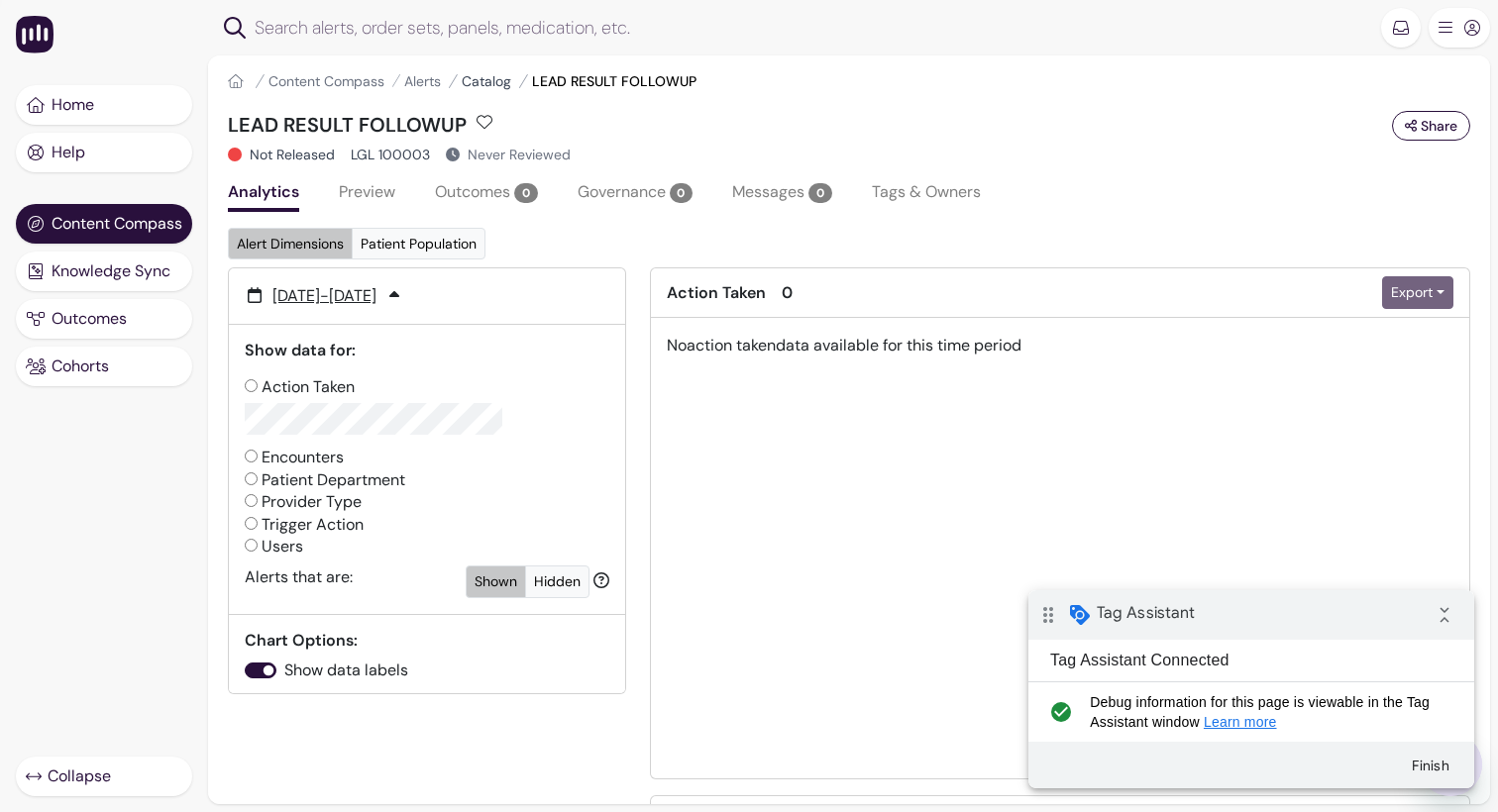 click on "Catalog" at bounding box center (486, 81) 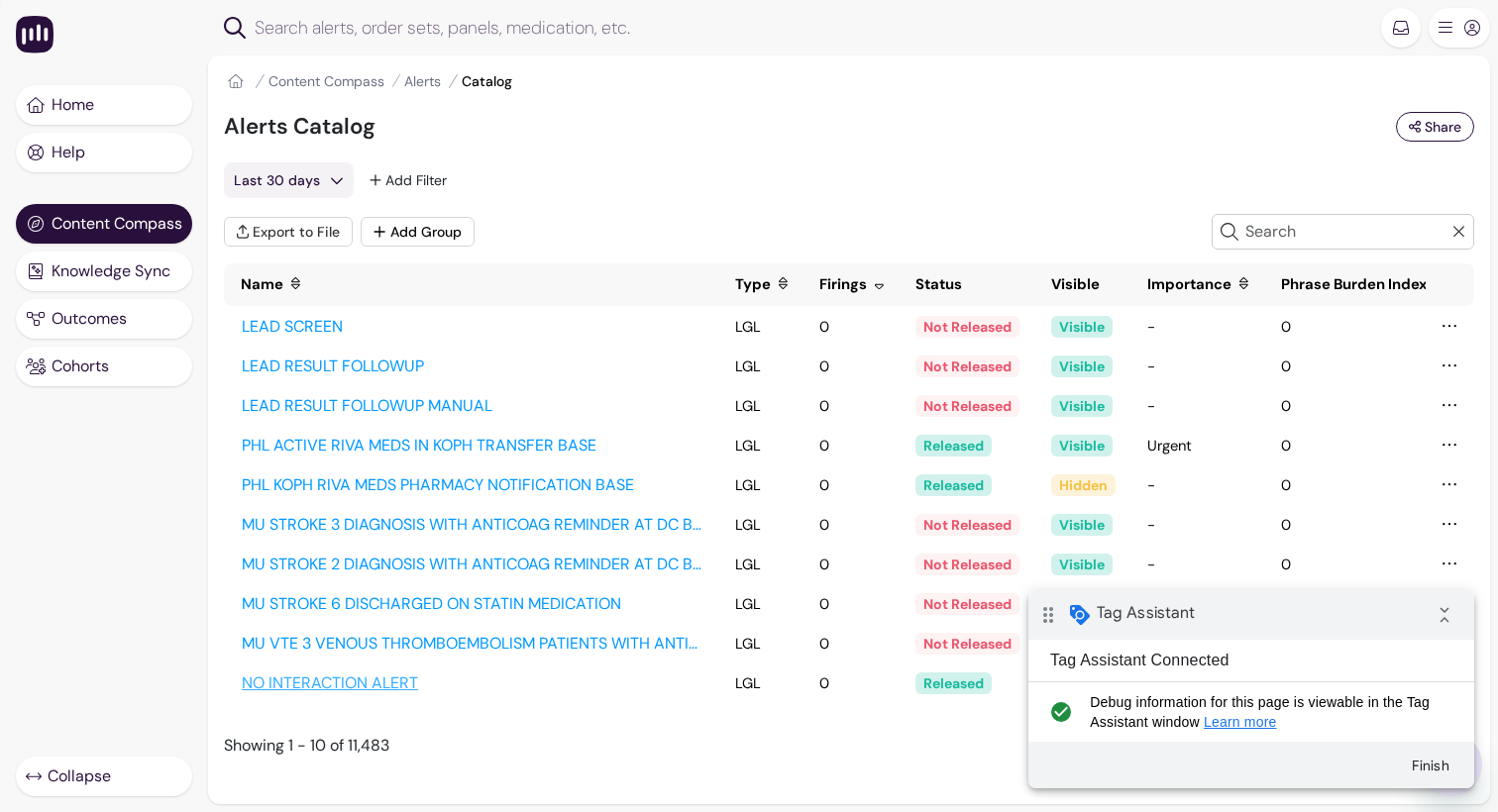 click on "NO INTERACTION ALERT" at bounding box center (472, 683) 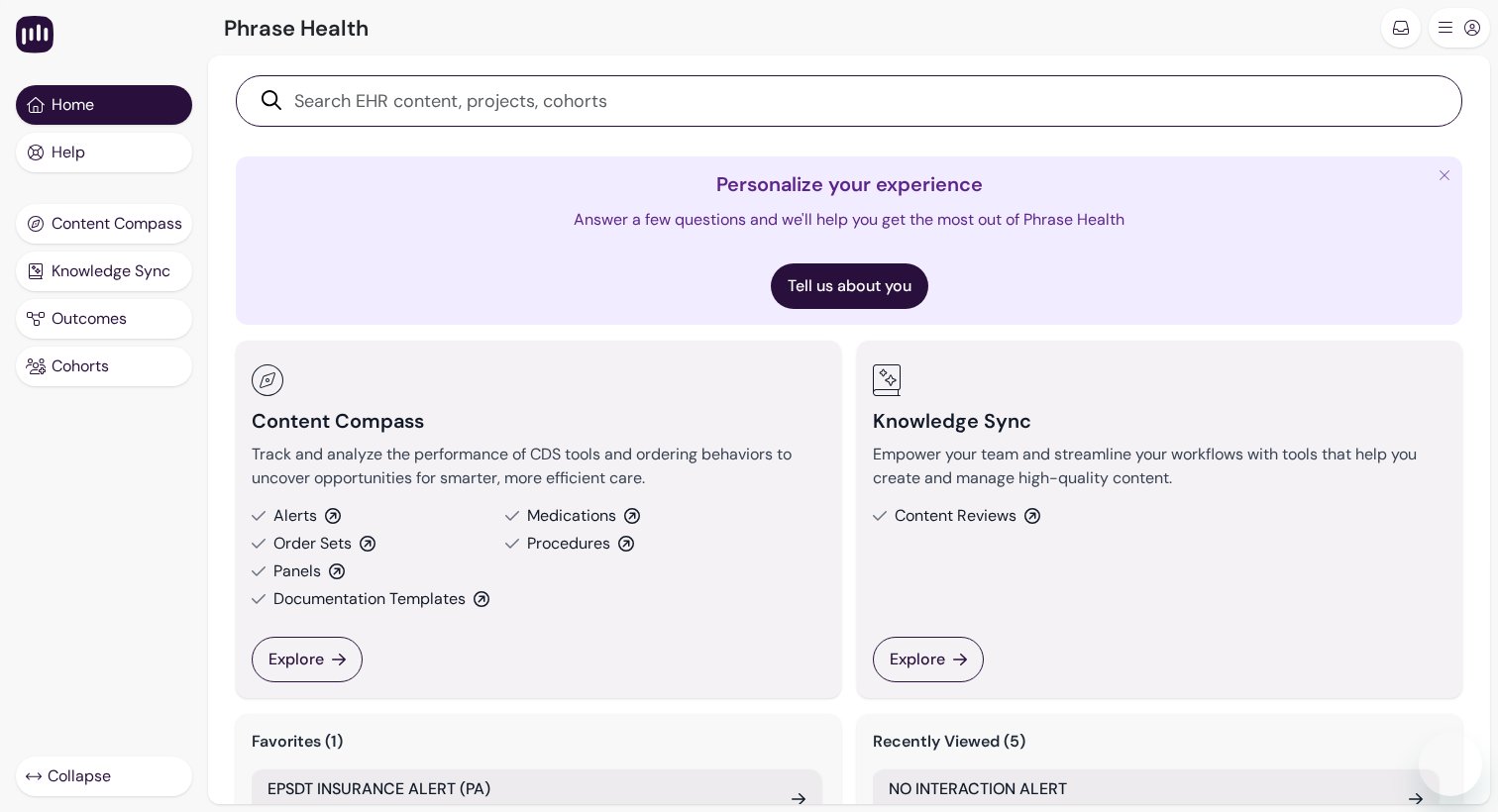 scroll, scrollTop: 0, scrollLeft: 0, axis: both 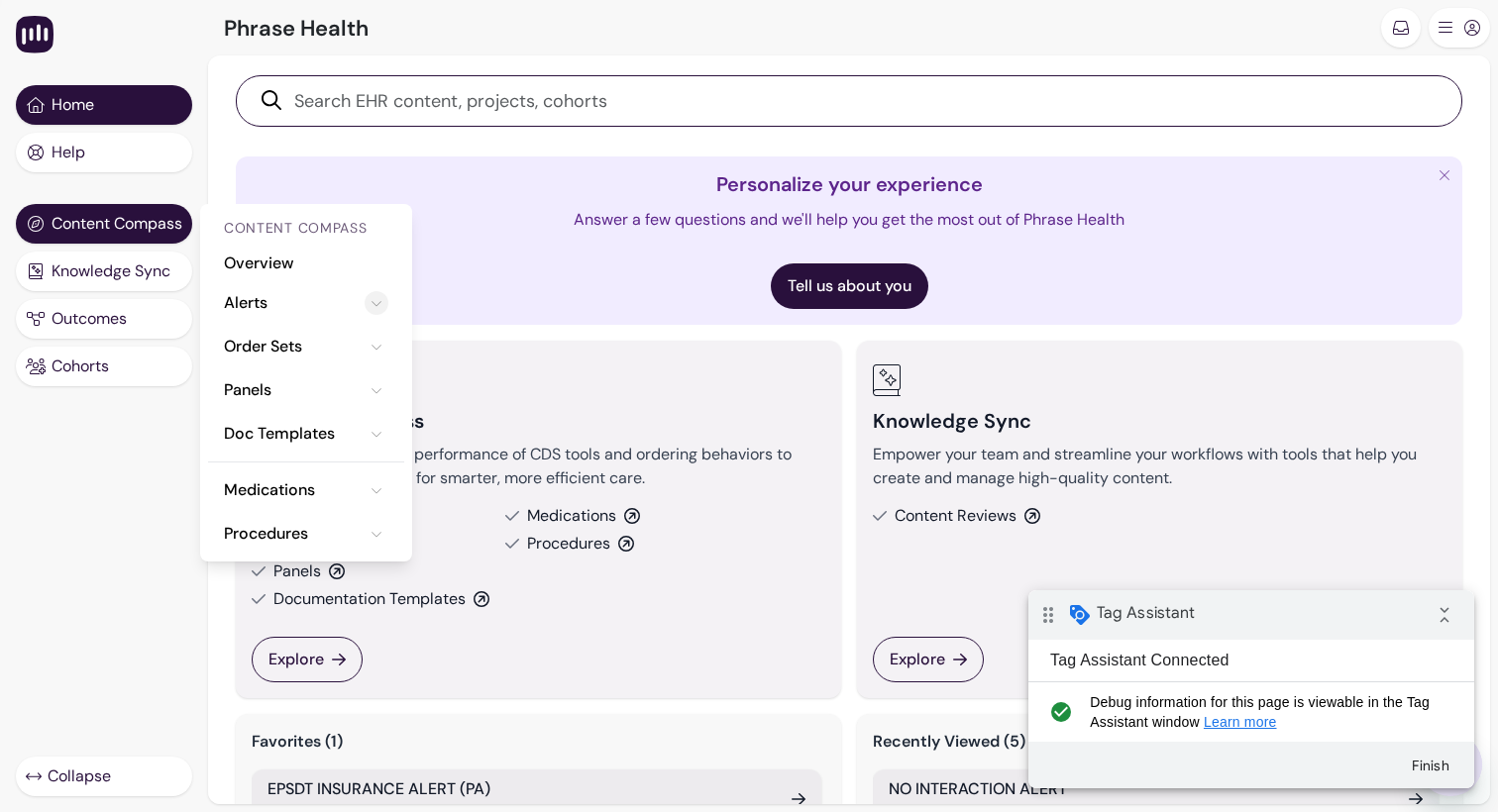 click 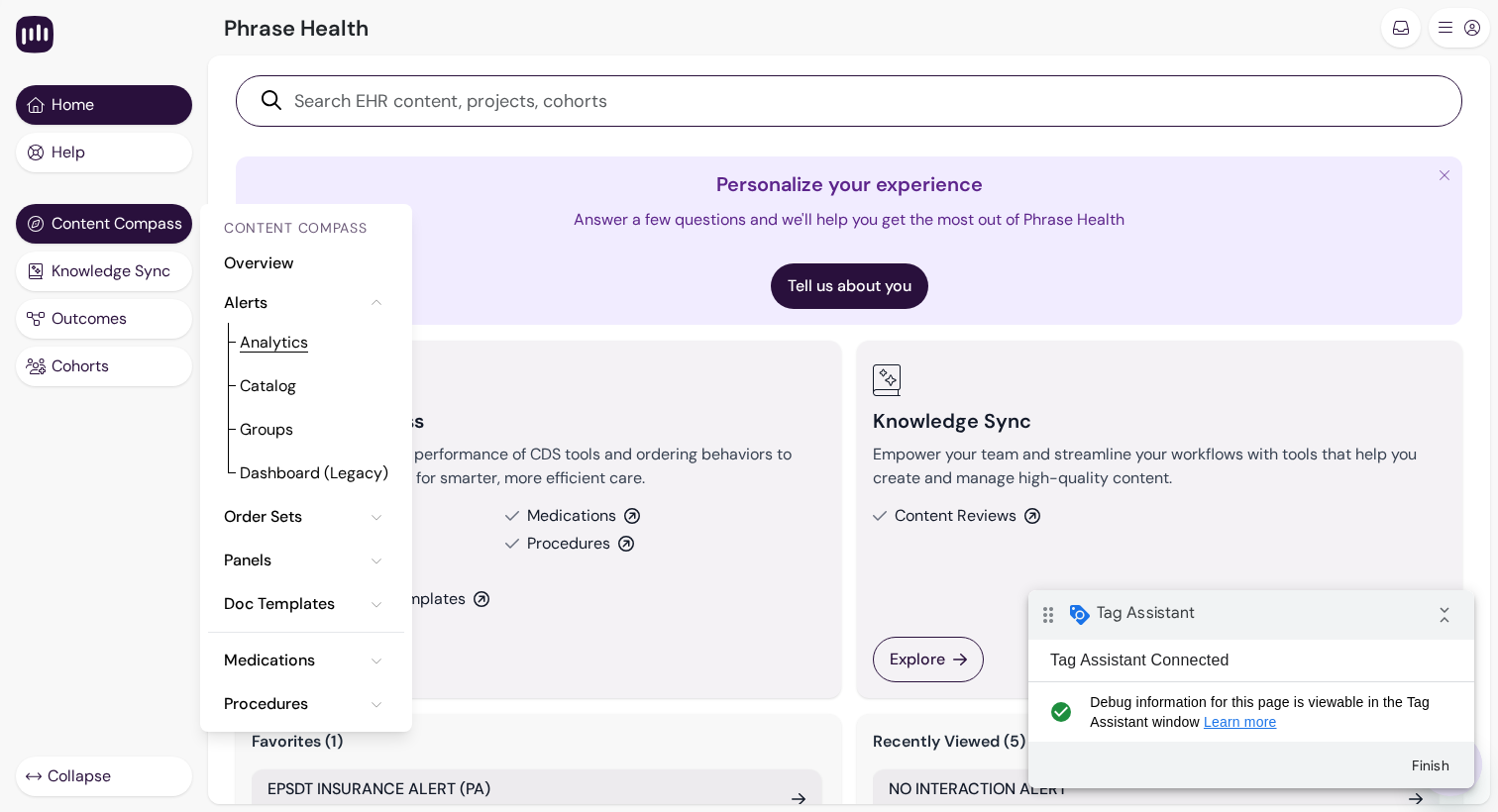 click on "Analytics" at bounding box center [273, 343] 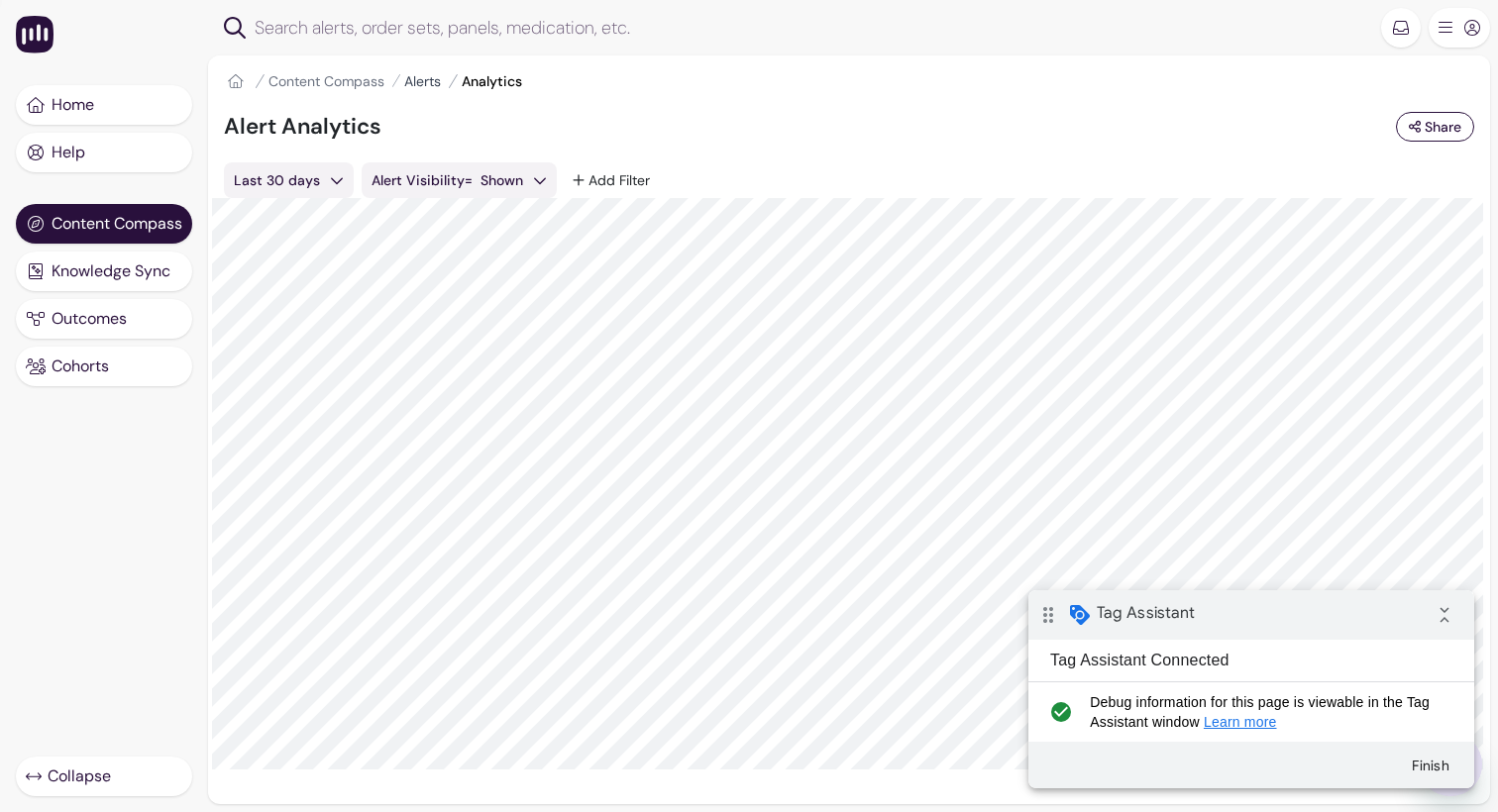 click on "Alerts" at bounding box center [422, 81] 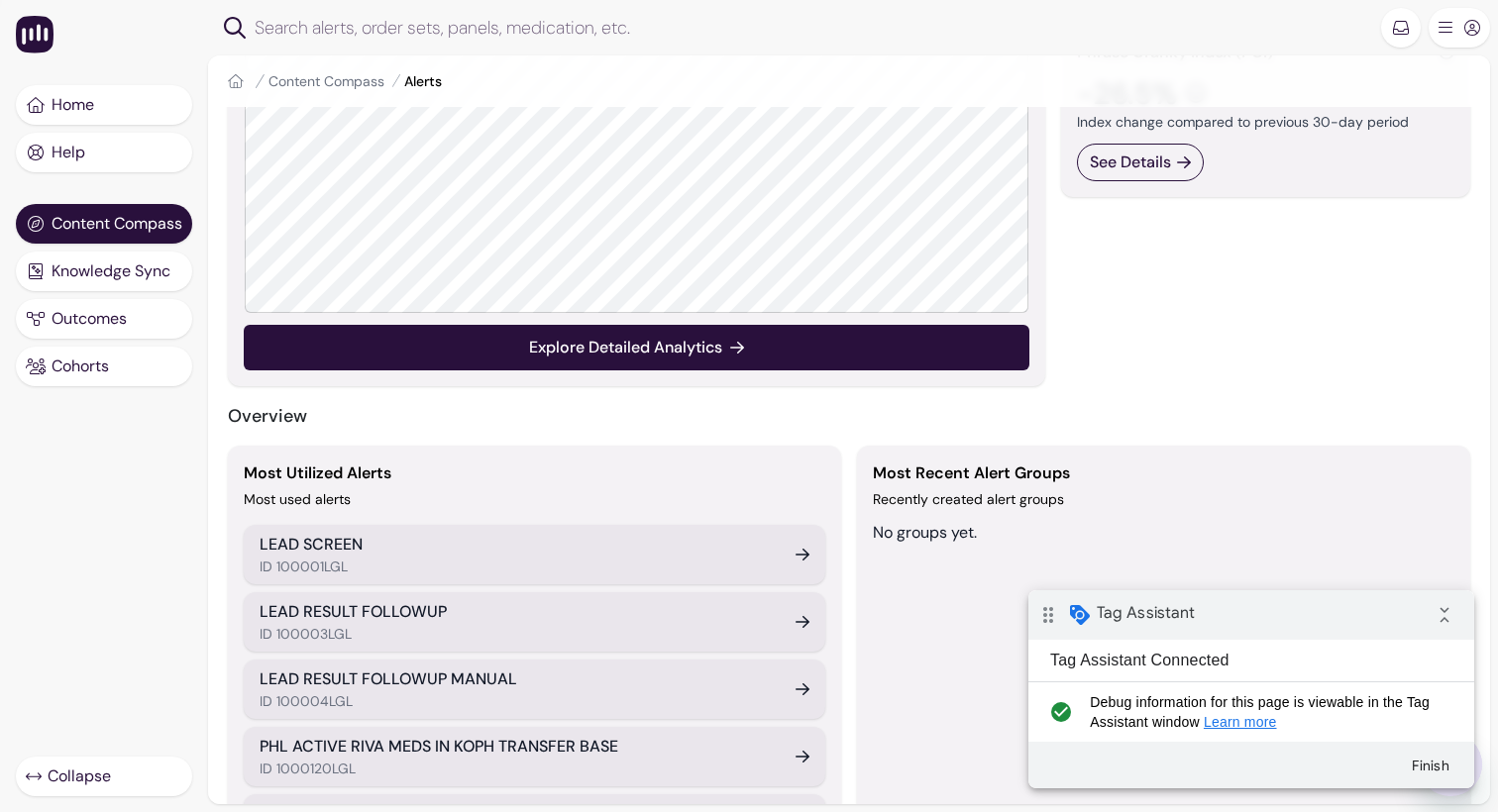 scroll, scrollTop: 555, scrollLeft: 0, axis: vertical 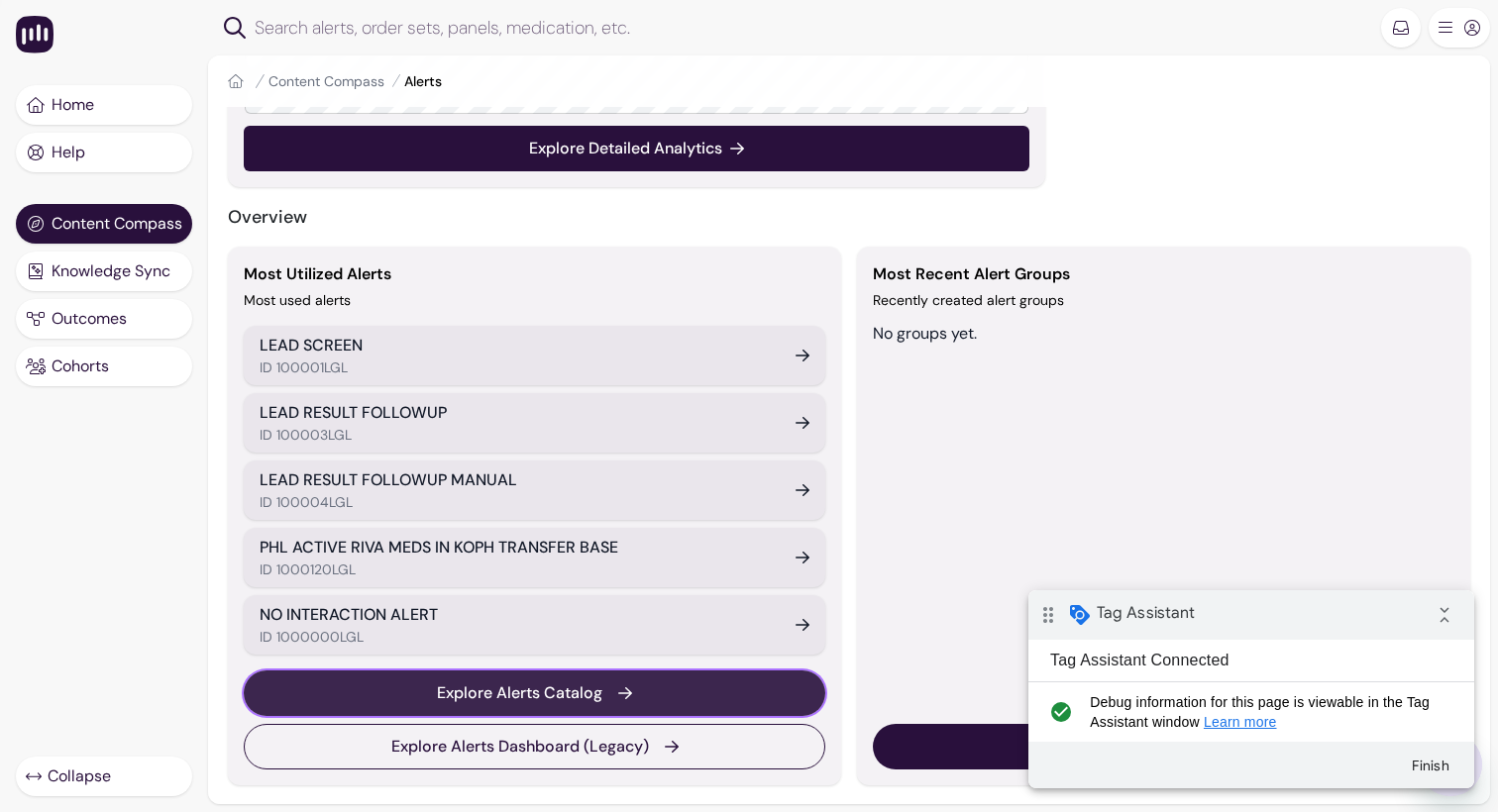 click on "Explore Alerts Catalog" at bounding box center [519, 693] 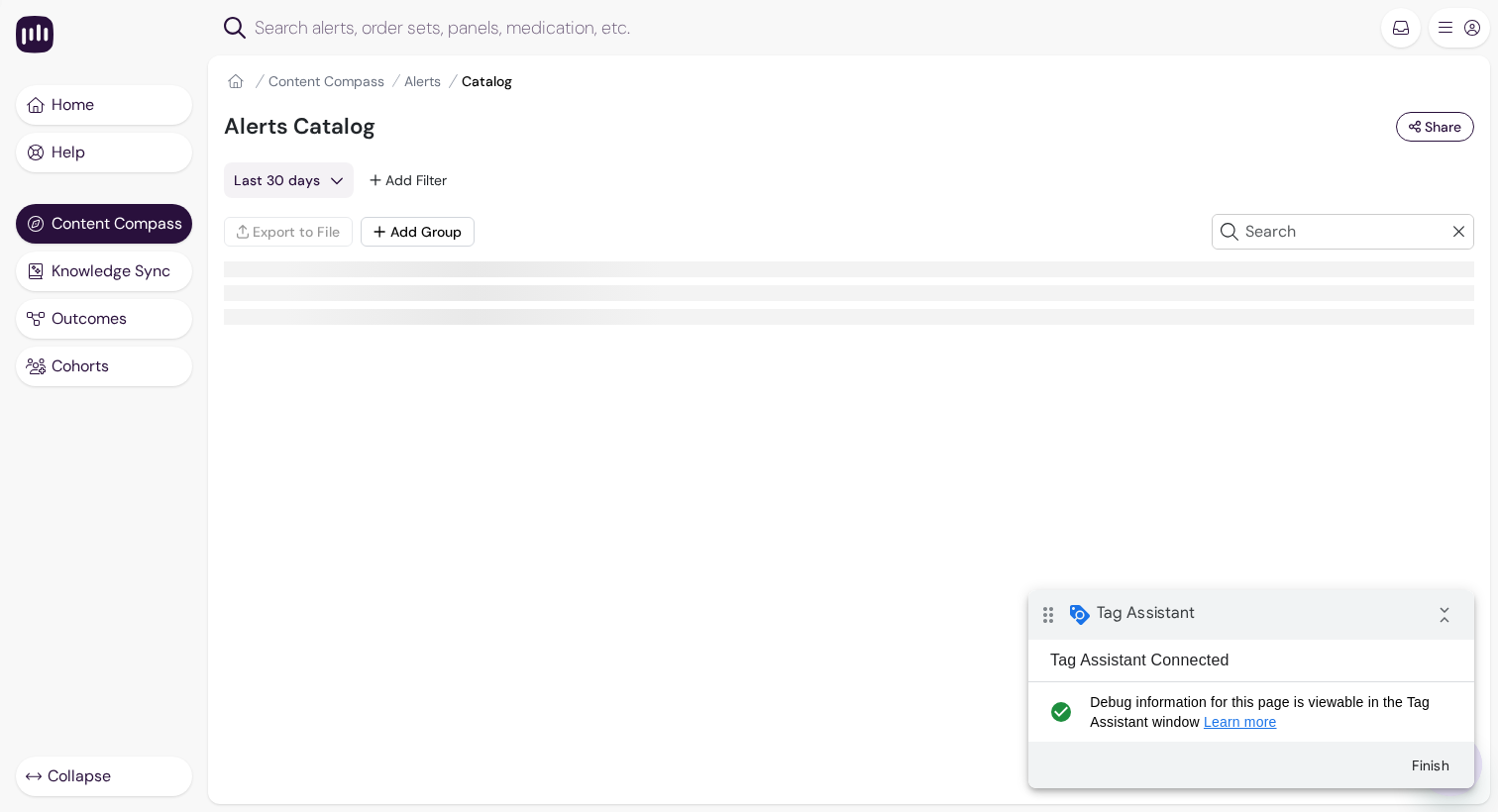 scroll, scrollTop: 0, scrollLeft: 0, axis: both 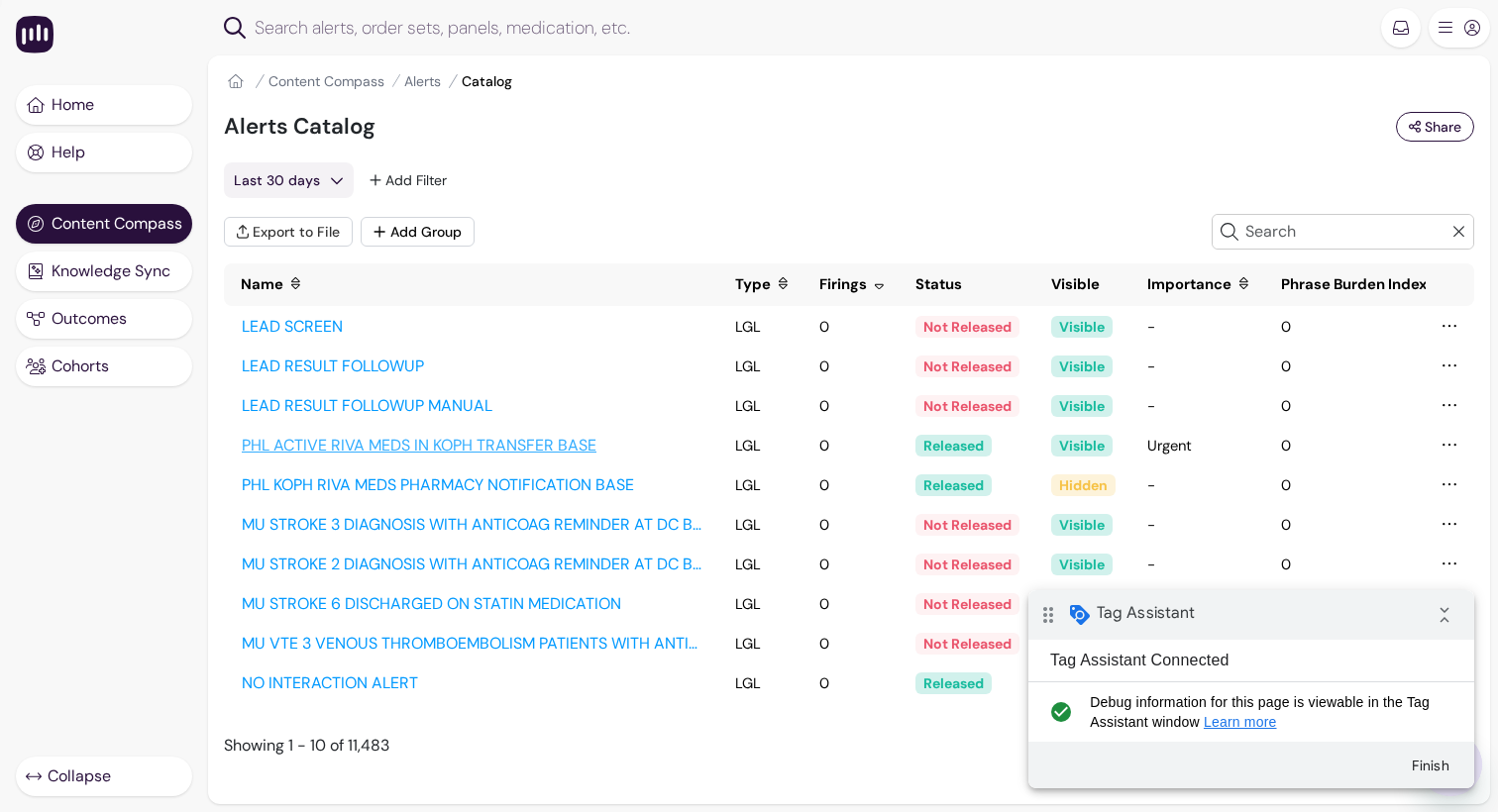 click on "PHL ACTIVE RIVA MEDS IN KOPH TRANSFER BASE" at bounding box center (472, 446) 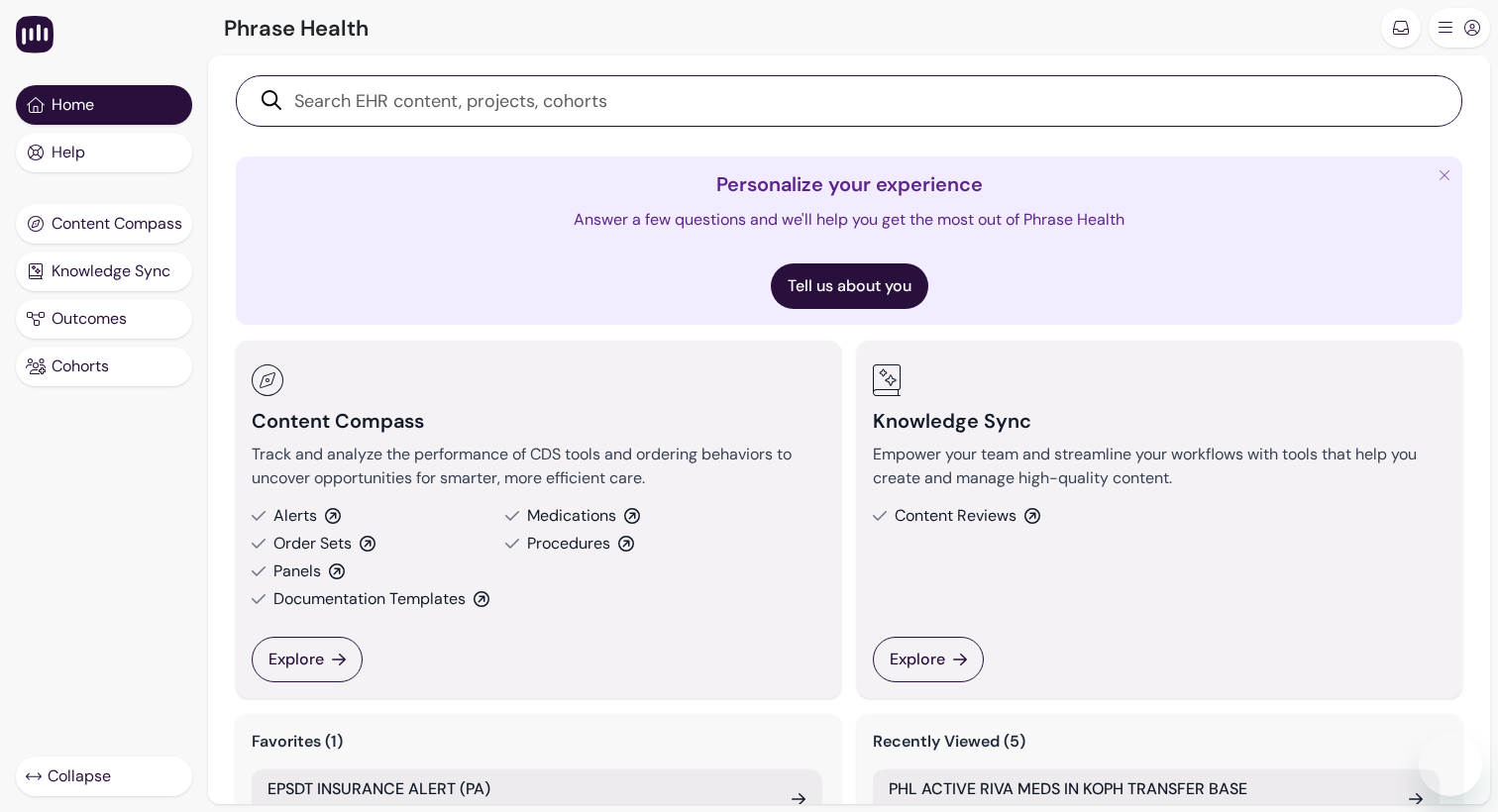 scroll, scrollTop: 0, scrollLeft: 0, axis: both 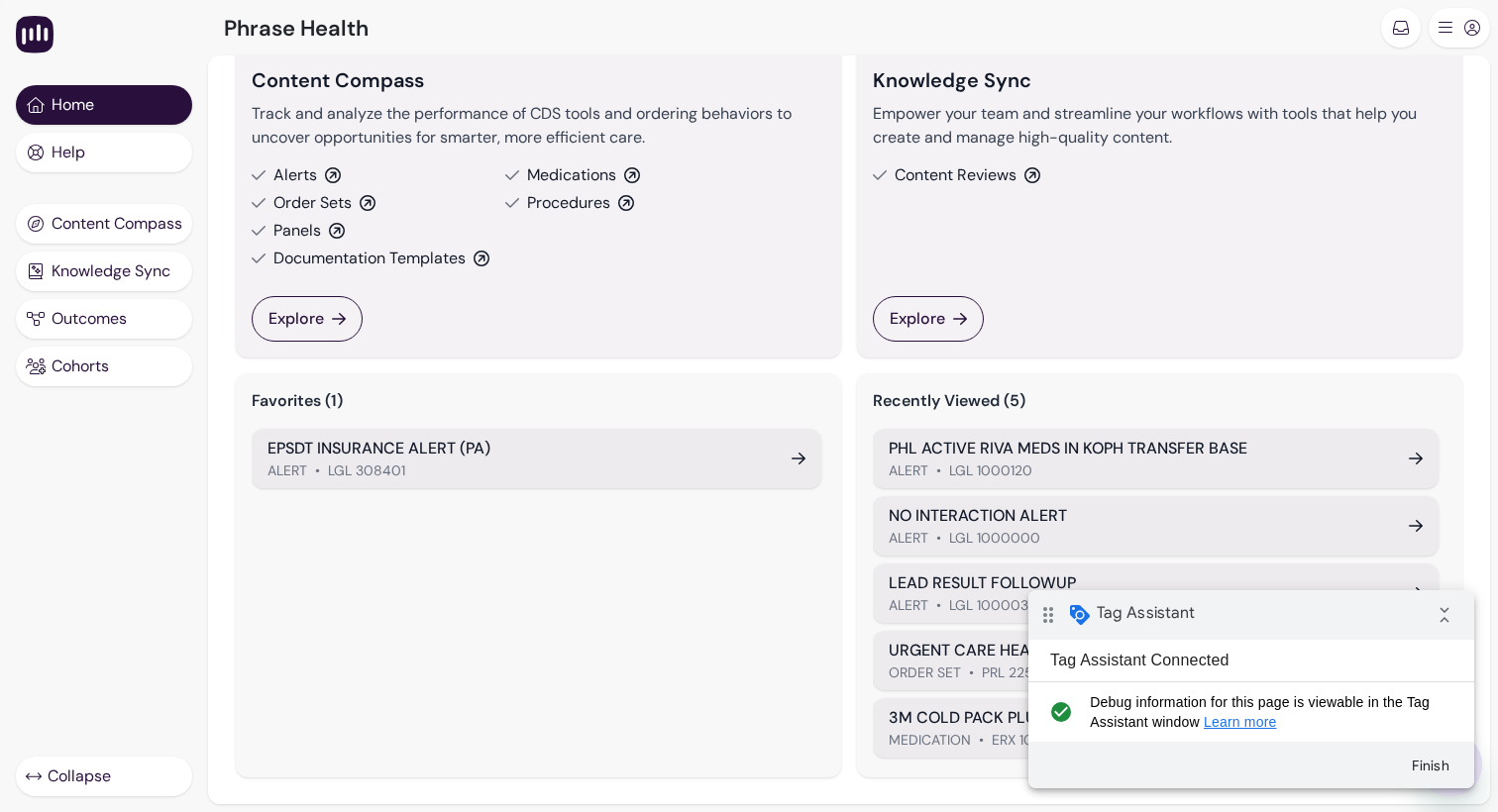 click on "NO INTERACTION ALERT" at bounding box center [1136, 516] 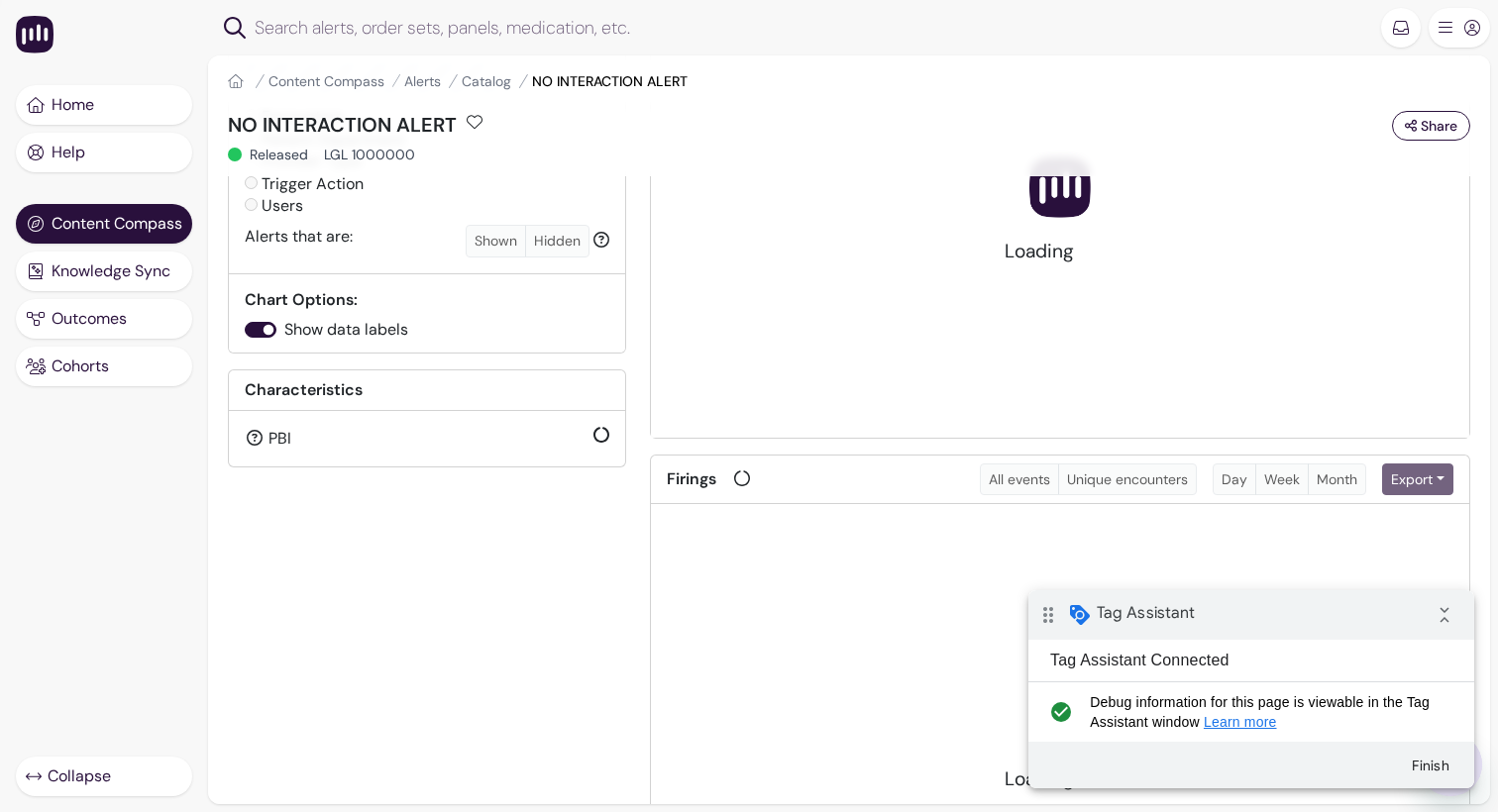 scroll, scrollTop: 0, scrollLeft: 0, axis: both 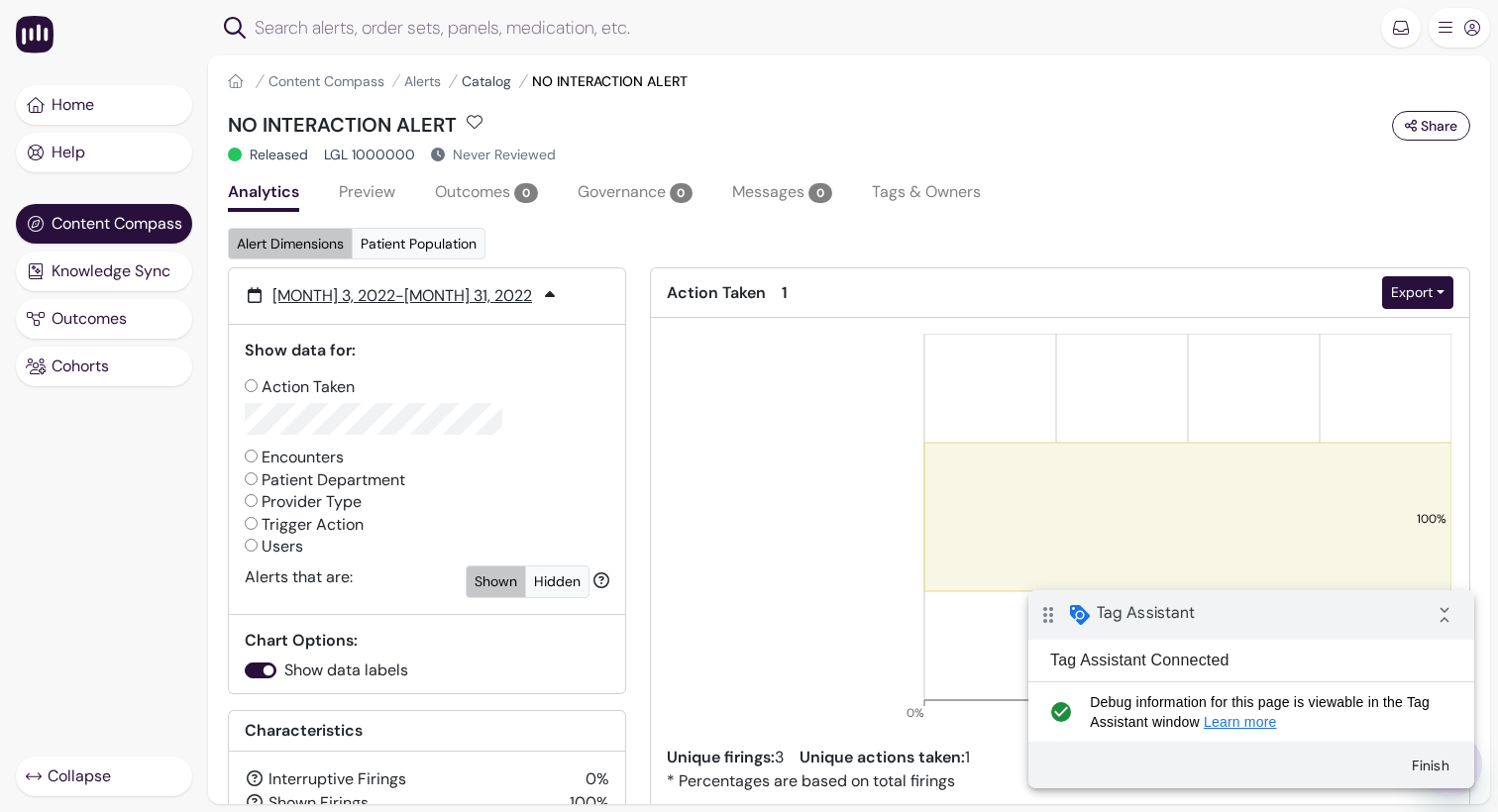 click on "Catalog" at bounding box center (486, 81) 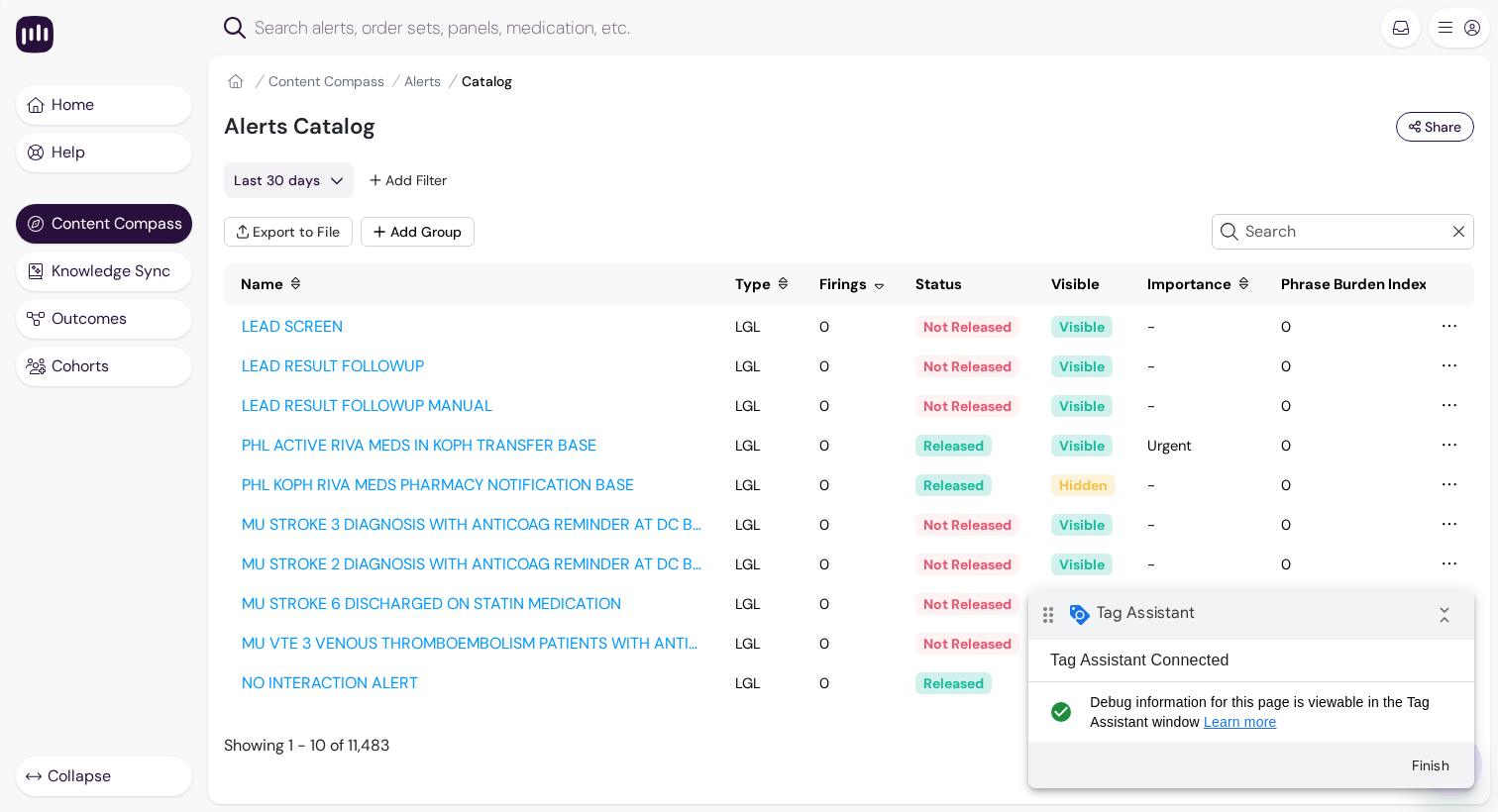 click on "MU VTE 3 VENOUS THROMBOEMBOLISM PATIENTS WITH ANTICOAGULATION OVERL..." at bounding box center [472, 644] 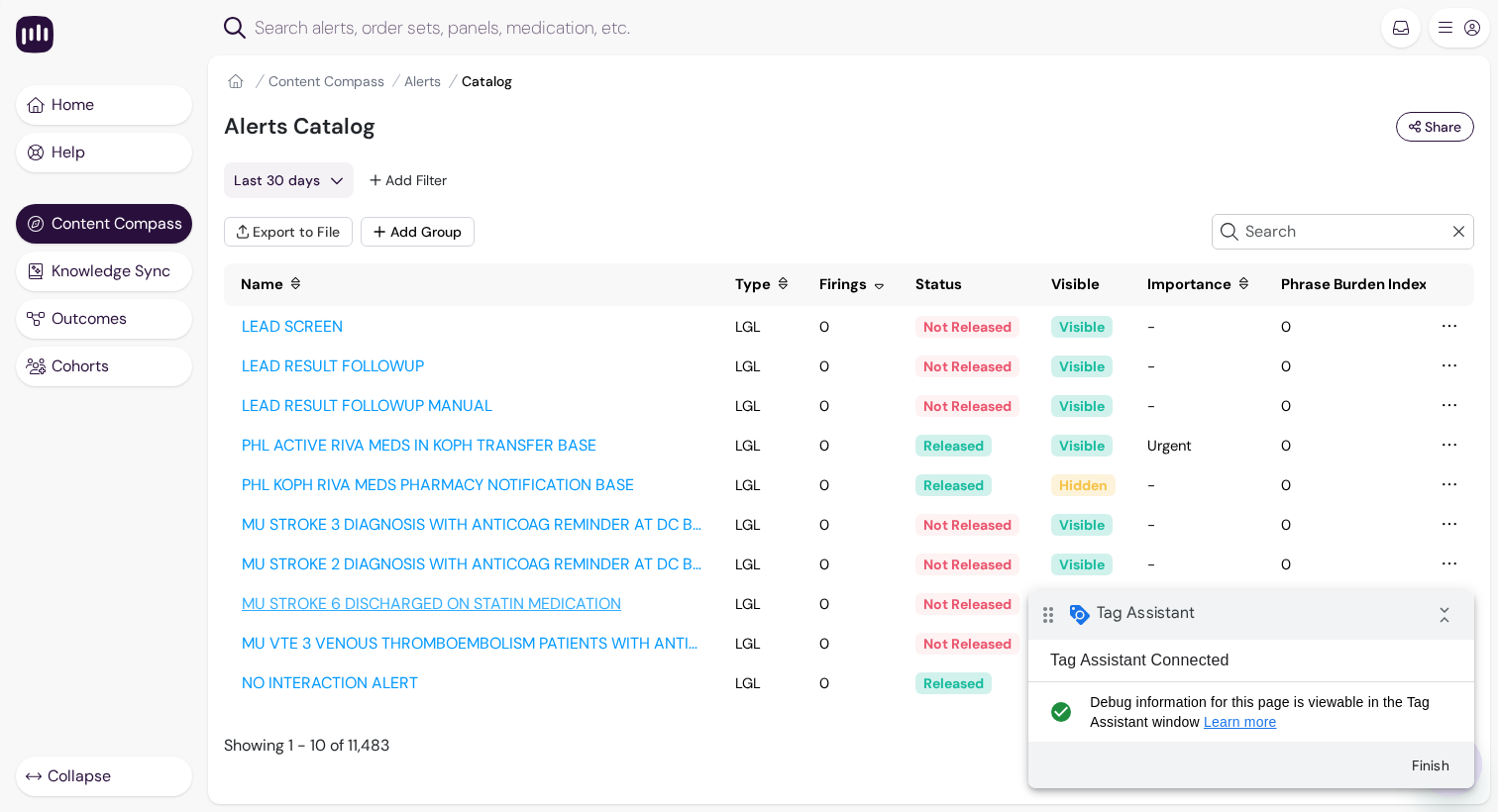 click on "MU STROKE 6 DISCHARGED ON STATIN MEDICATION" at bounding box center [472, 604] 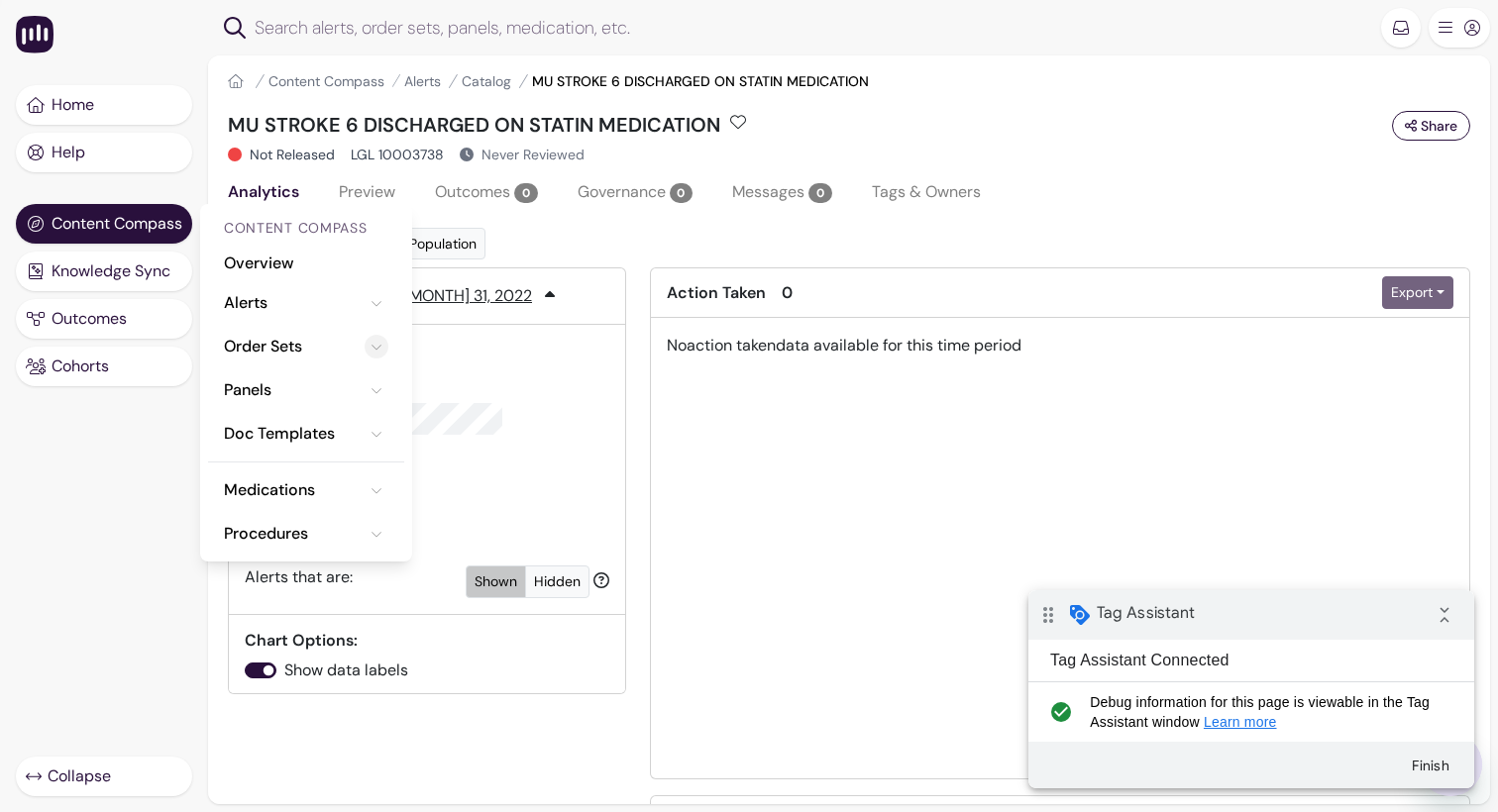 click 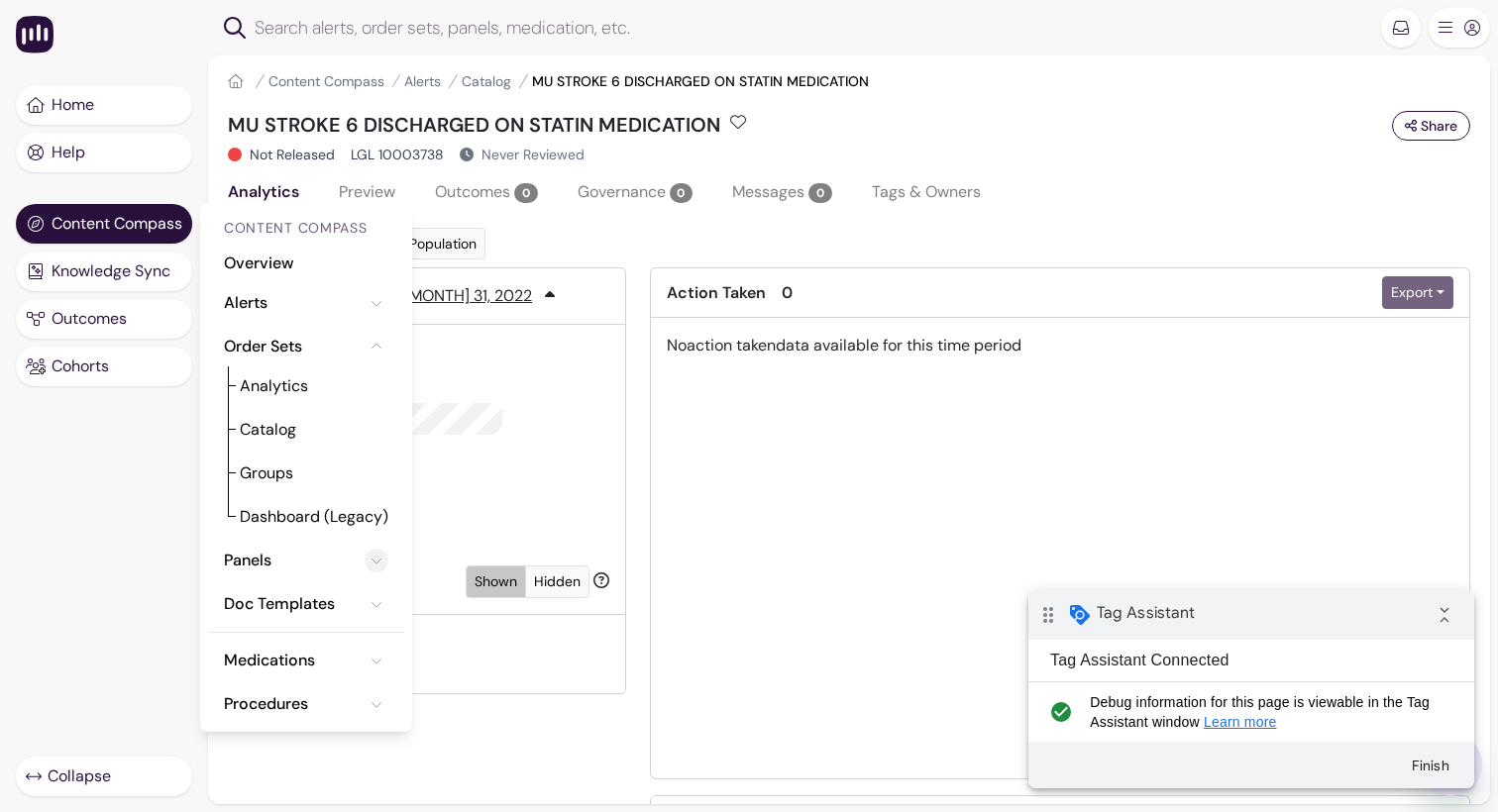 click 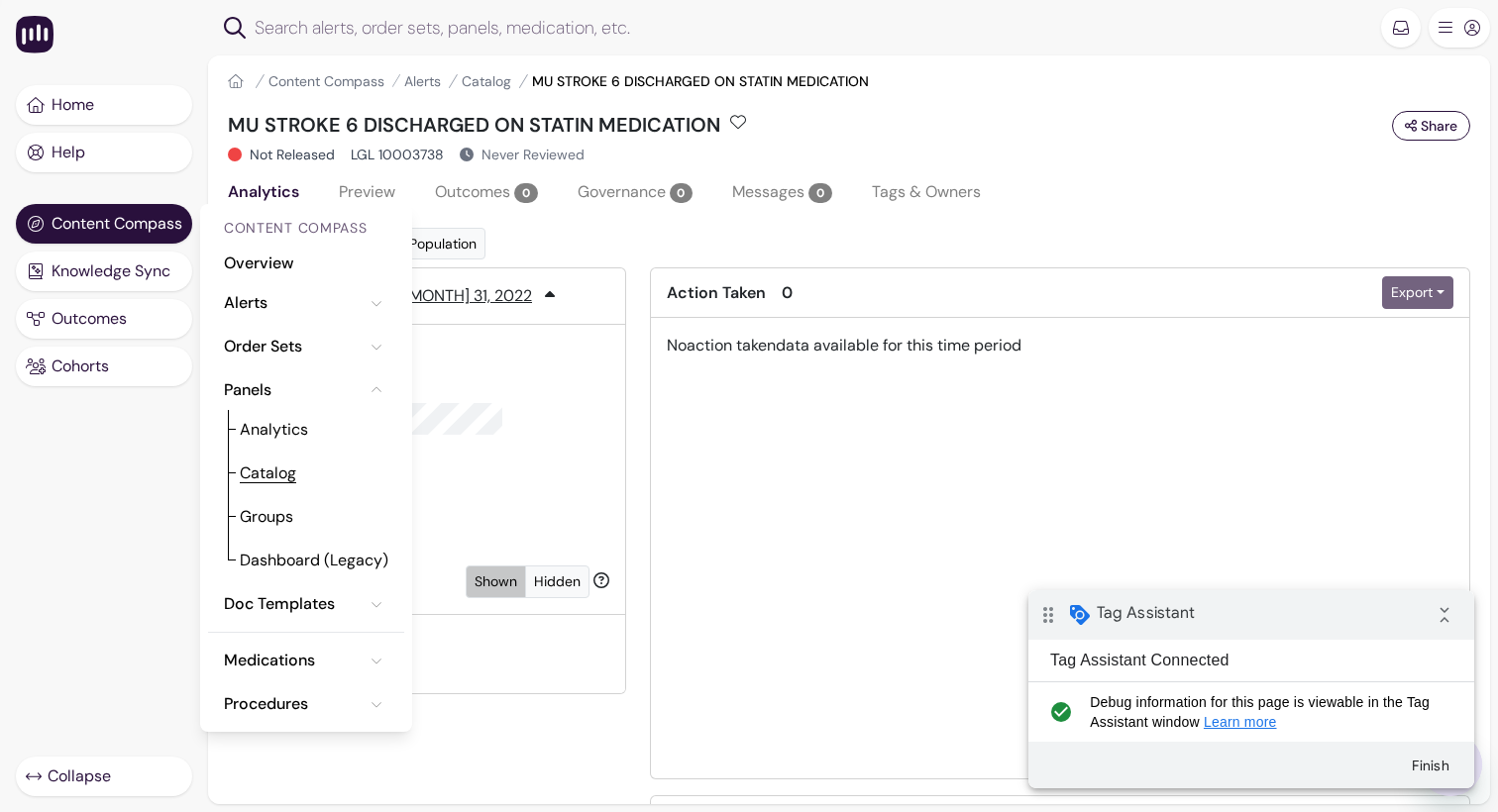 click on "Catalog" at bounding box center [268, 473] 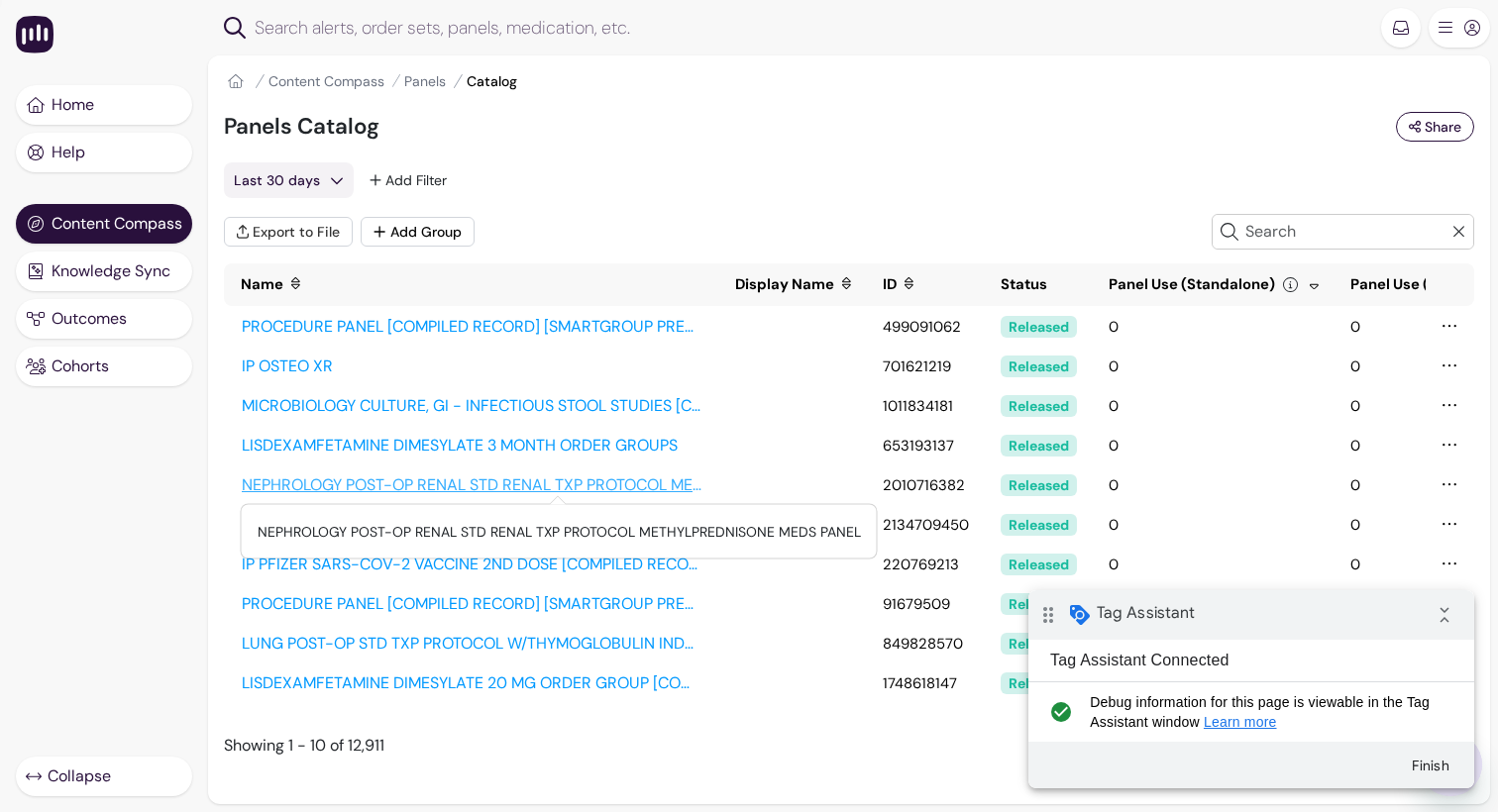click on "NEPHROLOGY POST-OP RENAL STD RENAL TXP PROTOCOL METHYLPREDNISONE ME..." at bounding box center (550, 484) 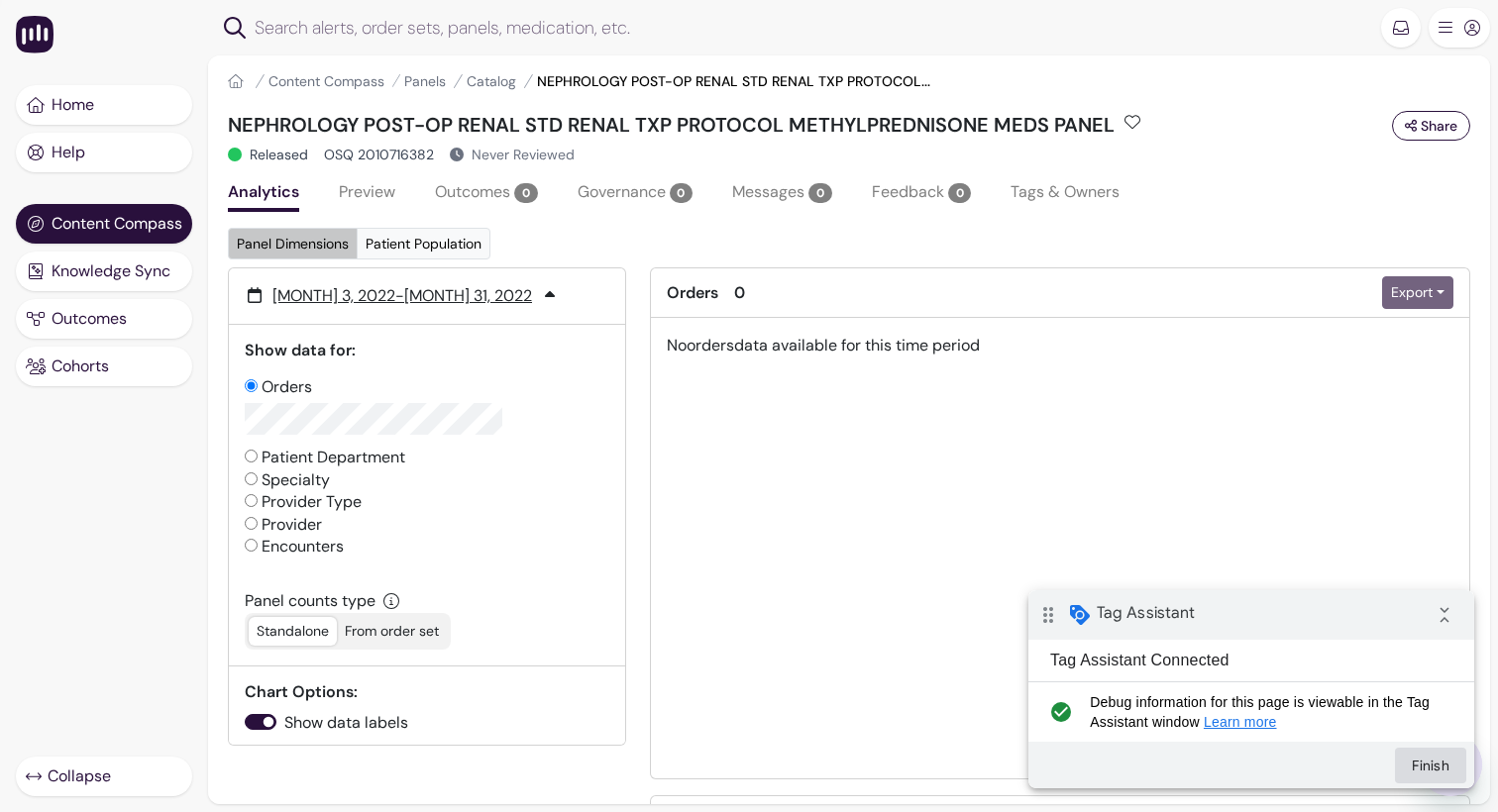 click on "Finish" at bounding box center (1431, 765) 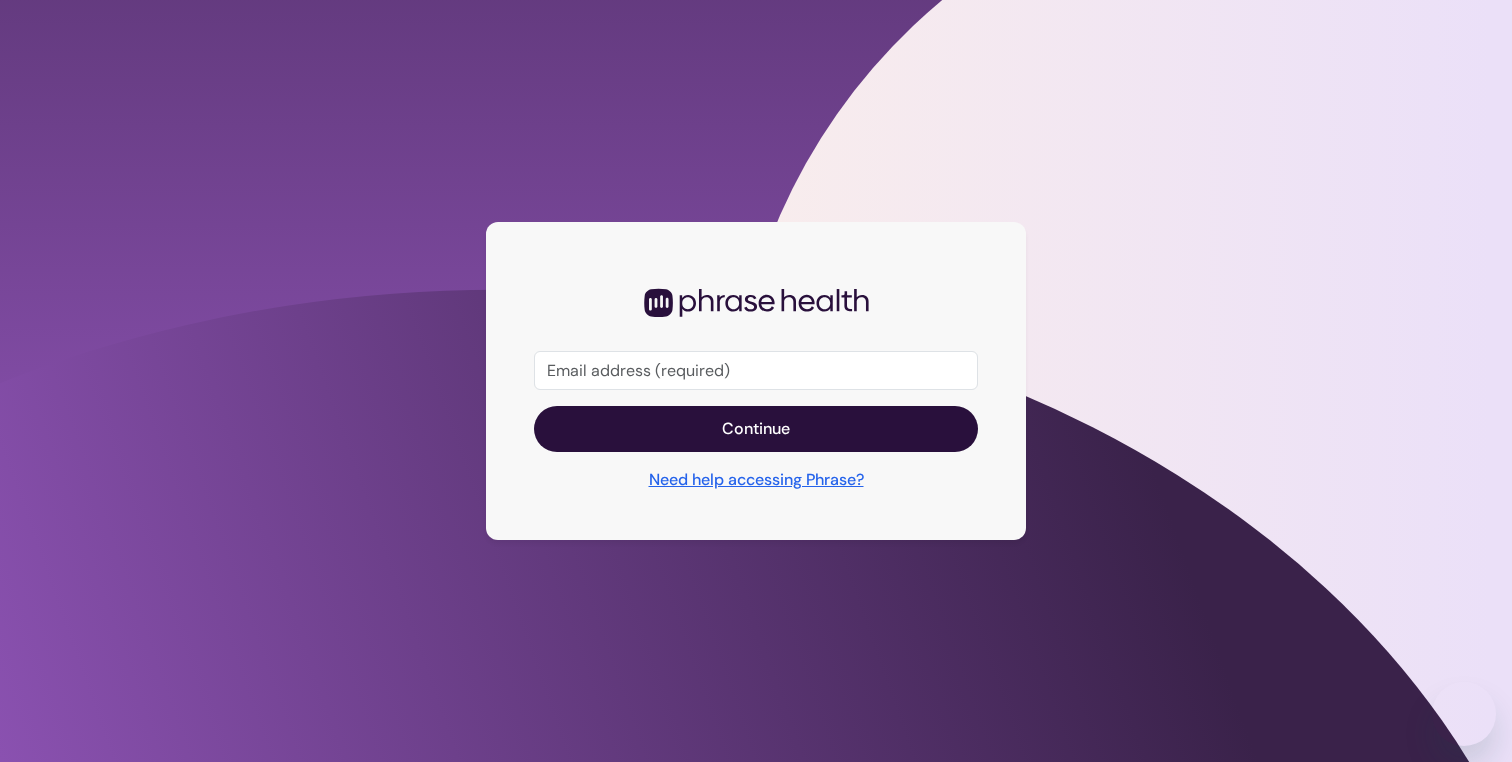 scroll, scrollTop: 0, scrollLeft: 0, axis: both 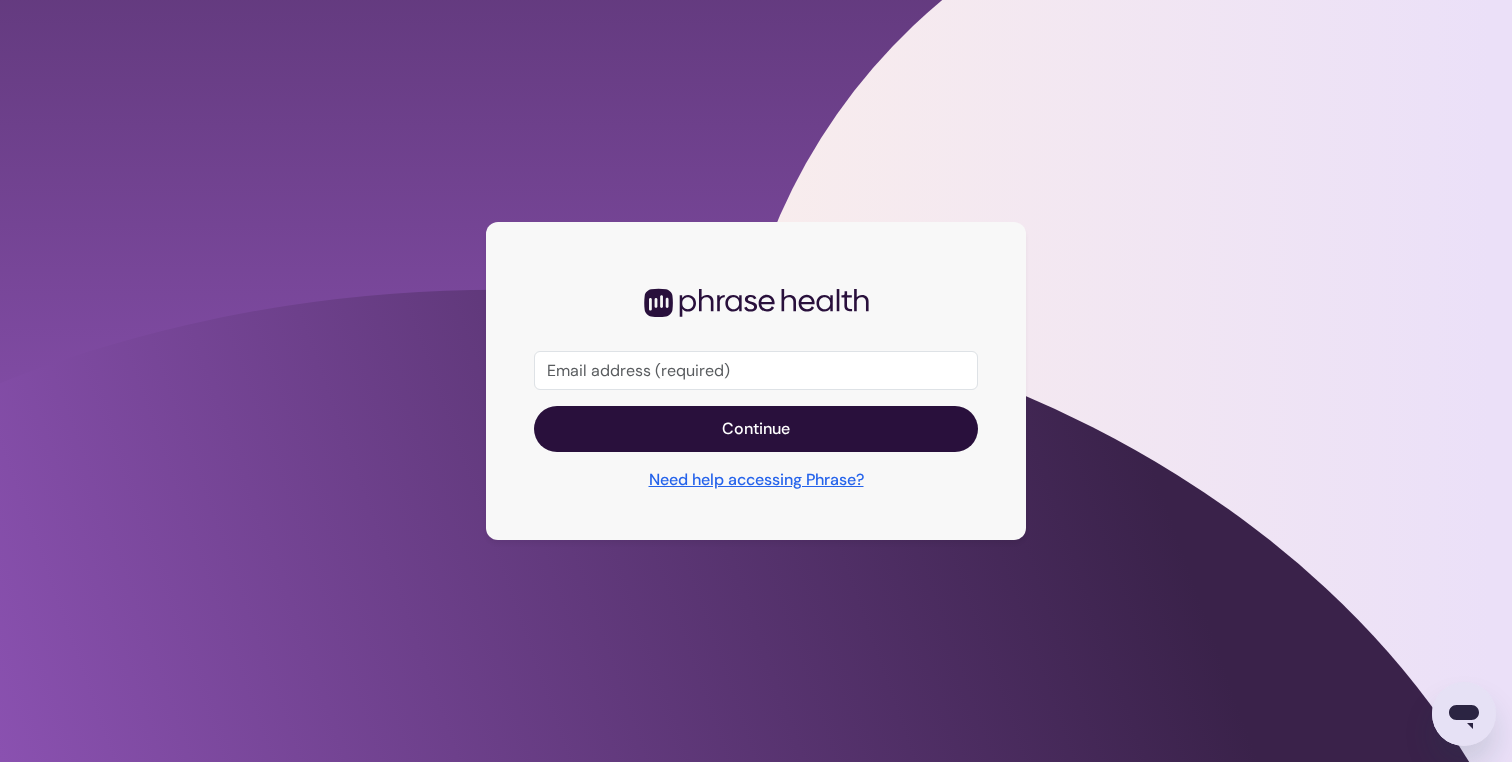 type on "vadim.bondarenko@phrasehealth.com" 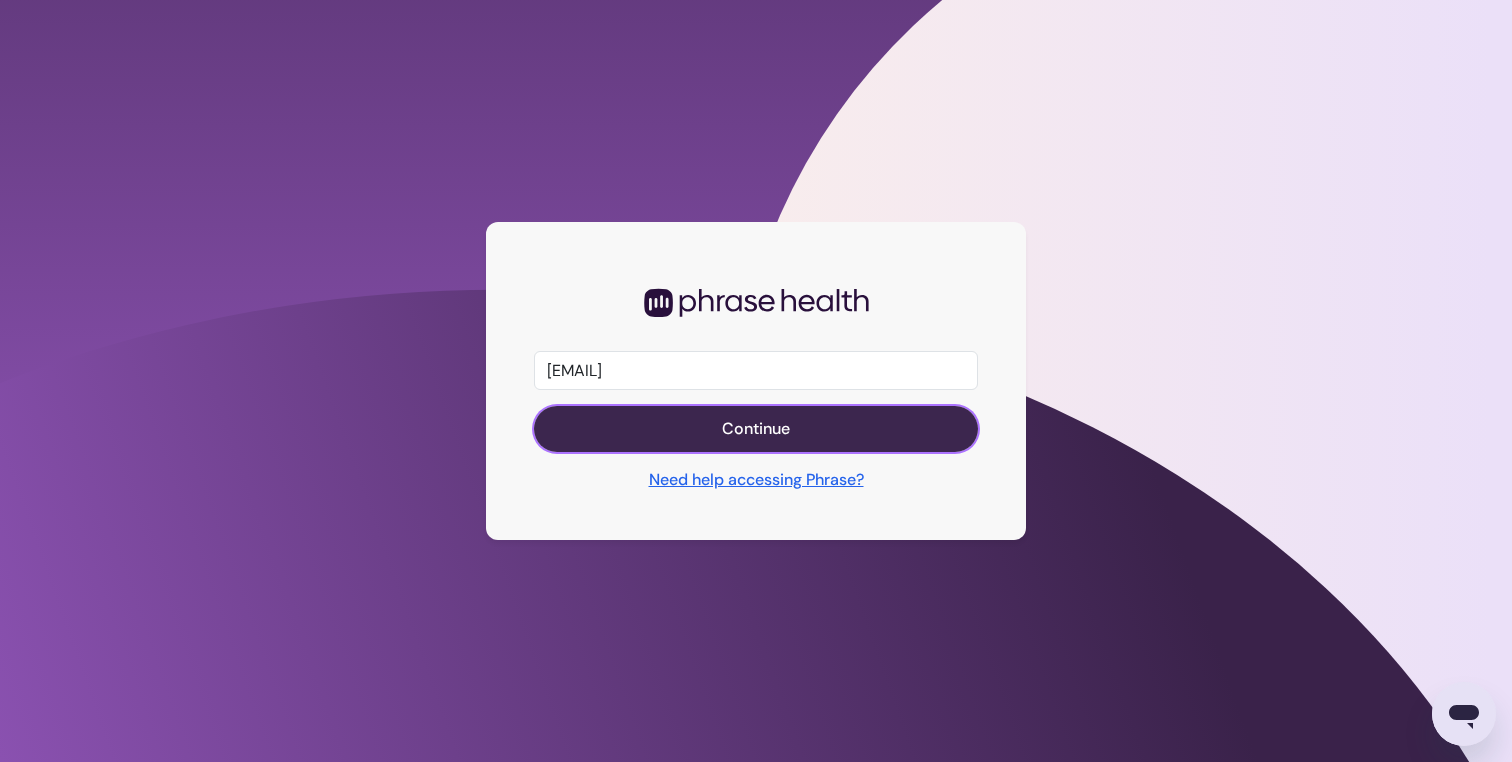 click on "Continue" at bounding box center (756, 429) 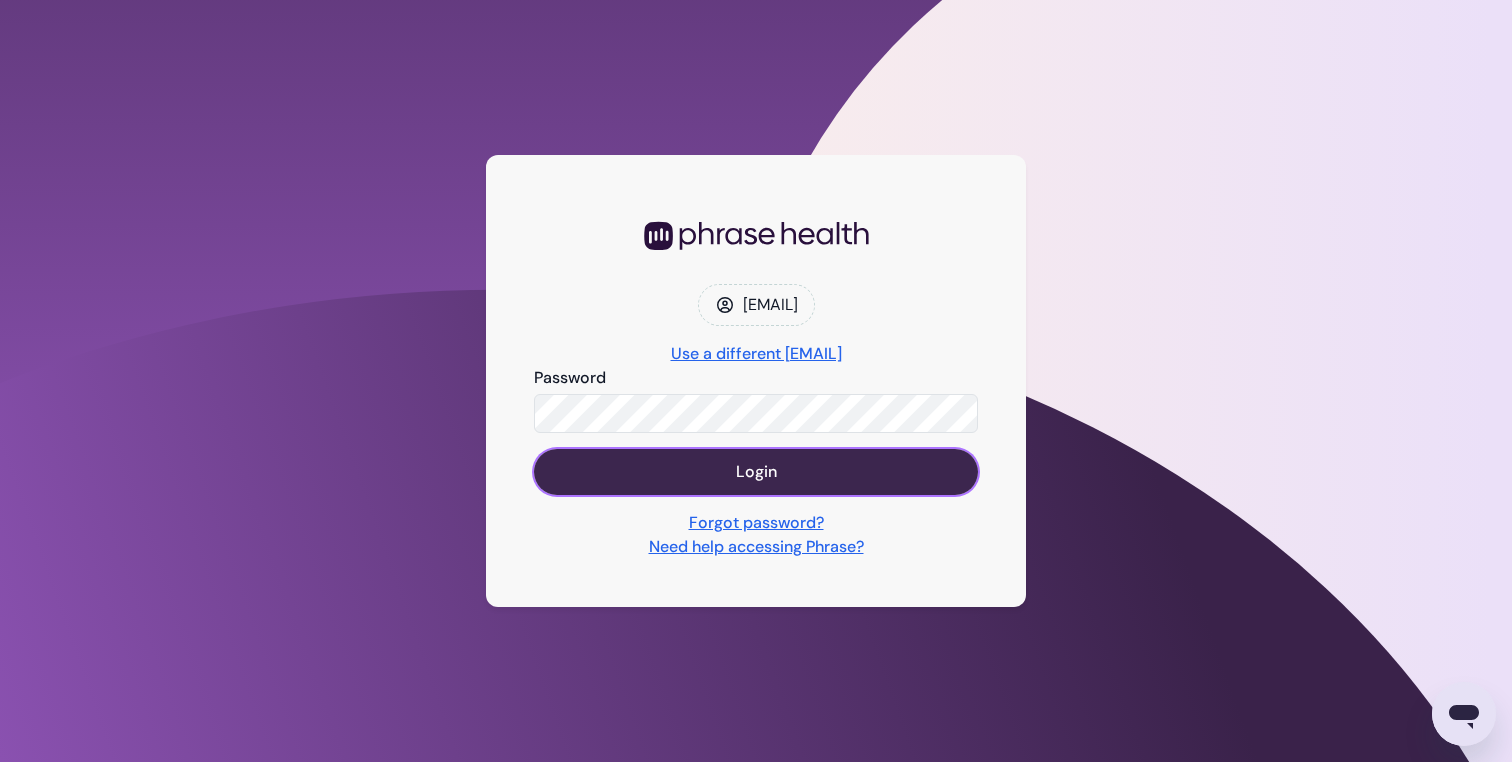 click on "Login" at bounding box center (756, 472) 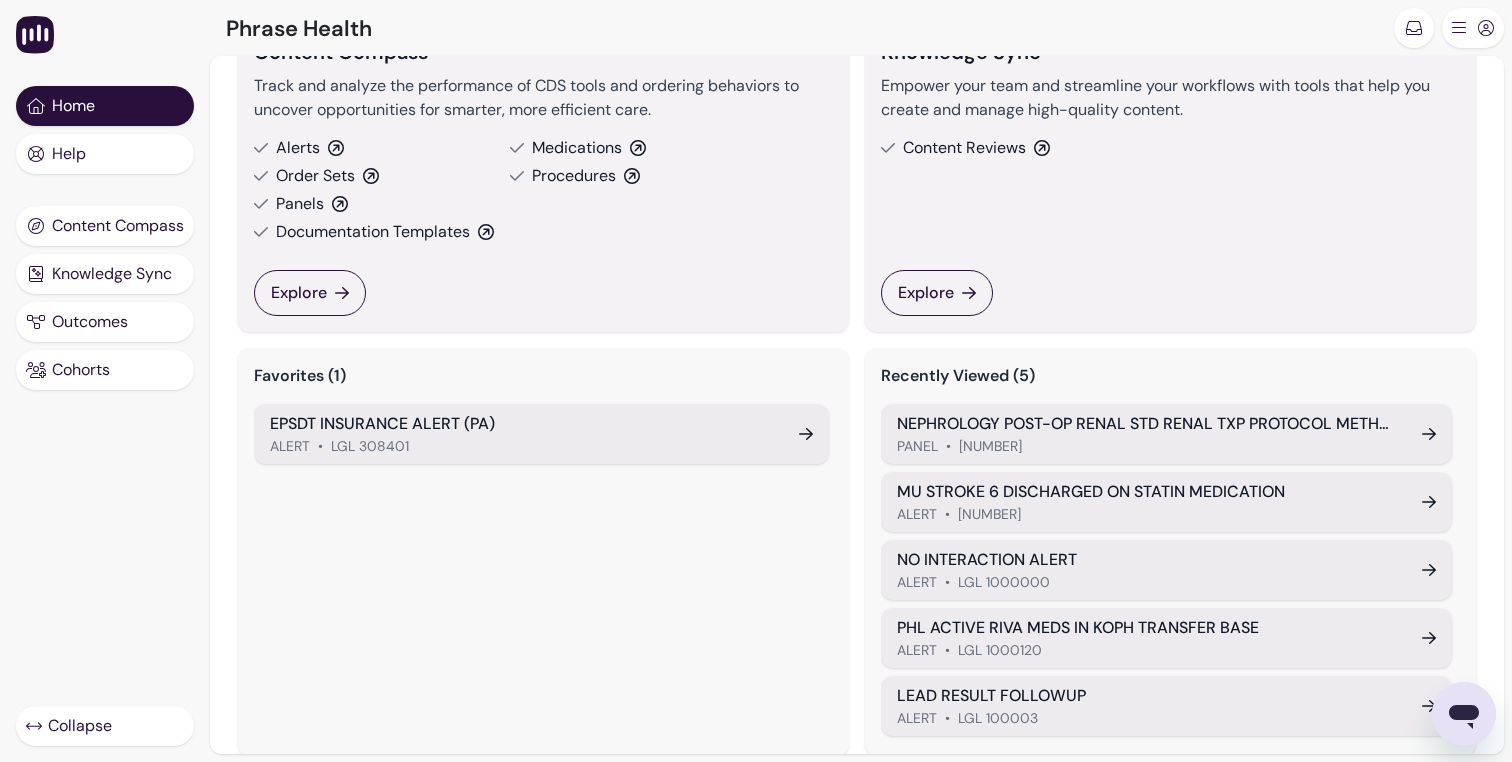 scroll, scrollTop: 402, scrollLeft: 0, axis: vertical 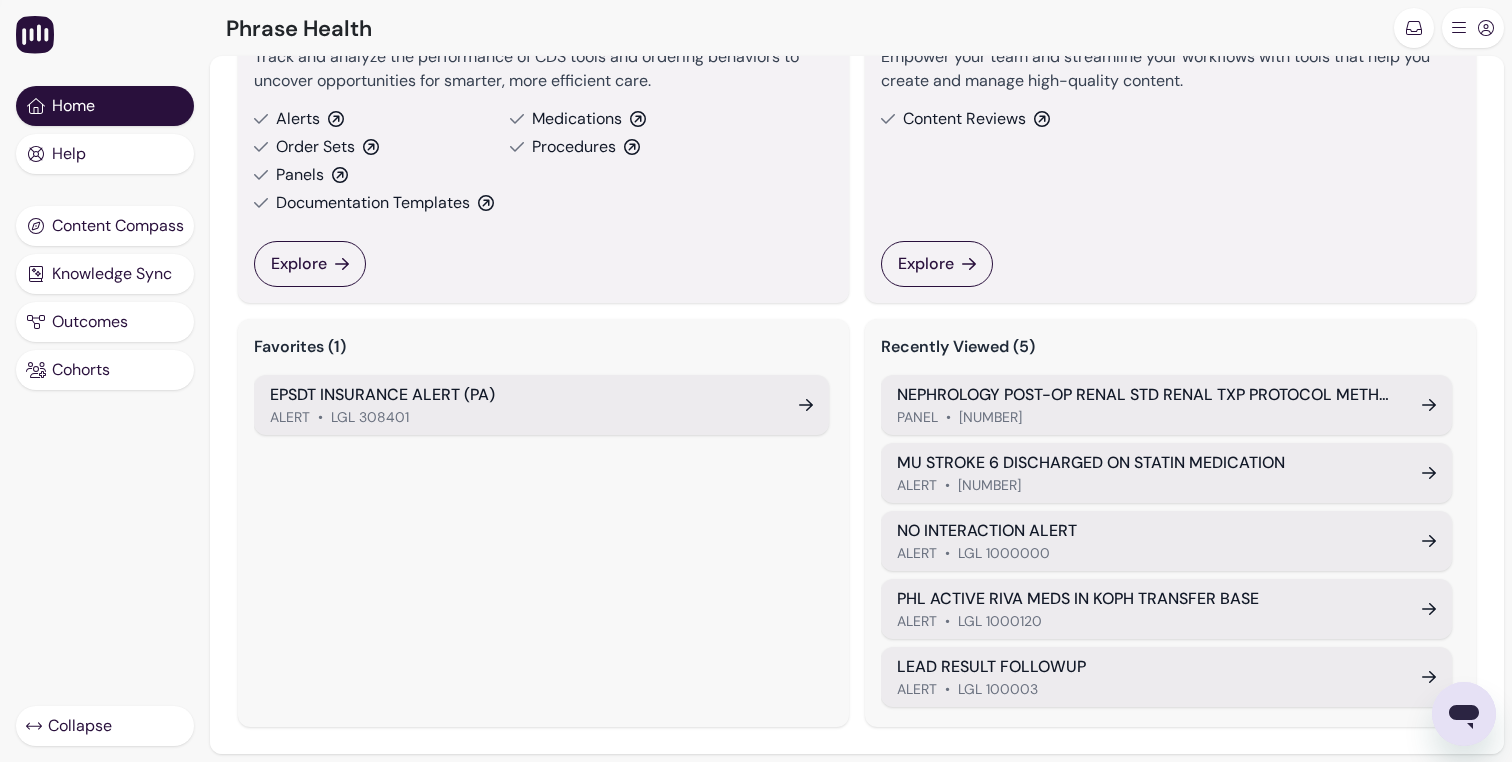 click on "LEAD RESULT FOLLOWUP" at bounding box center [1147, 667] 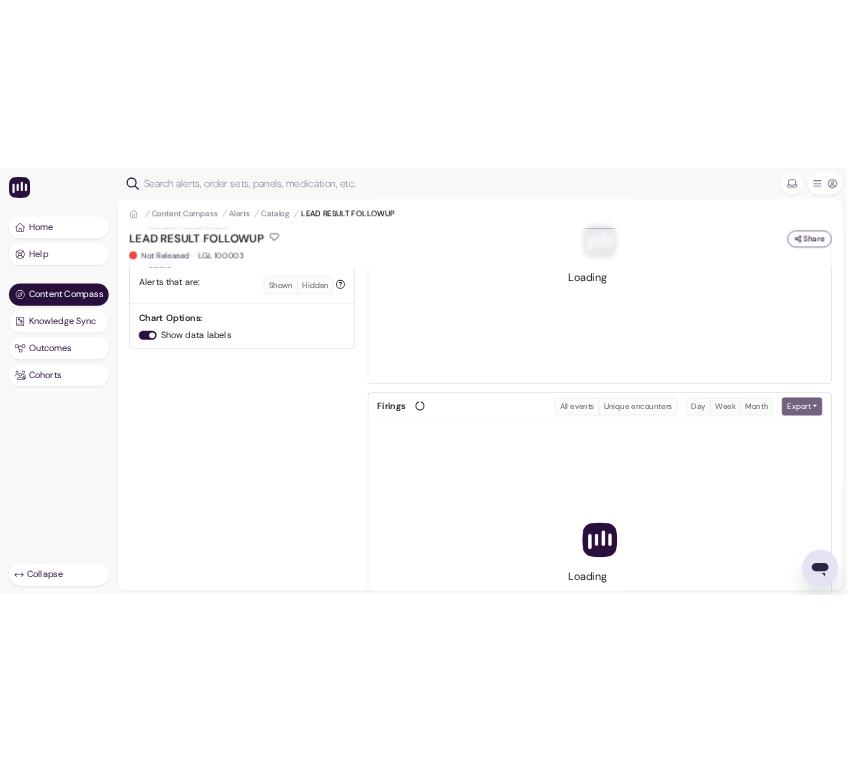 scroll, scrollTop: 0, scrollLeft: 0, axis: both 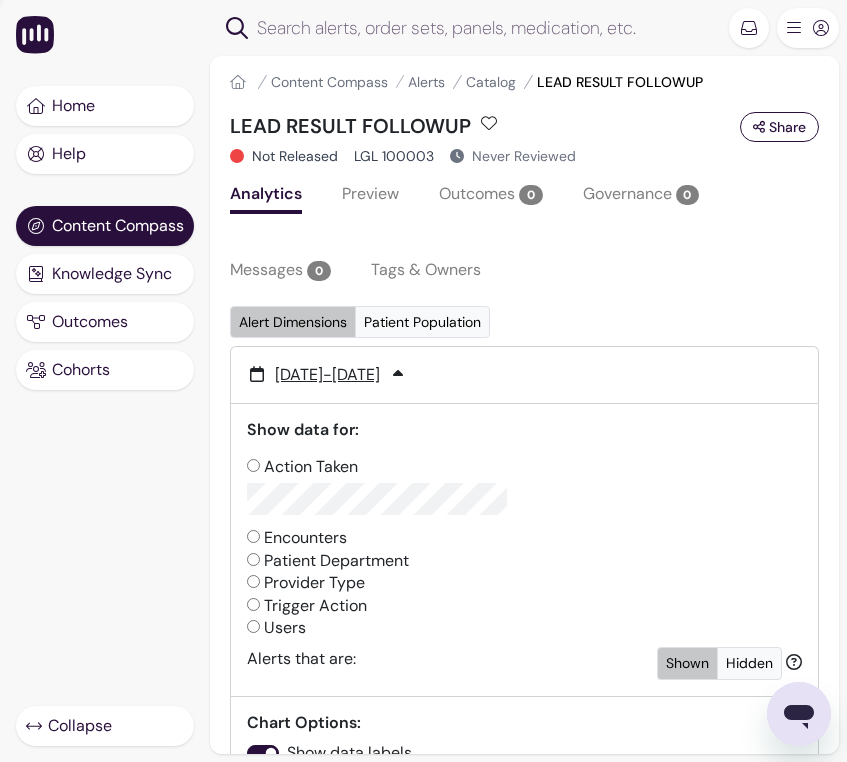 click on "Action Taken" at bounding box center [524, 486] 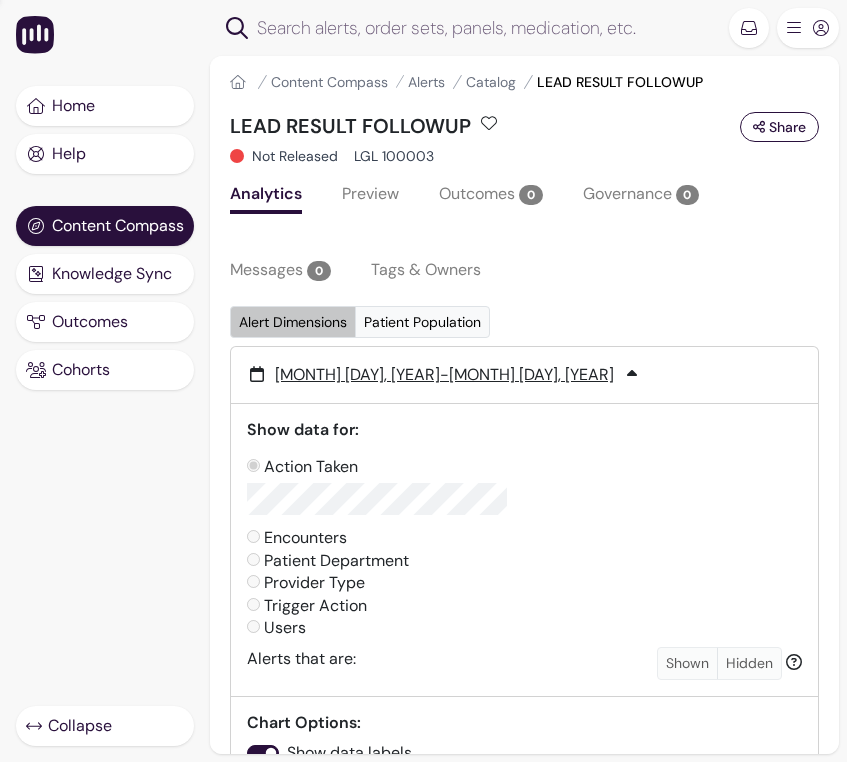 scroll, scrollTop: 0, scrollLeft: 0, axis: both 